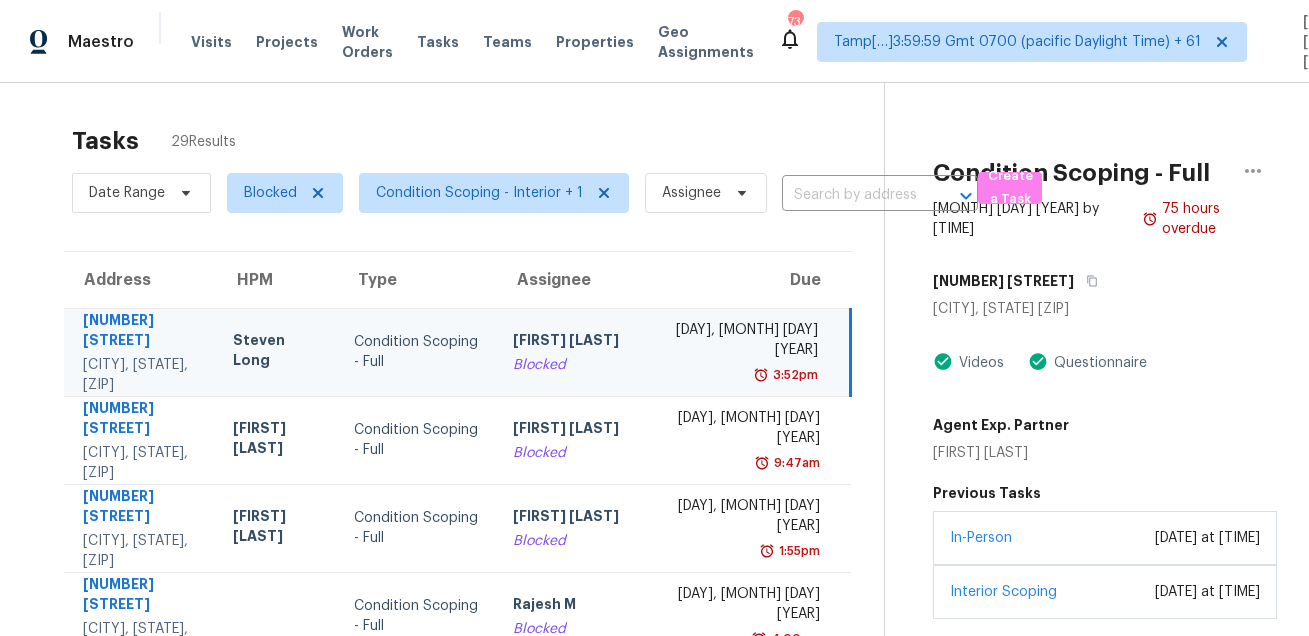 scroll, scrollTop: 0, scrollLeft: 0, axis: both 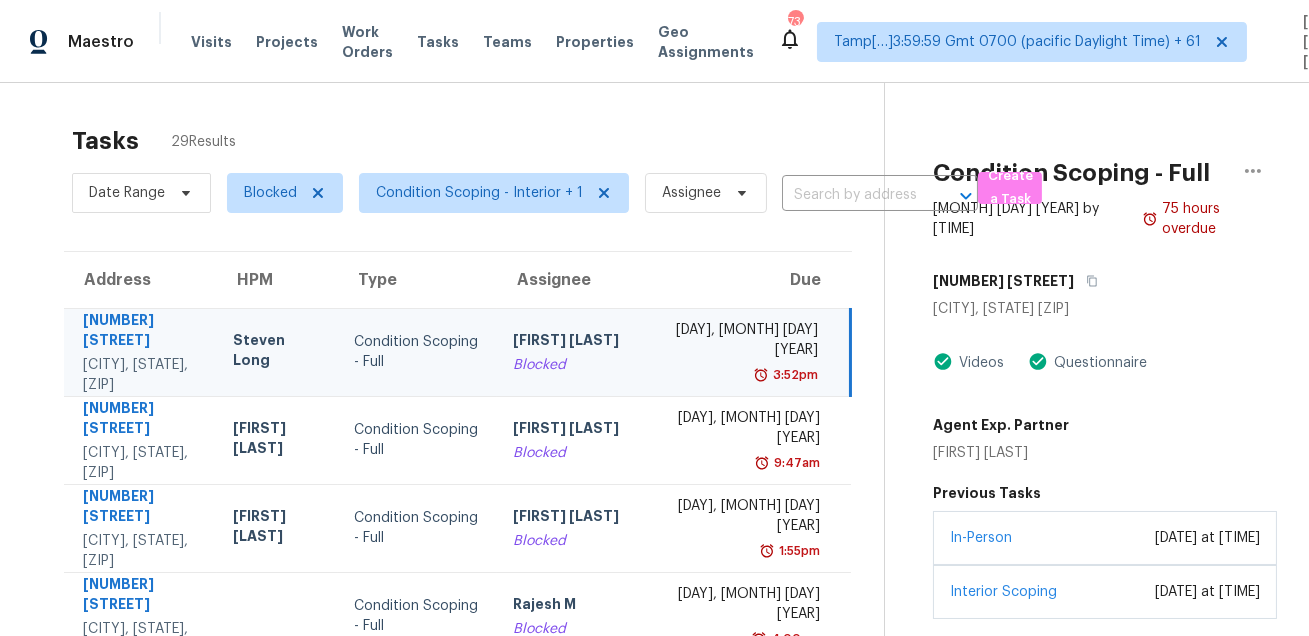click on "Tasks 29  Results" at bounding box center (478, 141) 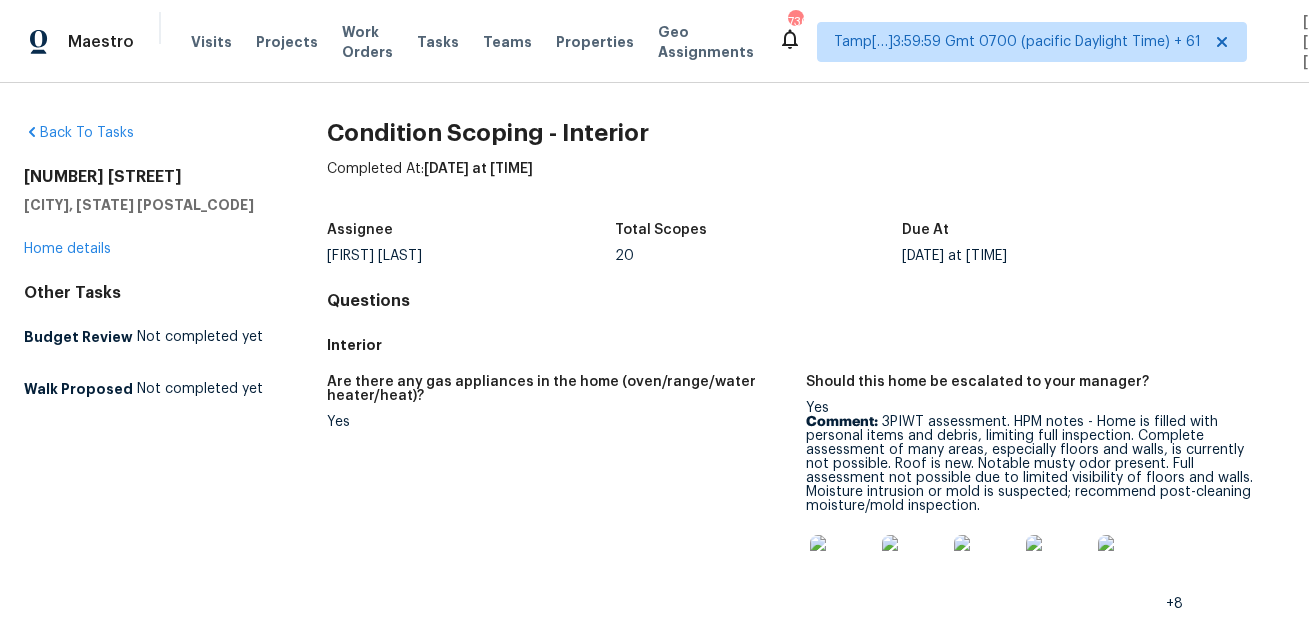 scroll, scrollTop: 0, scrollLeft: 0, axis: both 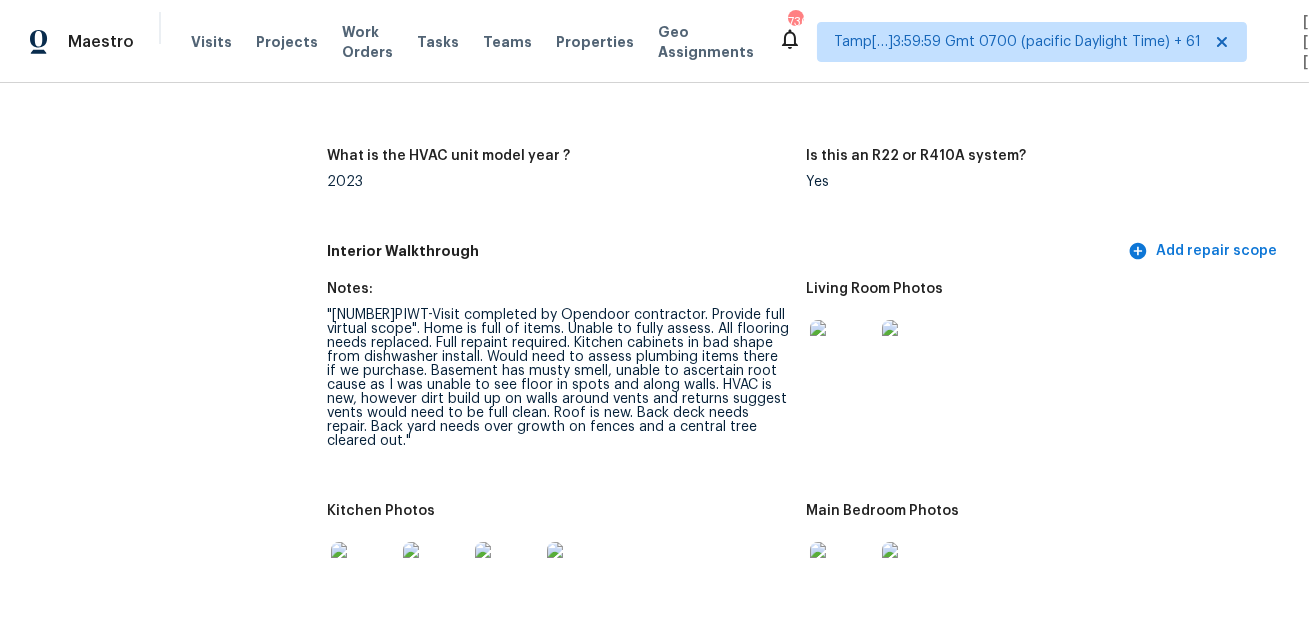 click on ""#3PIWT-Visit completed by Opendoor contractor. Provide full virtual scope".
Home is full of items. Unable to fully assess.
All flooring needs replaced.
Full repaint required.
Kitchen cabinets in bad shape from dishwasher install. Would need to assess plumbing items there if we purchase.
Basement has musty smell, unable to ascertain root cause as I was unable to see floor in spots and along walls.
HVAC is new, however dirt build up on walls around vents and returns suggest vents would need to be full clean.
Roof is new. Back deck needs repair. Back yard needs over growth on fences and a central tree cleared out." at bounding box center [558, 378] 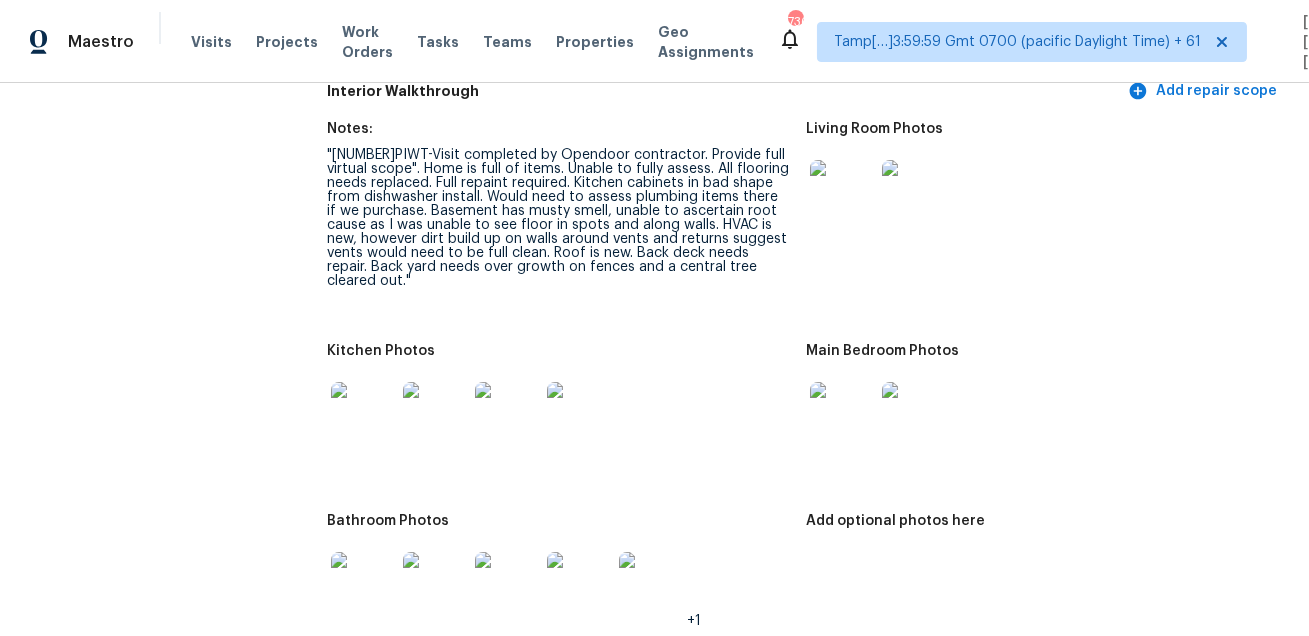 scroll, scrollTop: 2249, scrollLeft: 0, axis: vertical 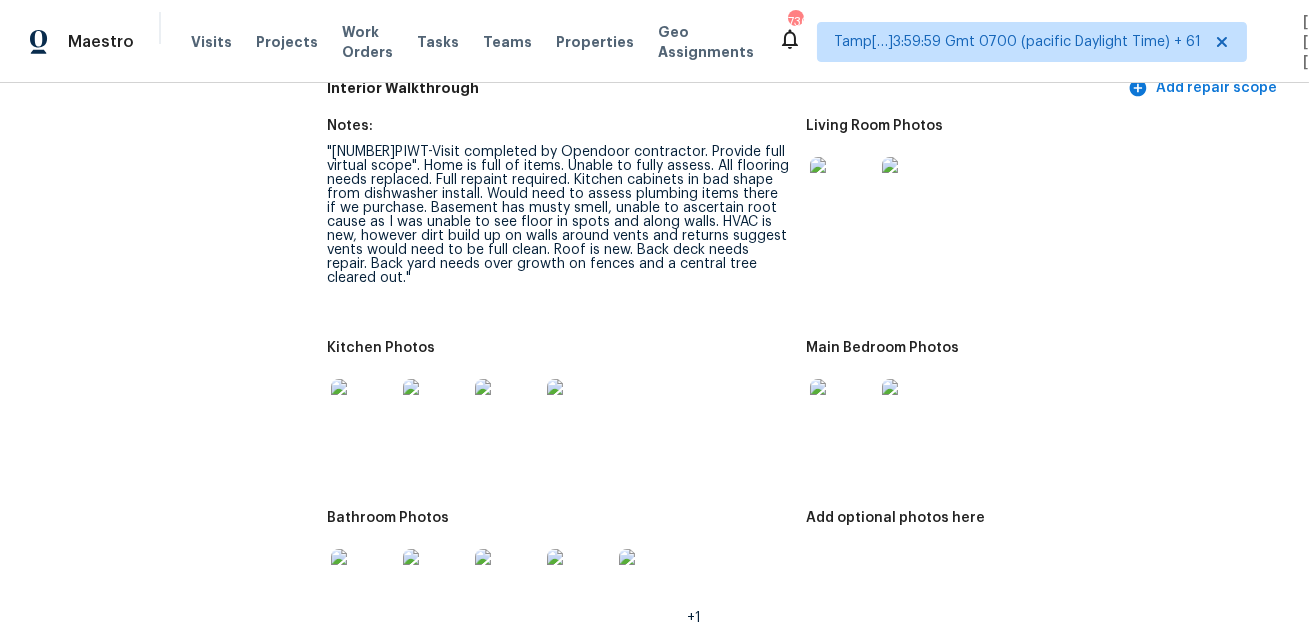 click at bounding box center (842, 189) 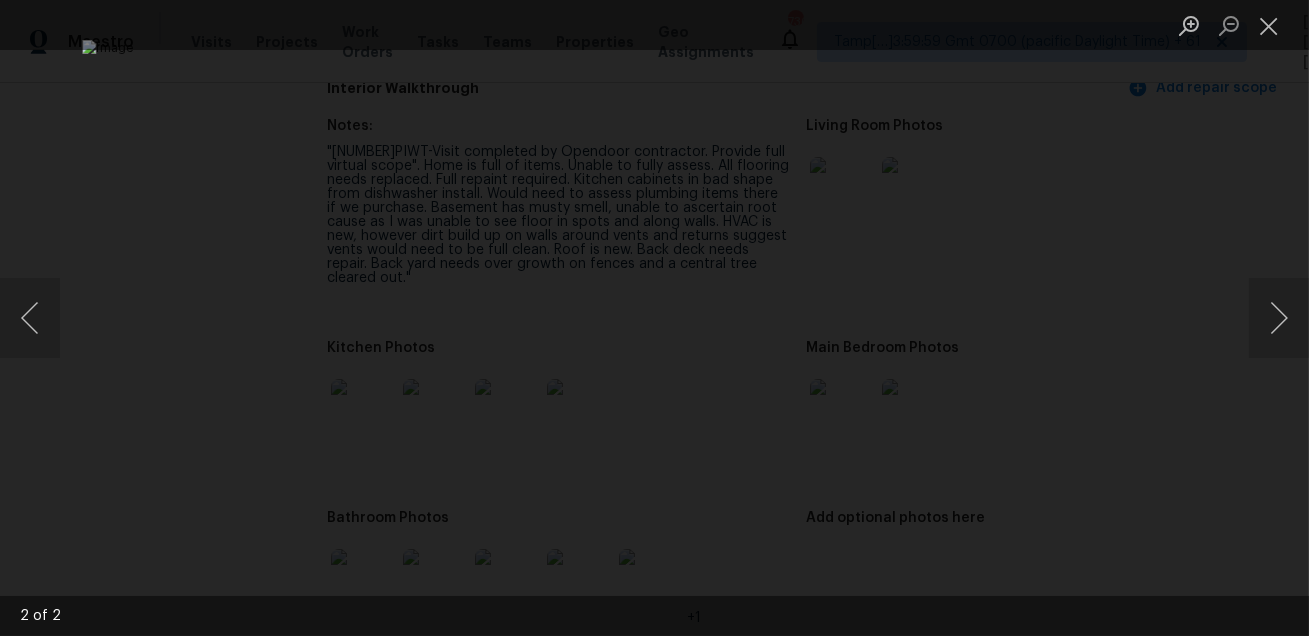 click at bounding box center (654, 318) 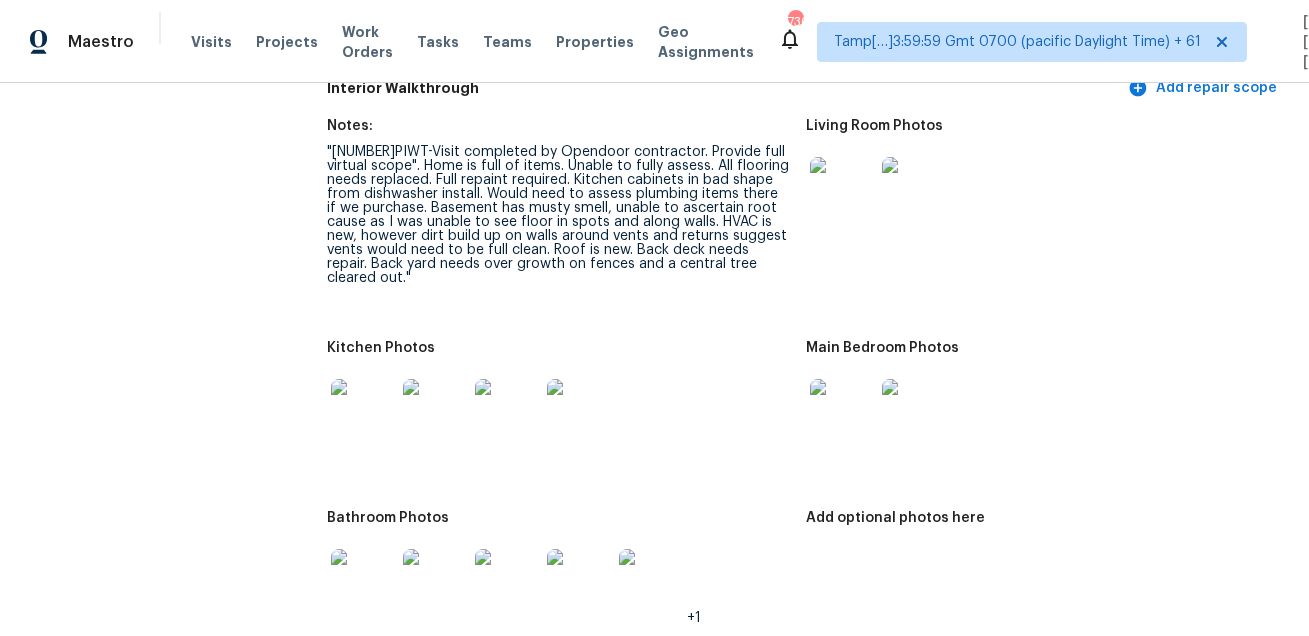 click at bounding box center [842, 189] 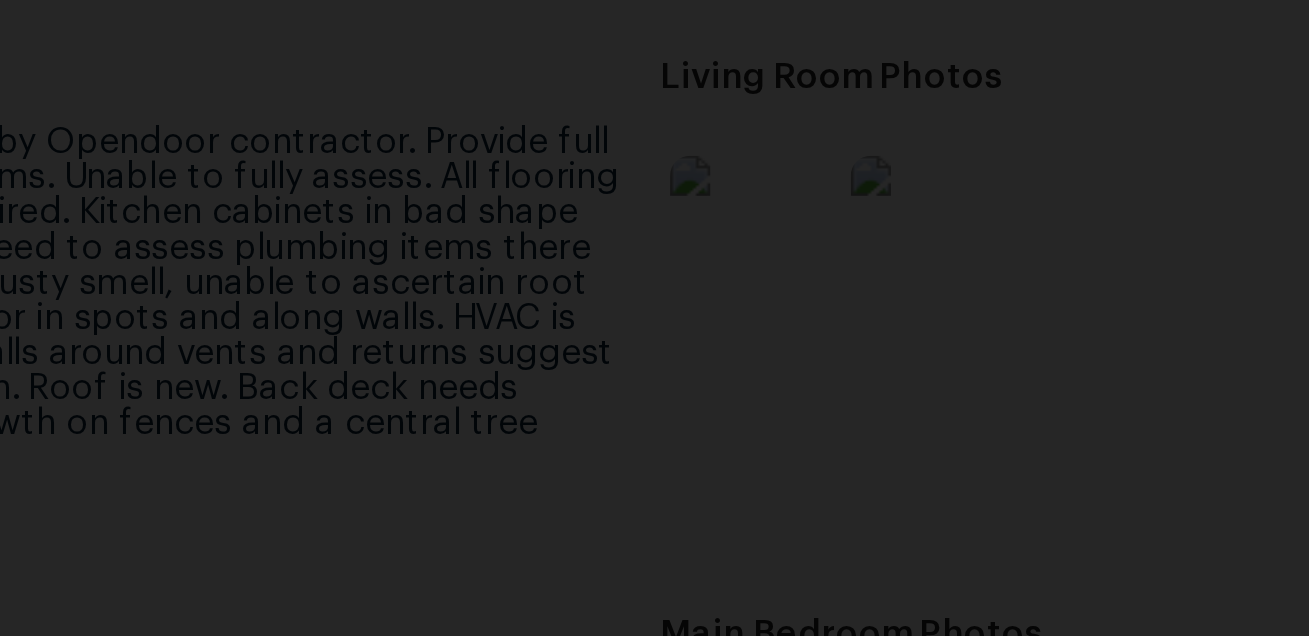 click at bounding box center (460, 564) 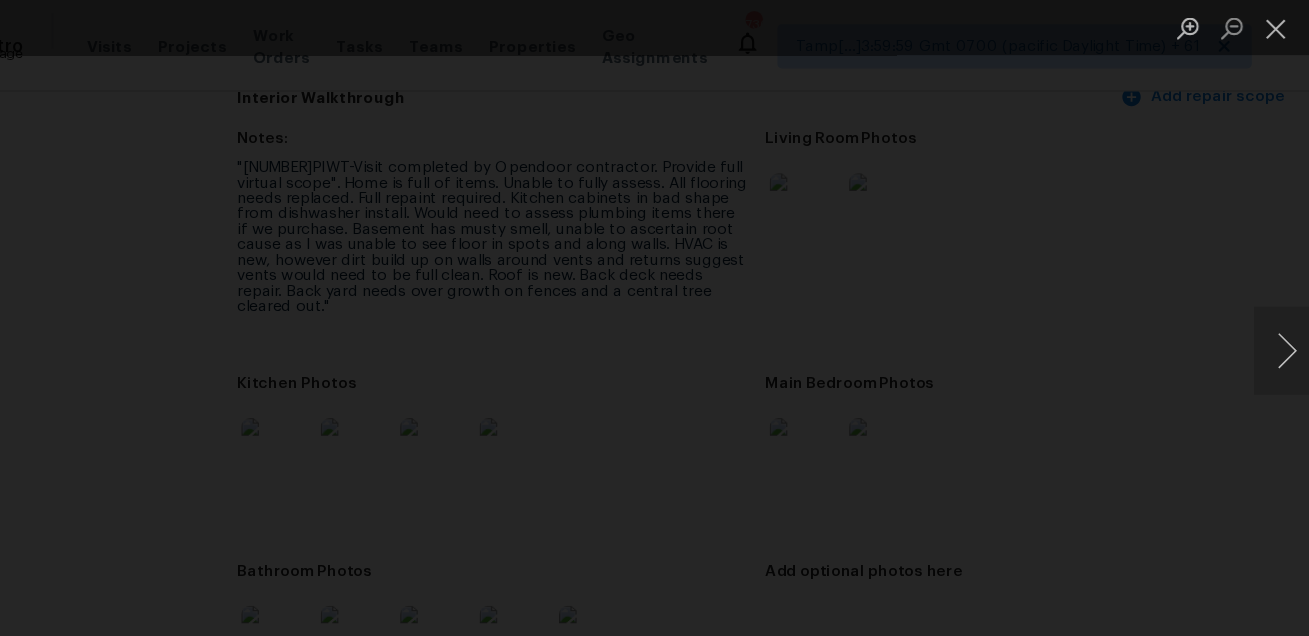 click at bounding box center (654, 318) 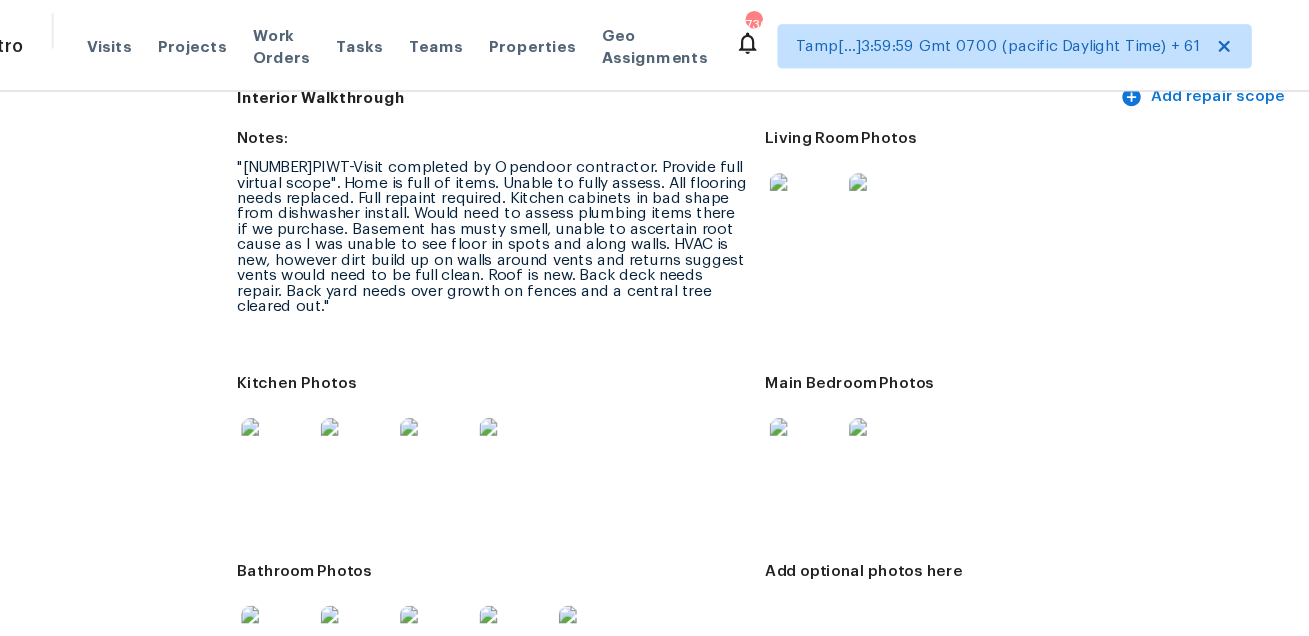 click at bounding box center (363, 411) 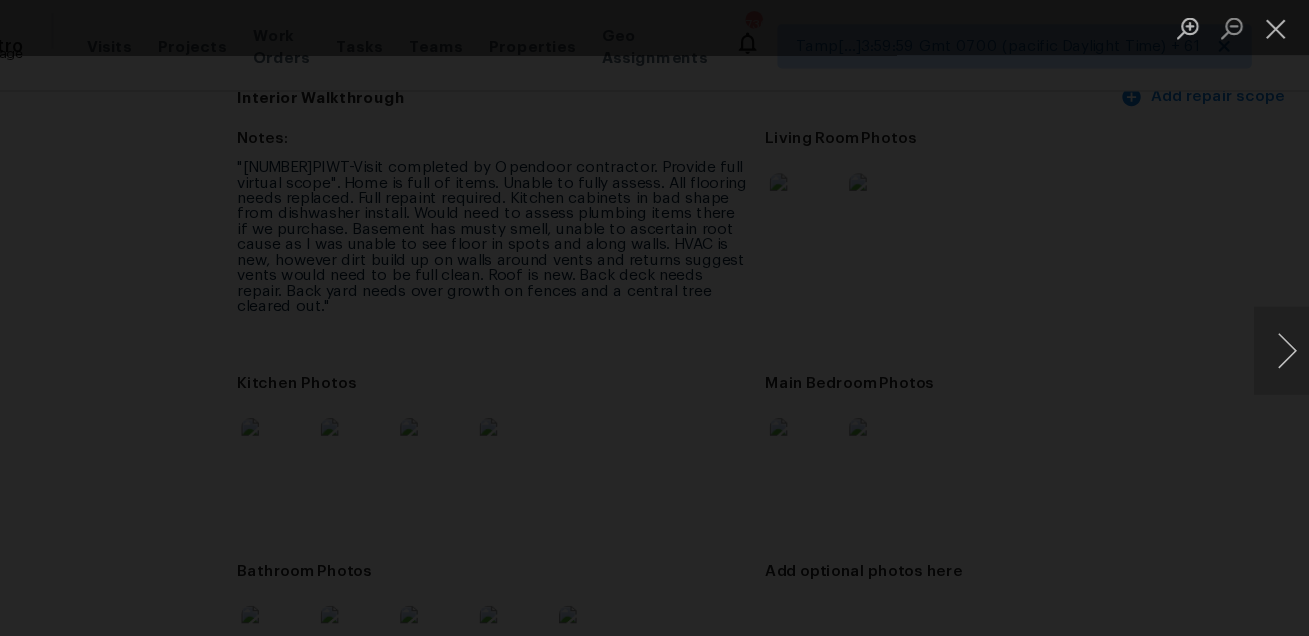 click at bounding box center [654, 318] 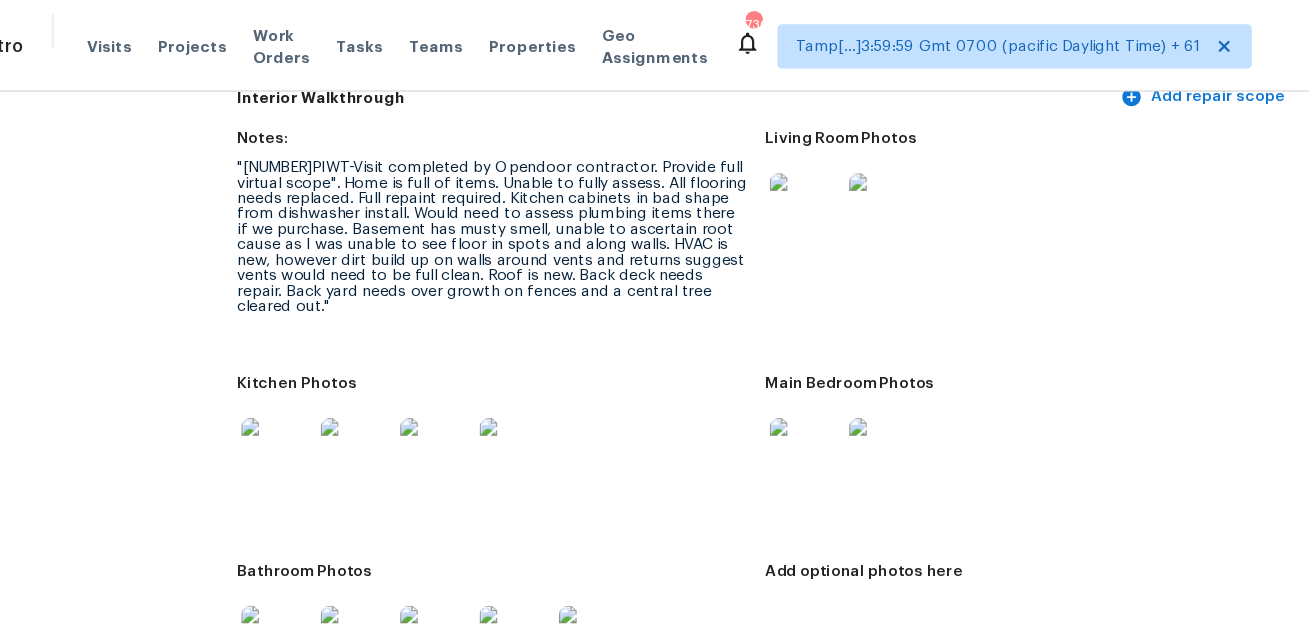 click at bounding box center [842, 411] 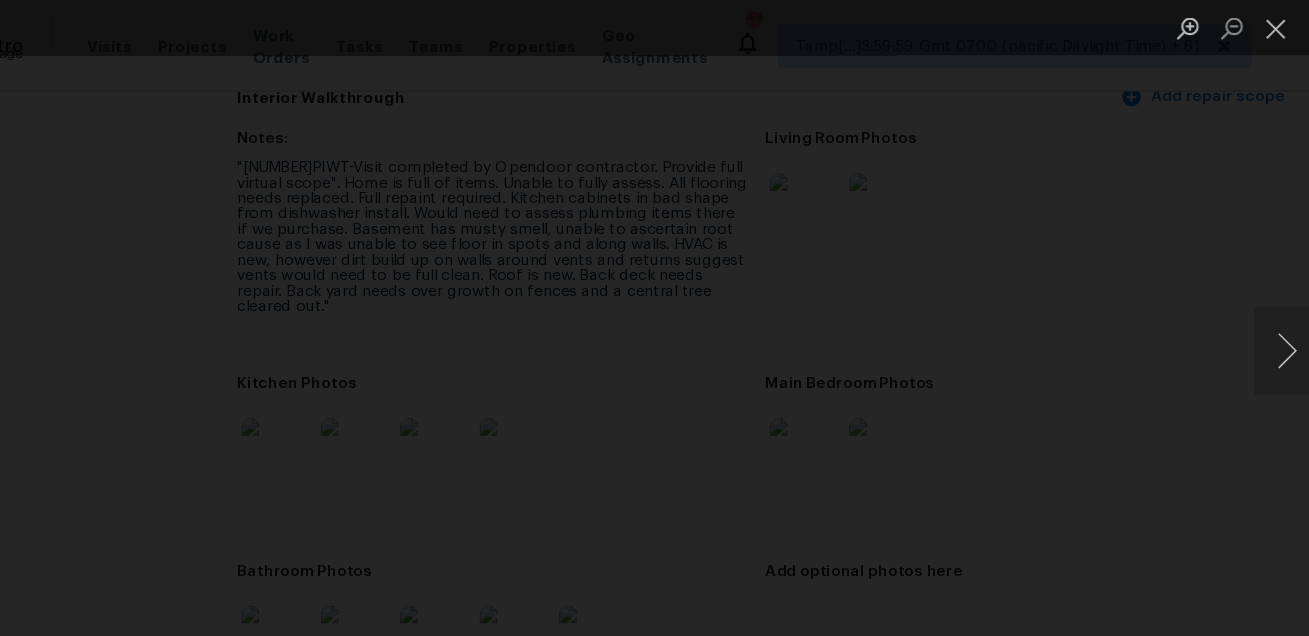 click at bounding box center [654, 318] 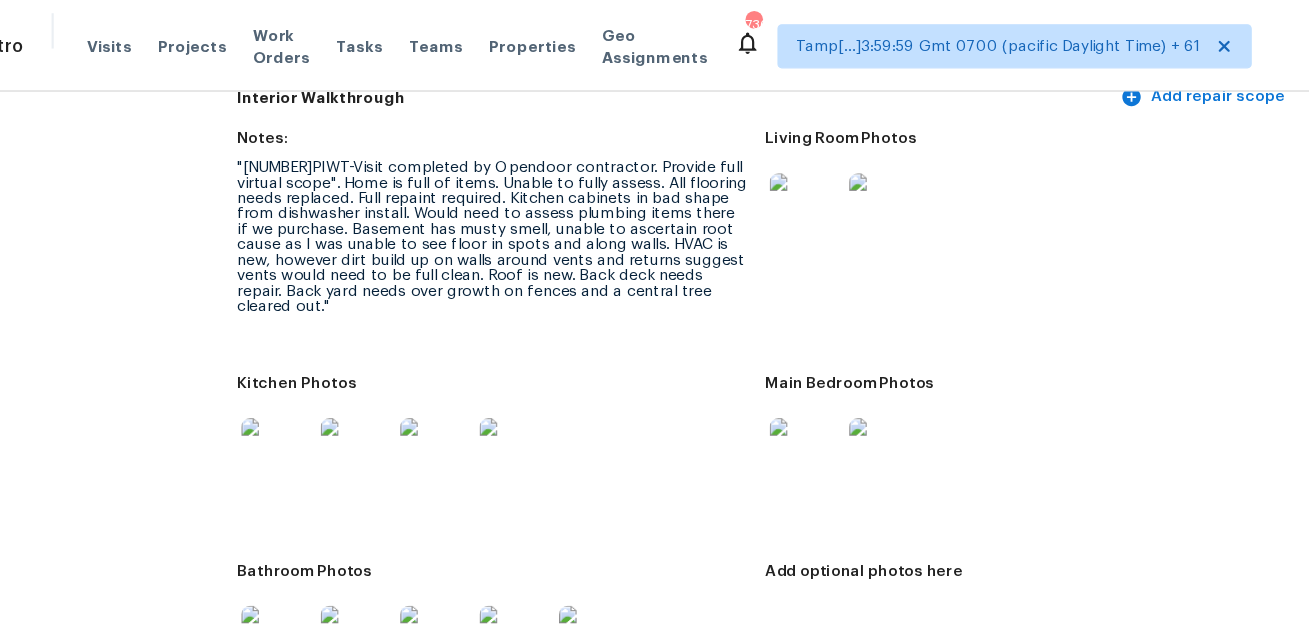 scroll, scrollTop: 2396, scrollLeft: 0, axis: vertical 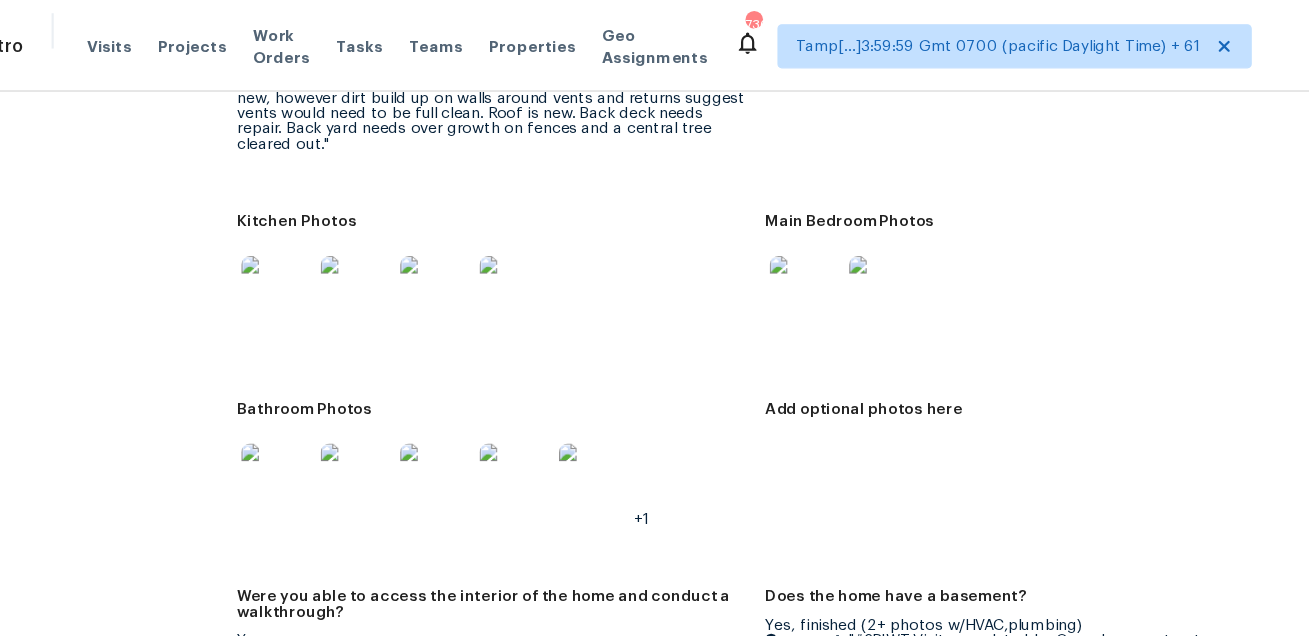 click at bounding box center (363, 434) 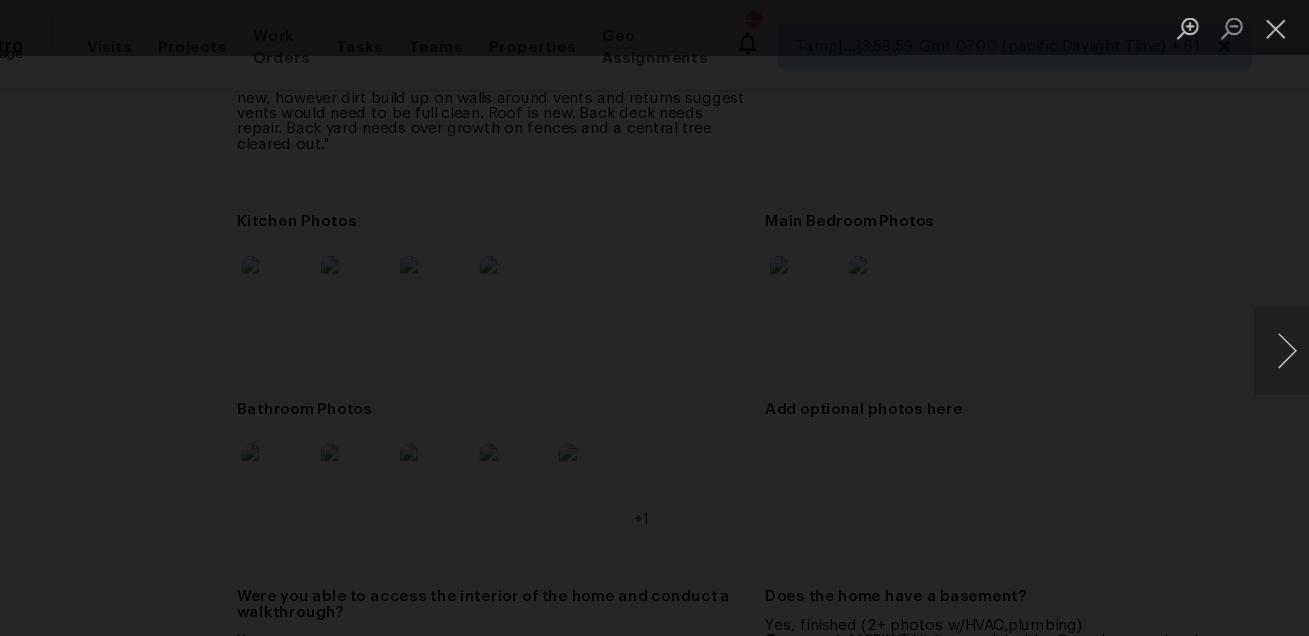 click at bounding box center [654, 318] 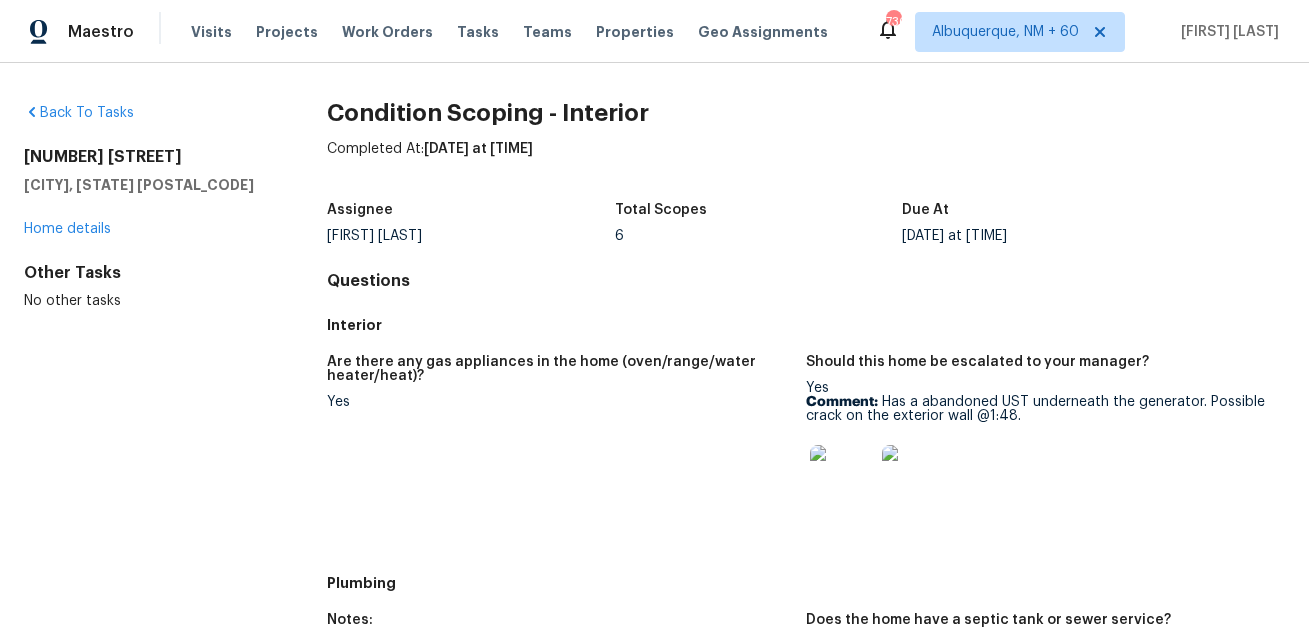 scroll, scrollTop: 0, scrollLeft: 0, axis: both 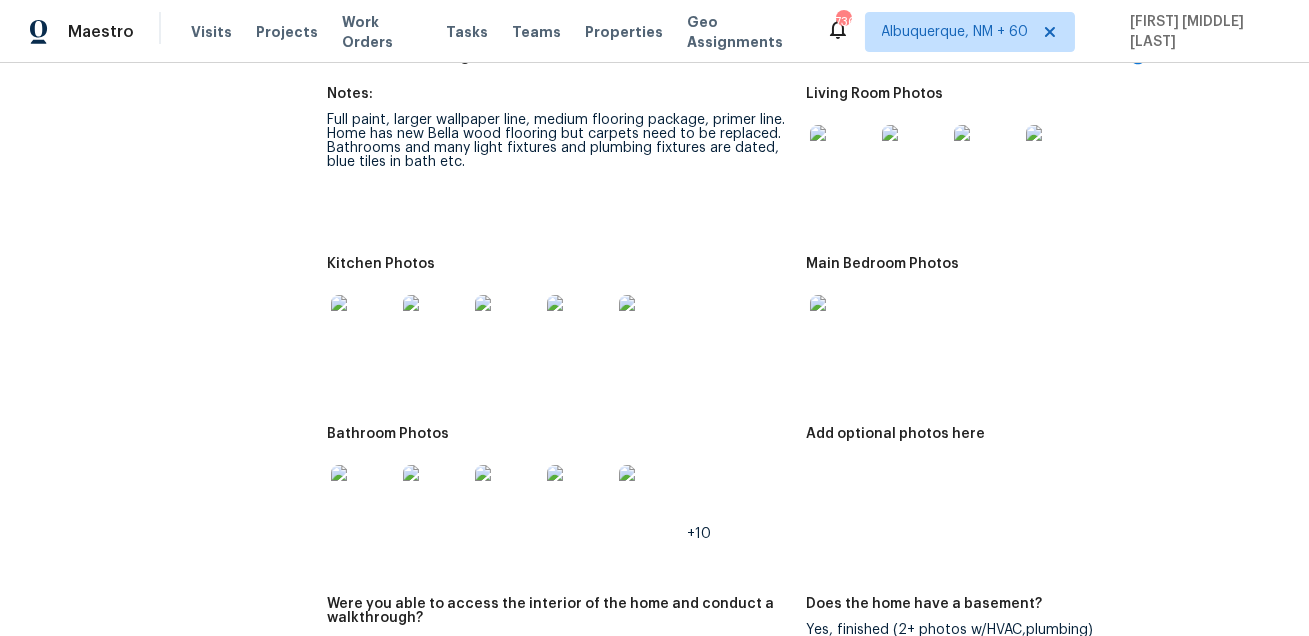 click at bounding box center (842, 157) 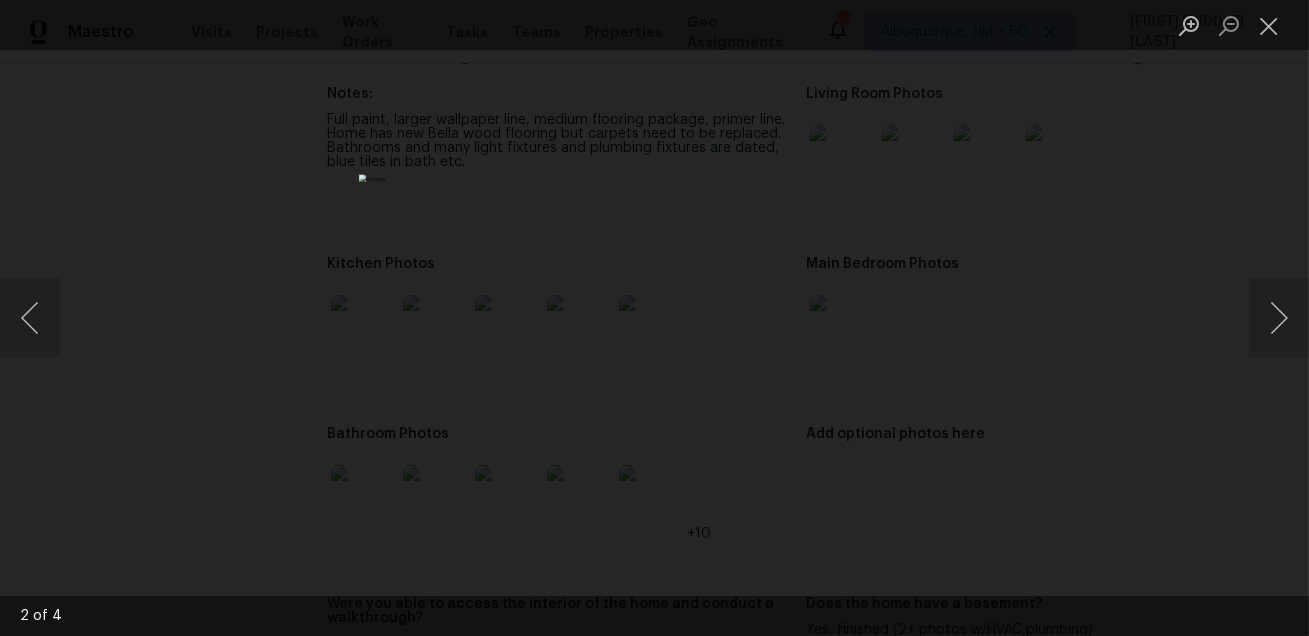 click at bounding box center [654, 318] 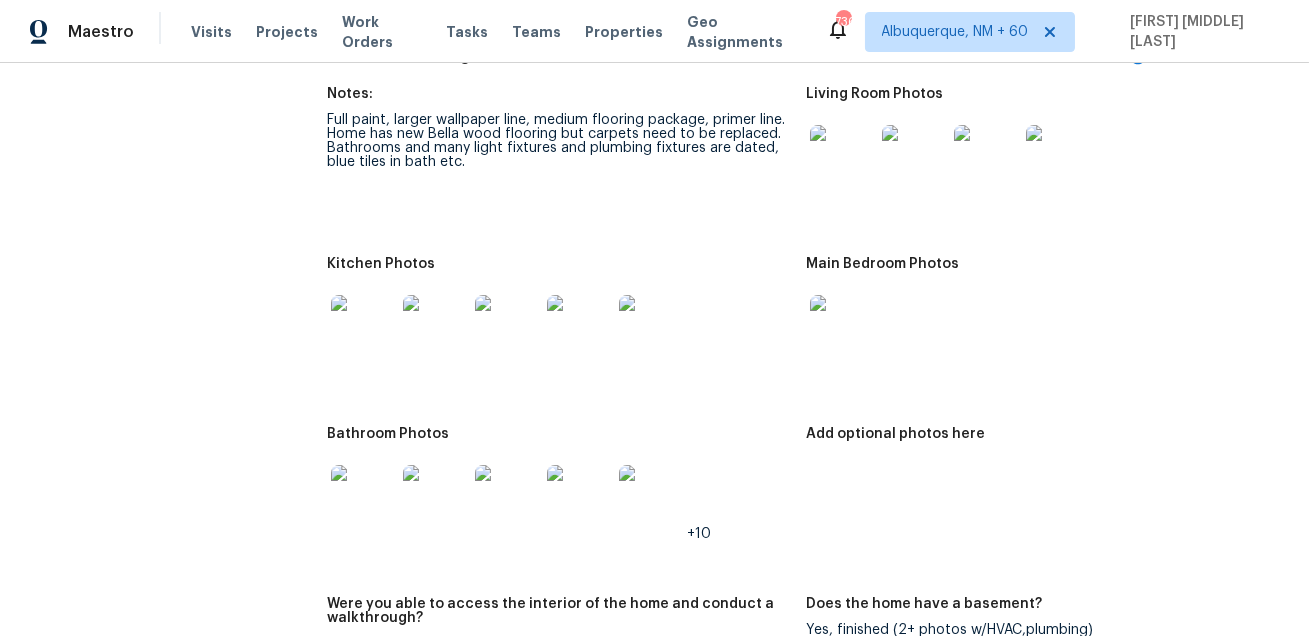click at bounding box center (363, 327) 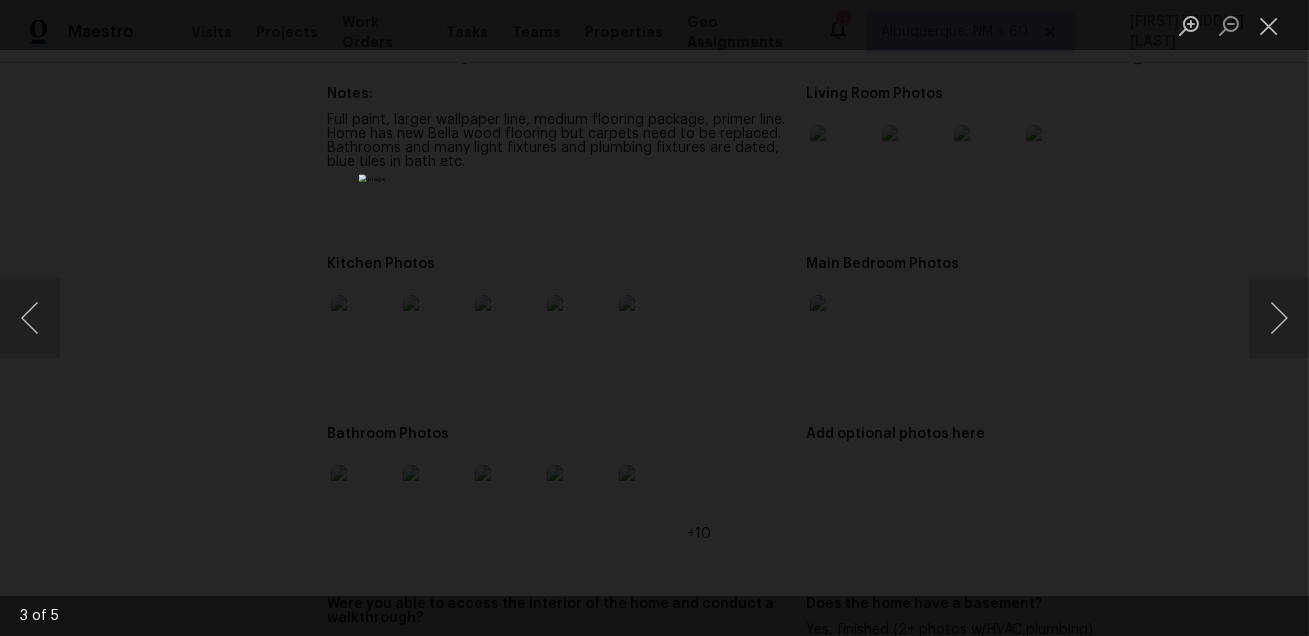 click at bounding box center (654, 318) 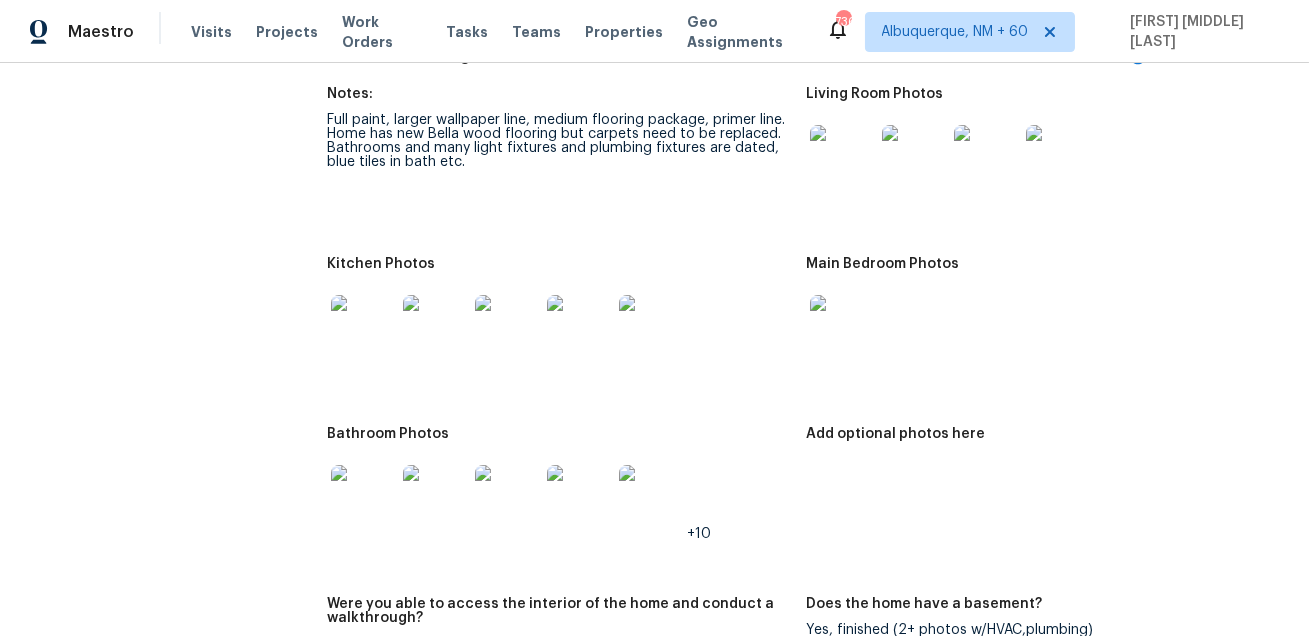 click at bounding box center (842, 327) 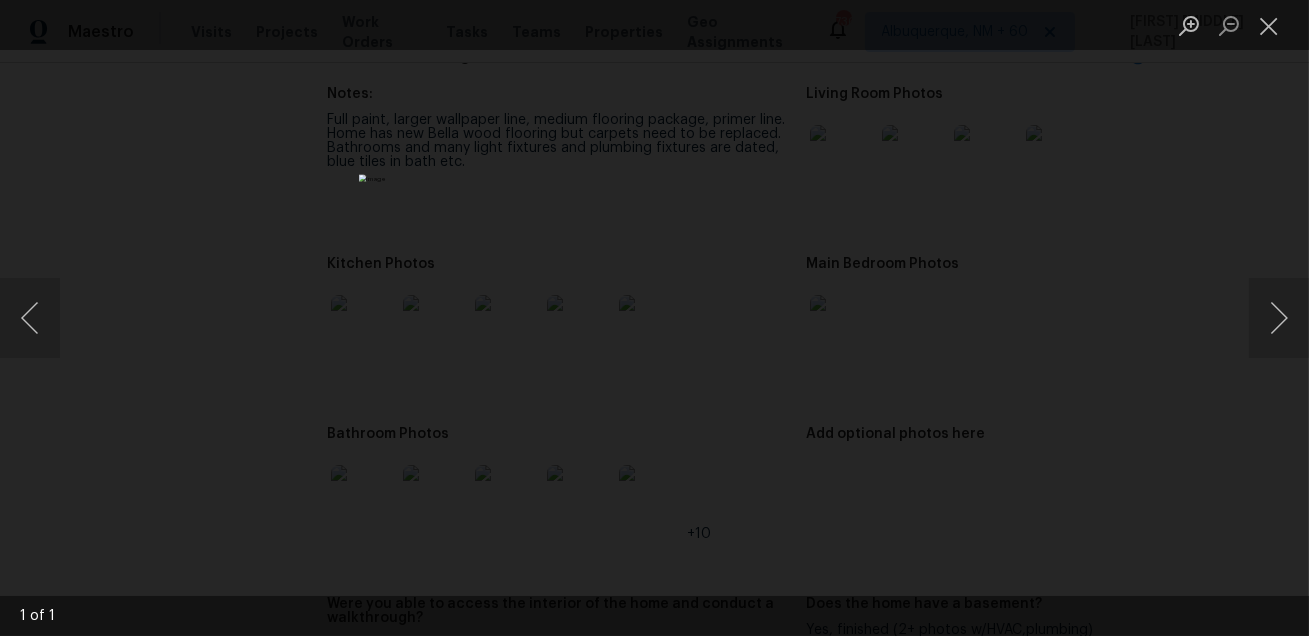click at bounding box center (654, 318) 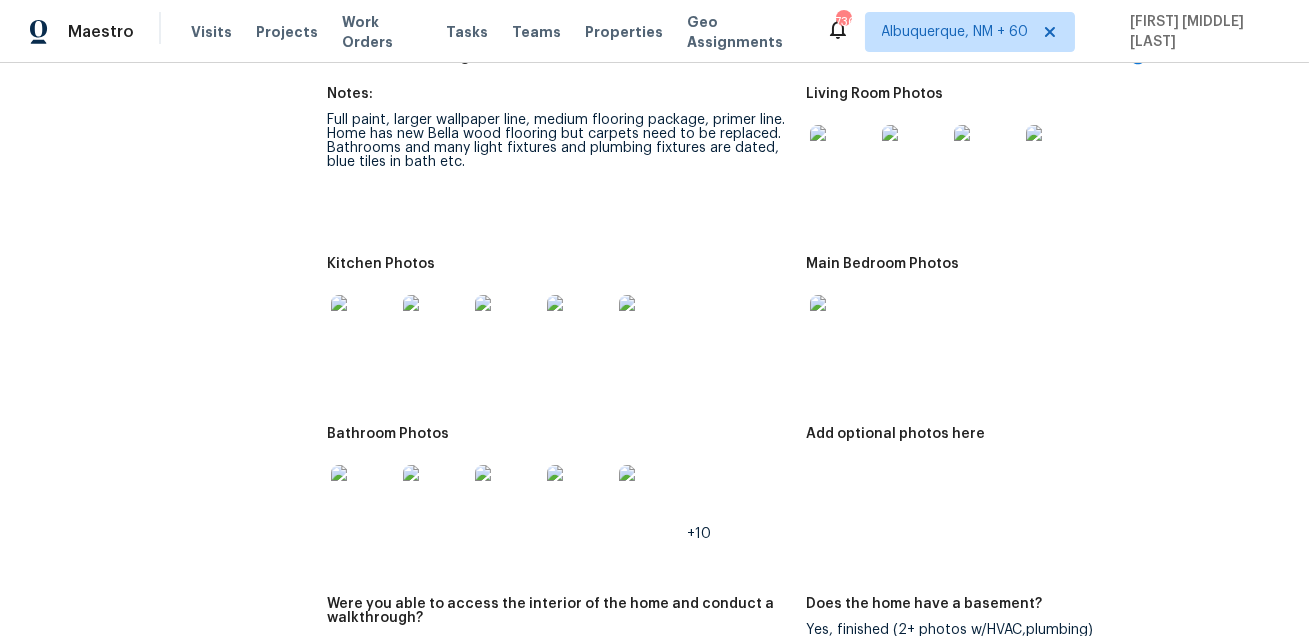 click at bounding box center [363, 497] 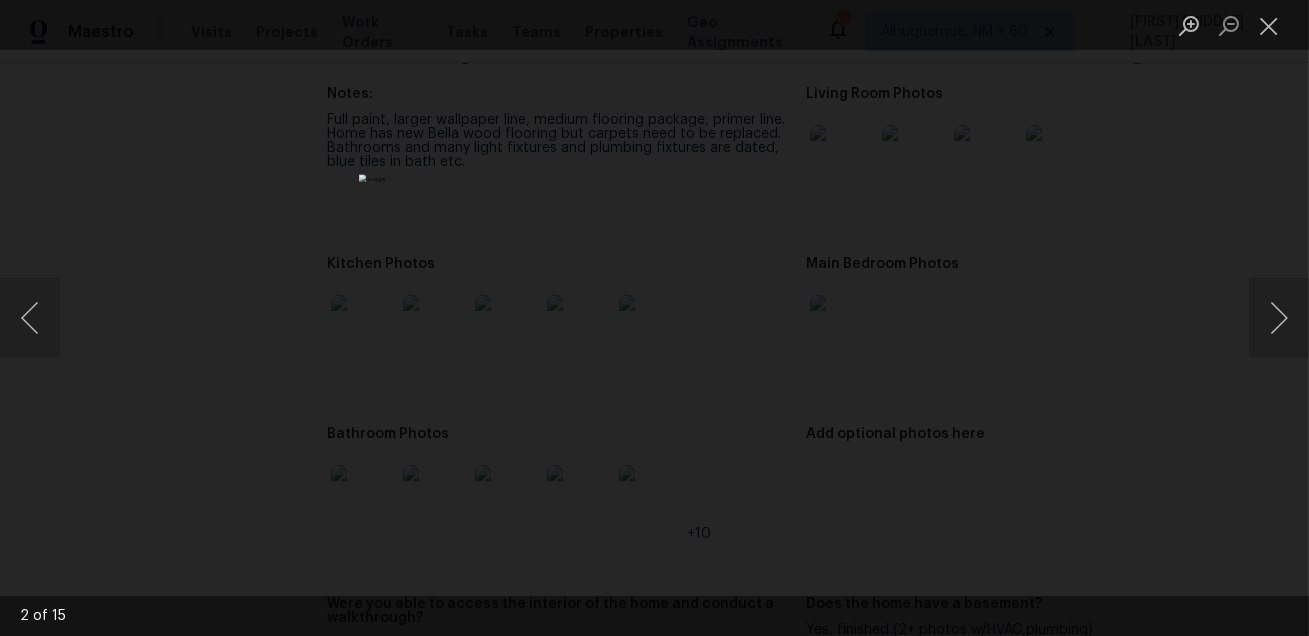 click at bounding box center [654, 318] 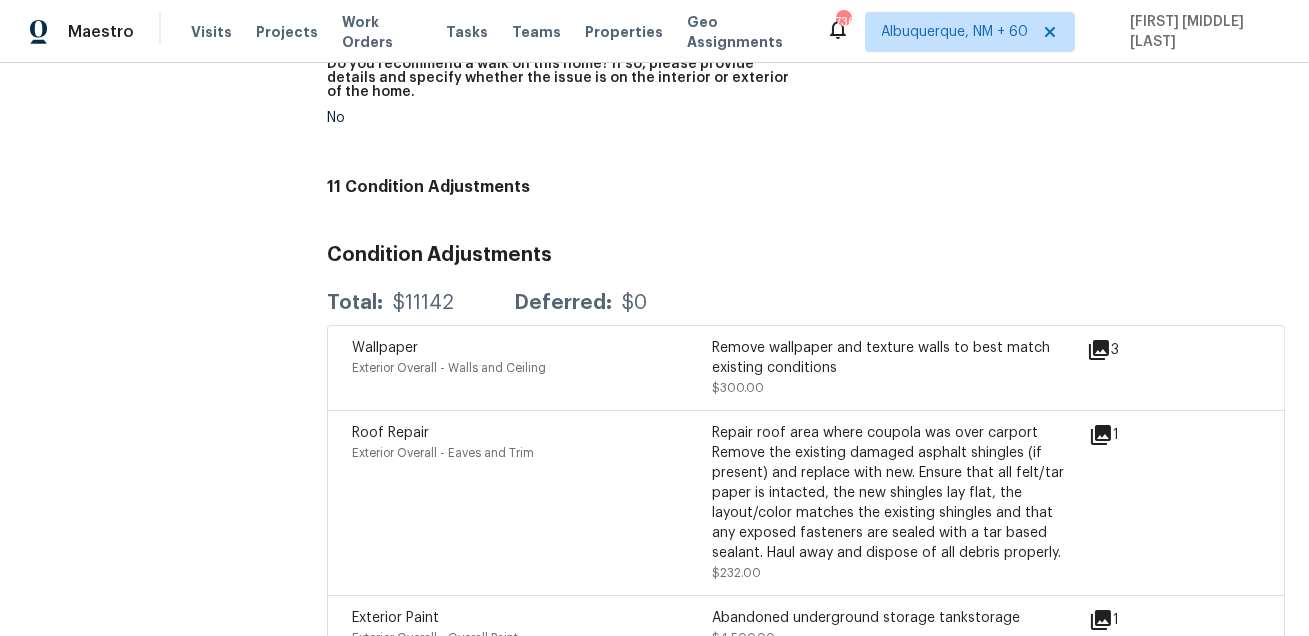 scroll, scrollTop: 2048, scrollLeft: 0, axis: vertical 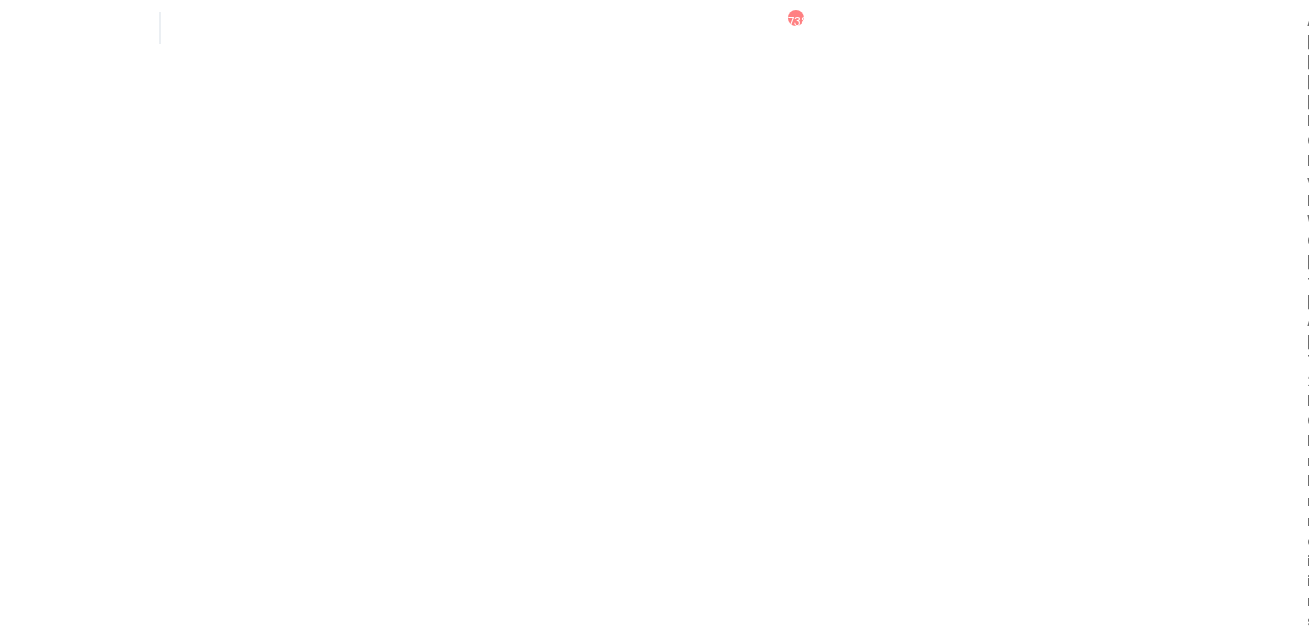 click on "Good: minor staining at isolated, non-easily observable areas; minor/normal wear for age; few/tiny gaps if laminate/LVP" at bounding box center (1037, 1999) 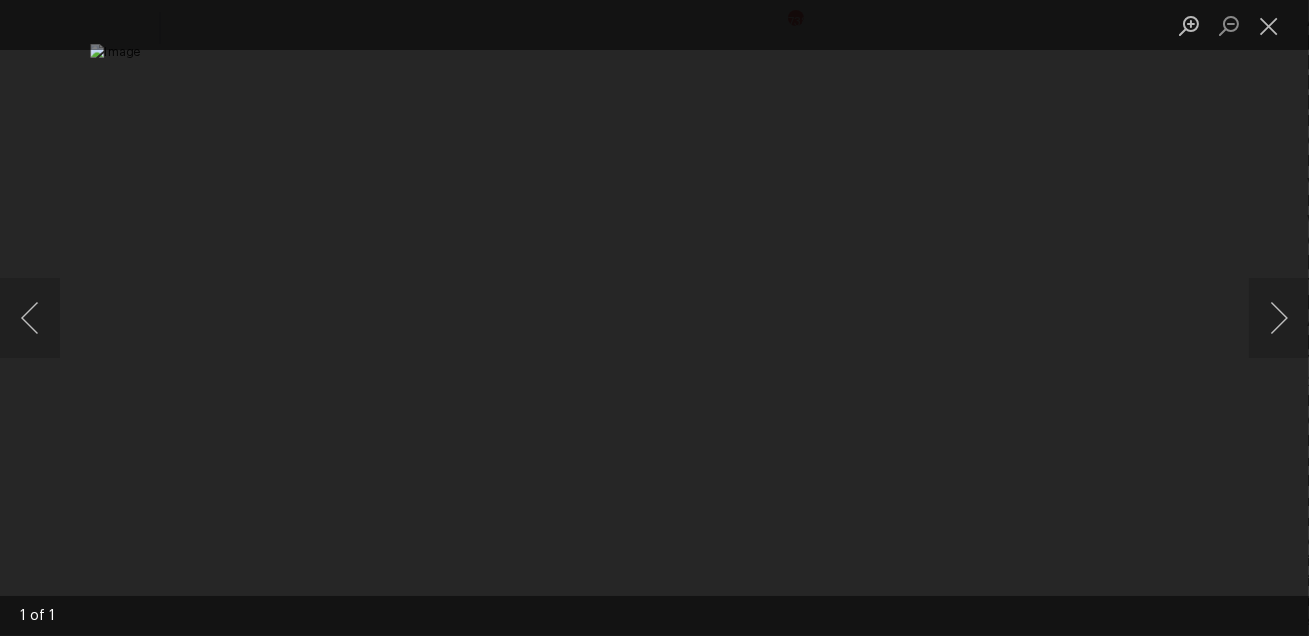 click at bounding box center [654, 318] 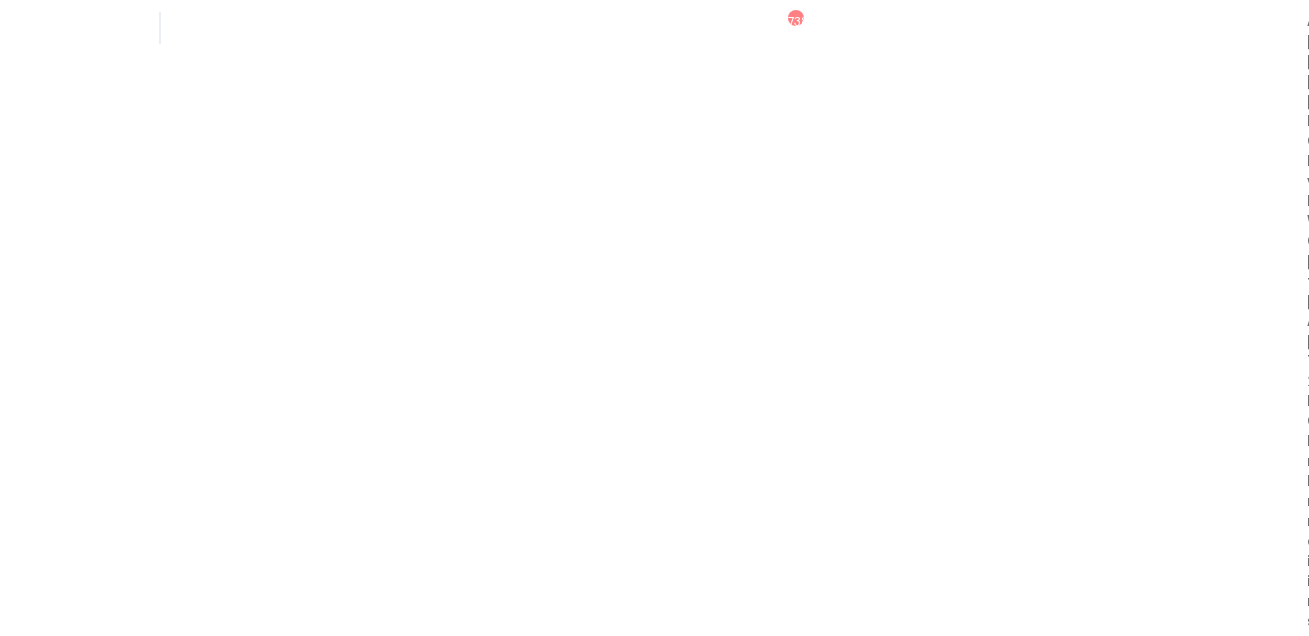 click at bounding box center [363, 2105] 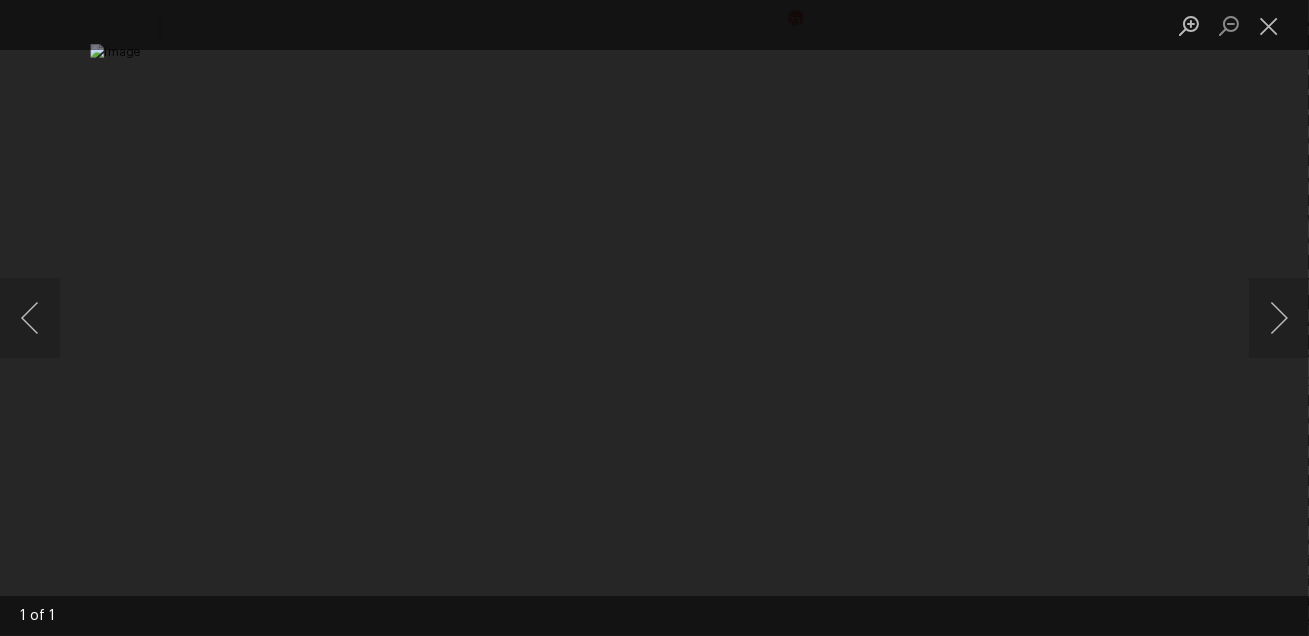 click at bounding box center (654, 318) 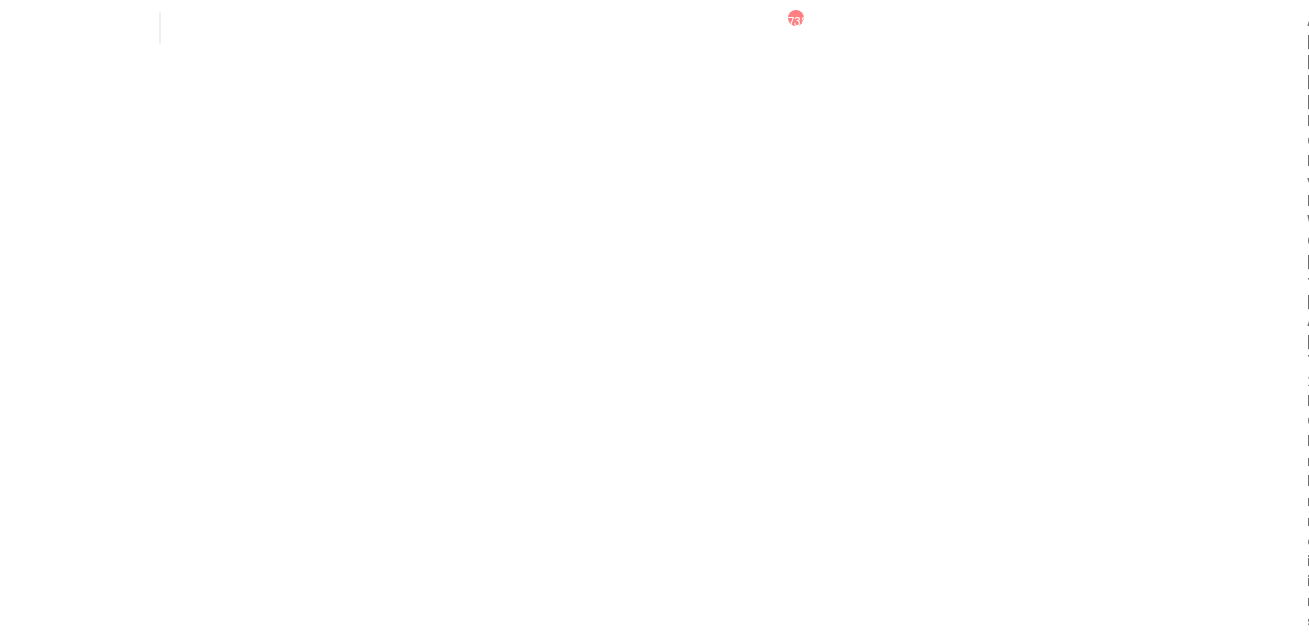 click at bounding box center (1037, 2105) 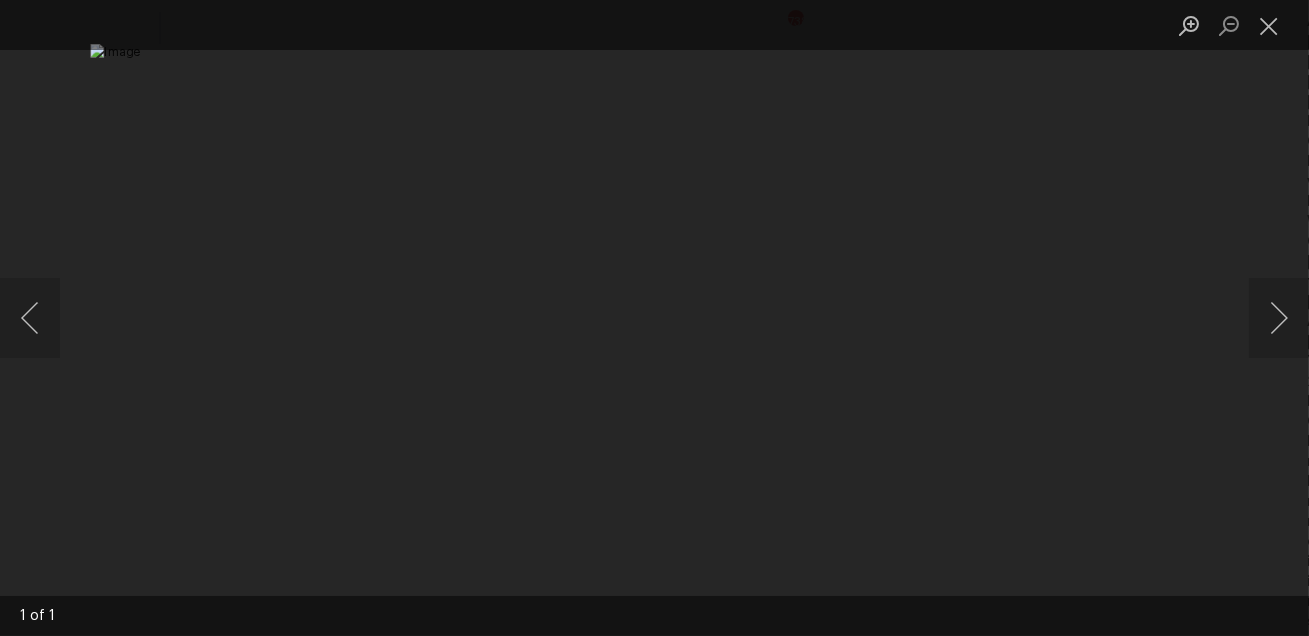 click at bounding box center (654, 318) 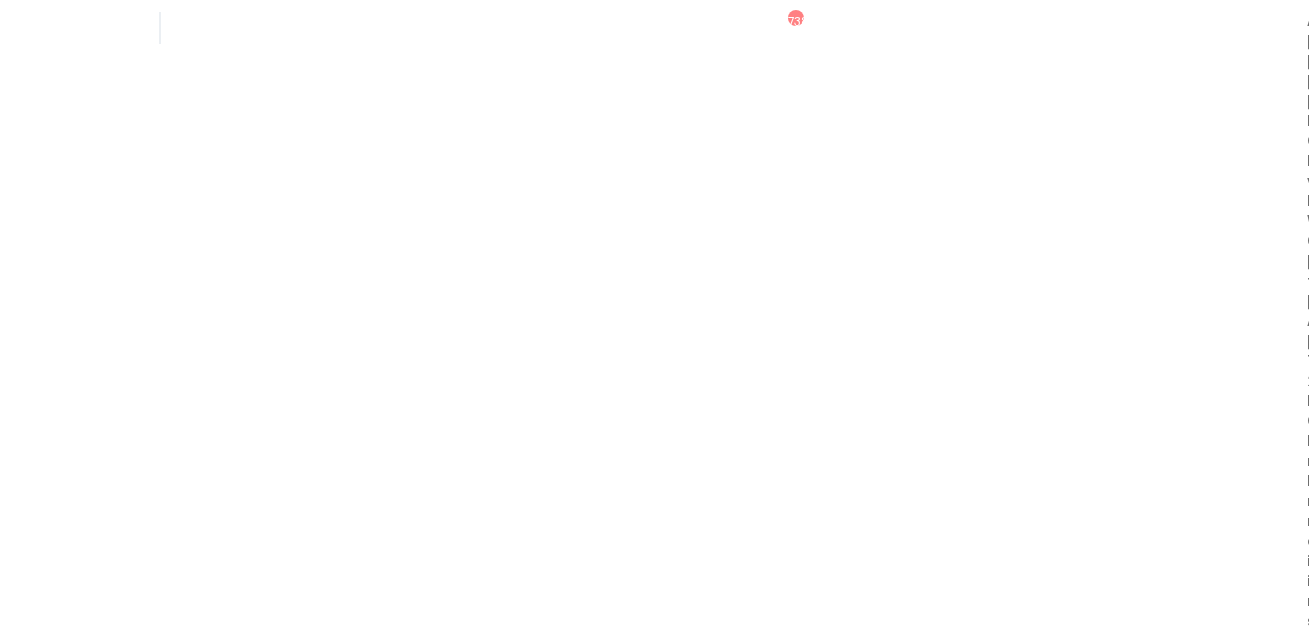 scroll, scrollTop: 2725, scrollLeft: 0, axis: vertical 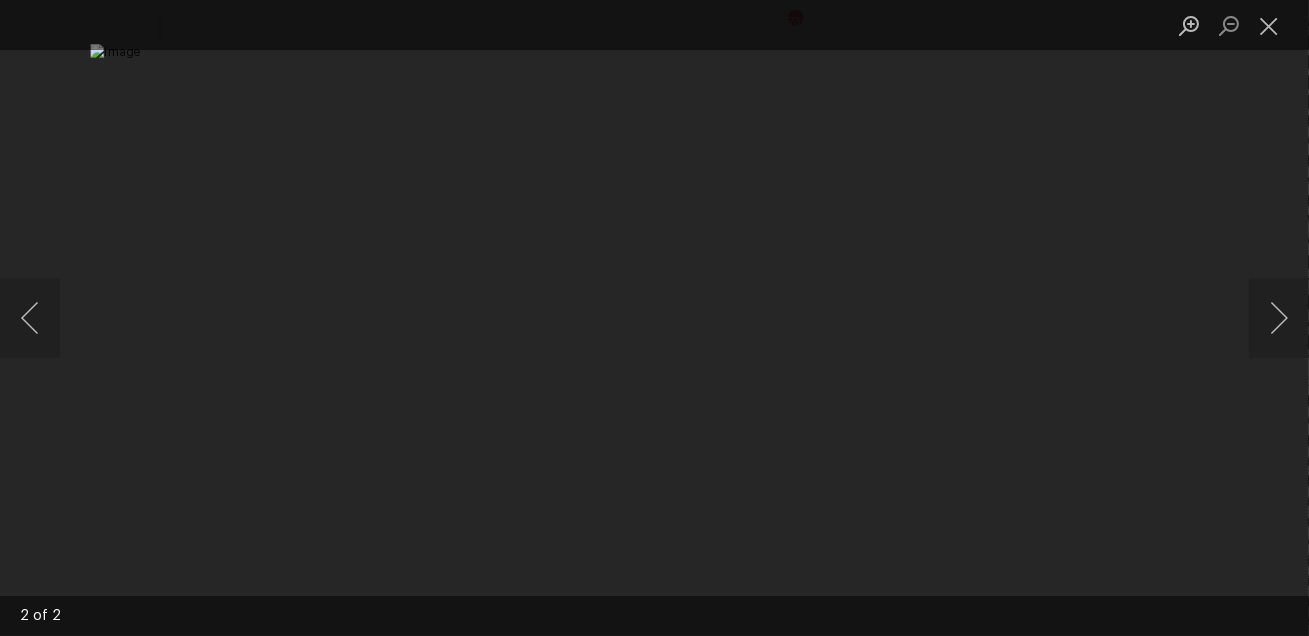 click at bounding box center (654, 318) 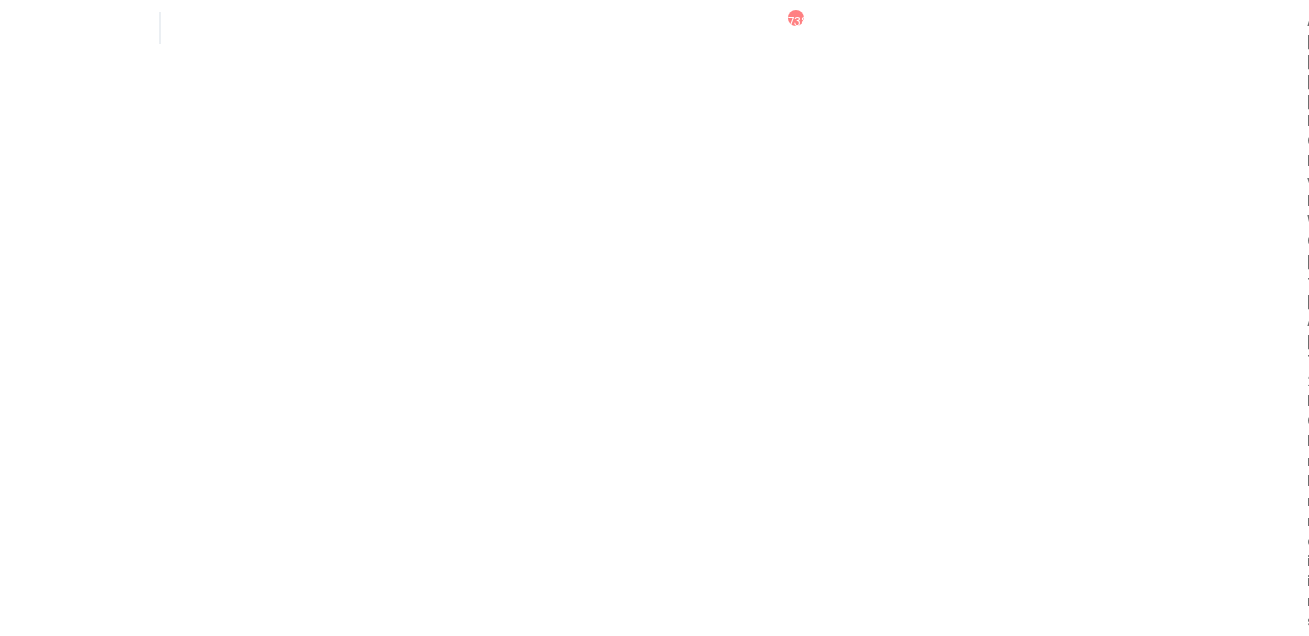 click at bounding box center [842, 2107] 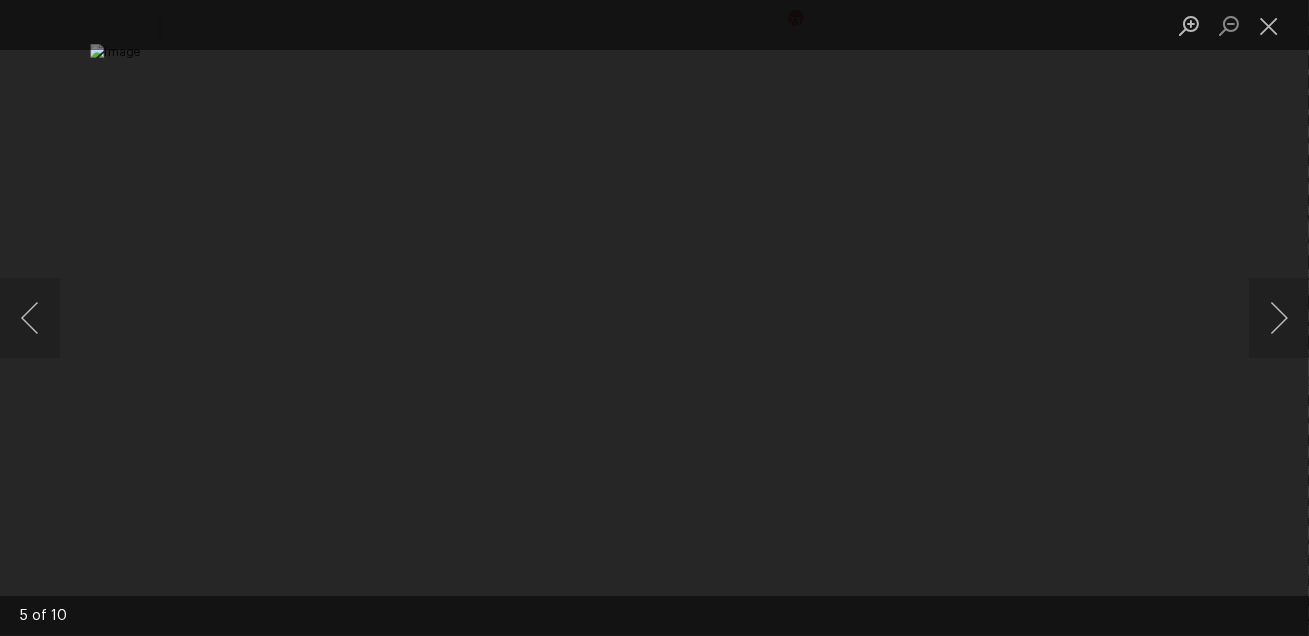 click at bounding box center [654, 318] 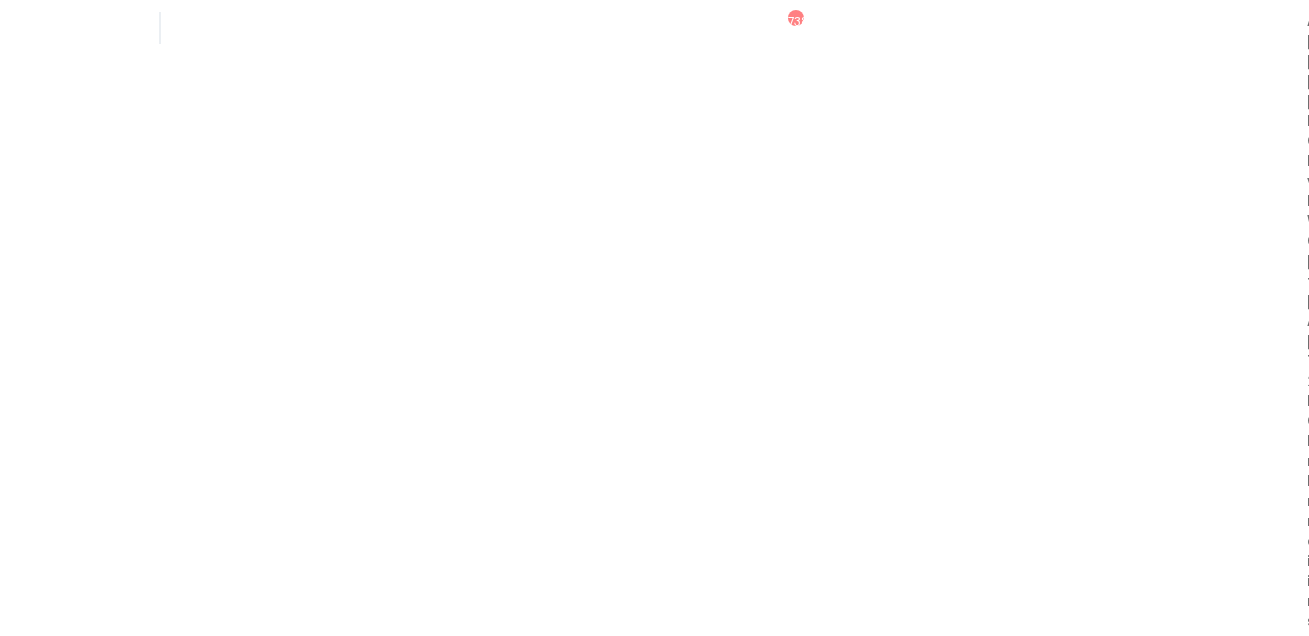 scroll, scrollTop: 3257, scrollLeft: 0, axis: vertical 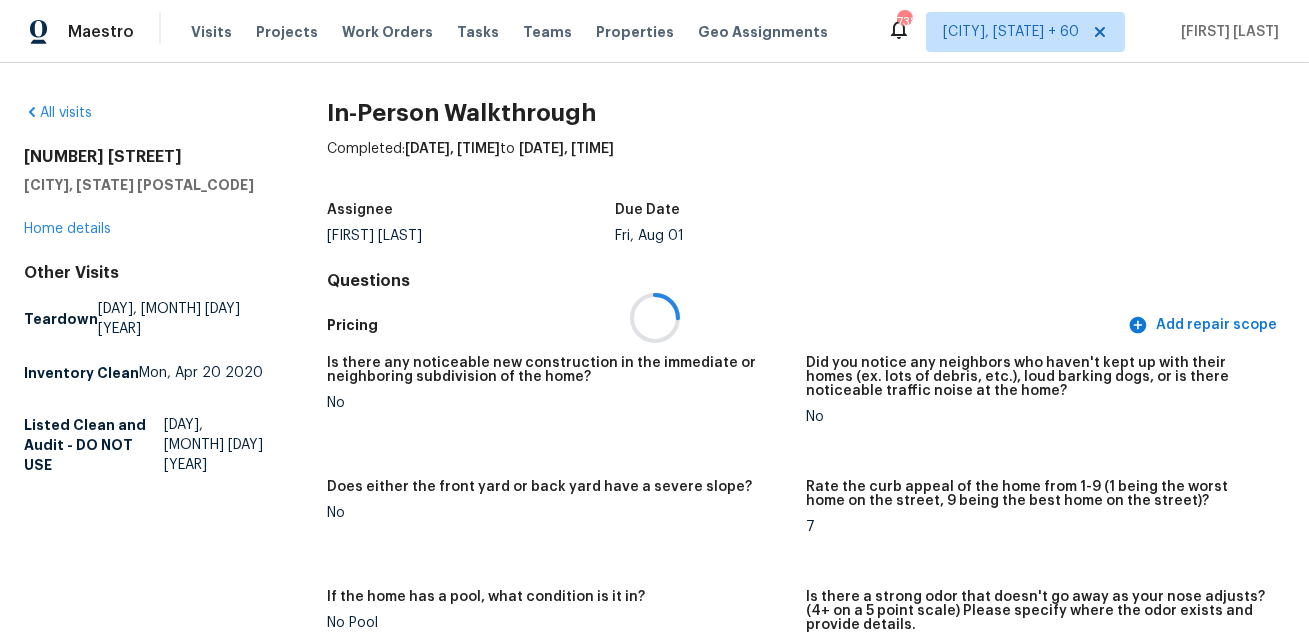 click at bounding box center [654, 318] 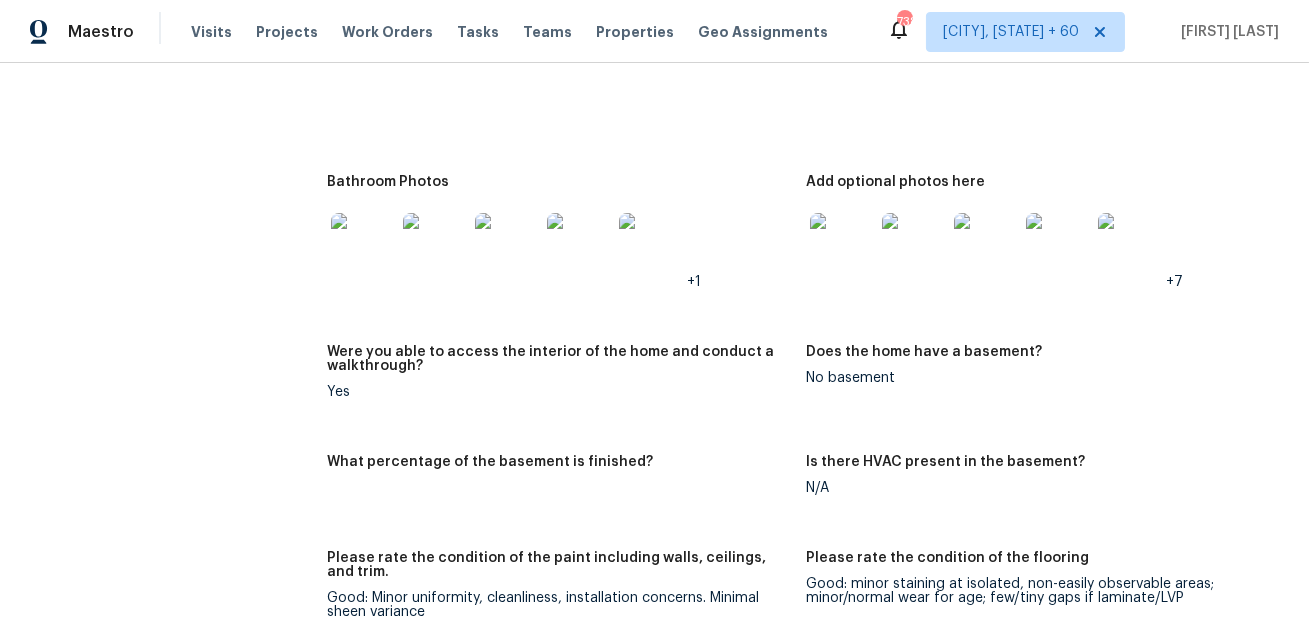 scroll, scrollTop: 1503, scrollLeft: 0, axis: vertical 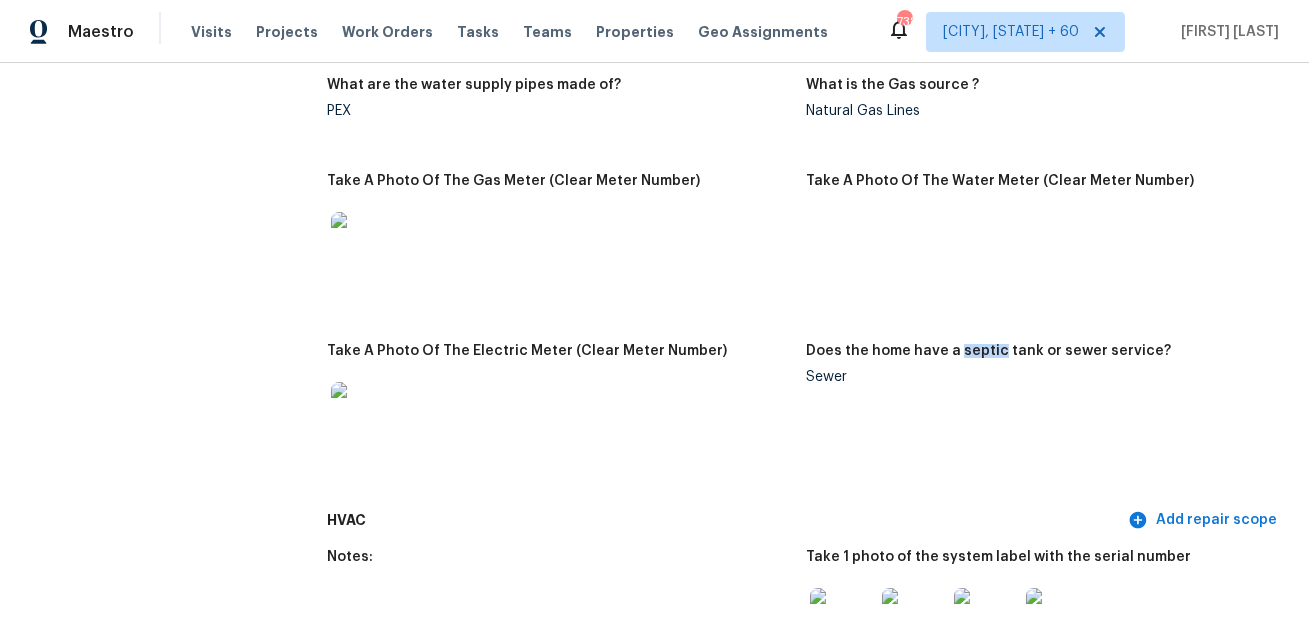 click on "Take A Photo Of The Gas Meter (Clear Meter Number)" at bounding box center (566, 247) 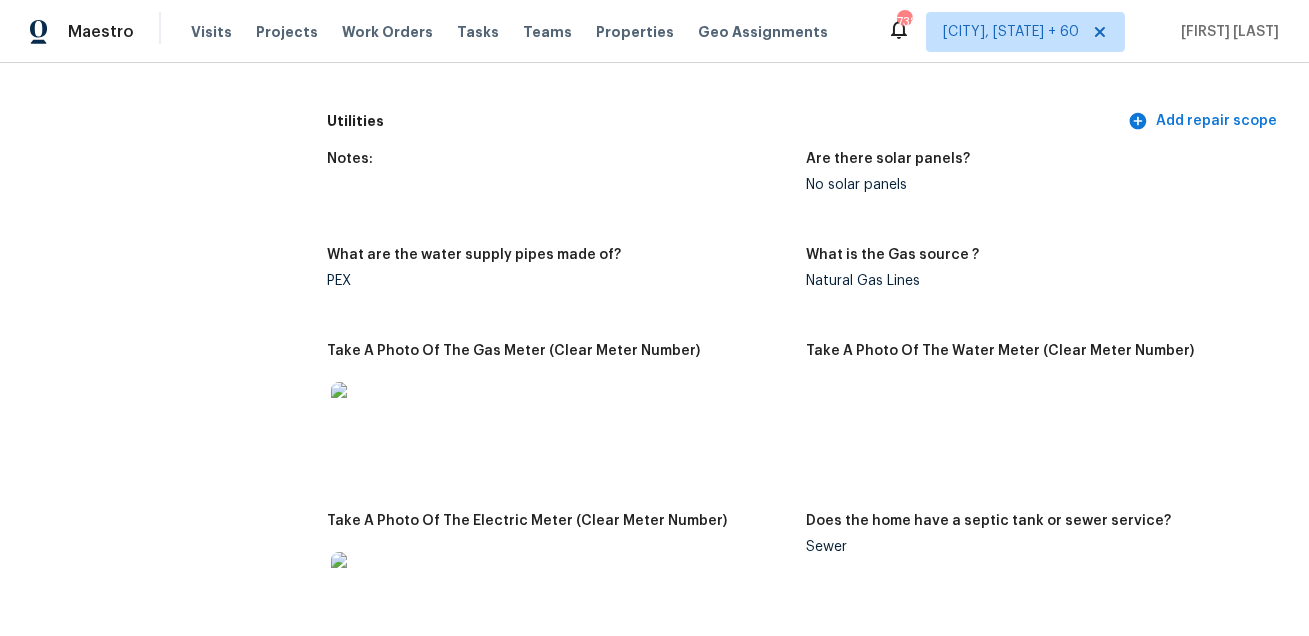 scroll, scrollTop: 1297, scrollLeft: 0, axis: vertical 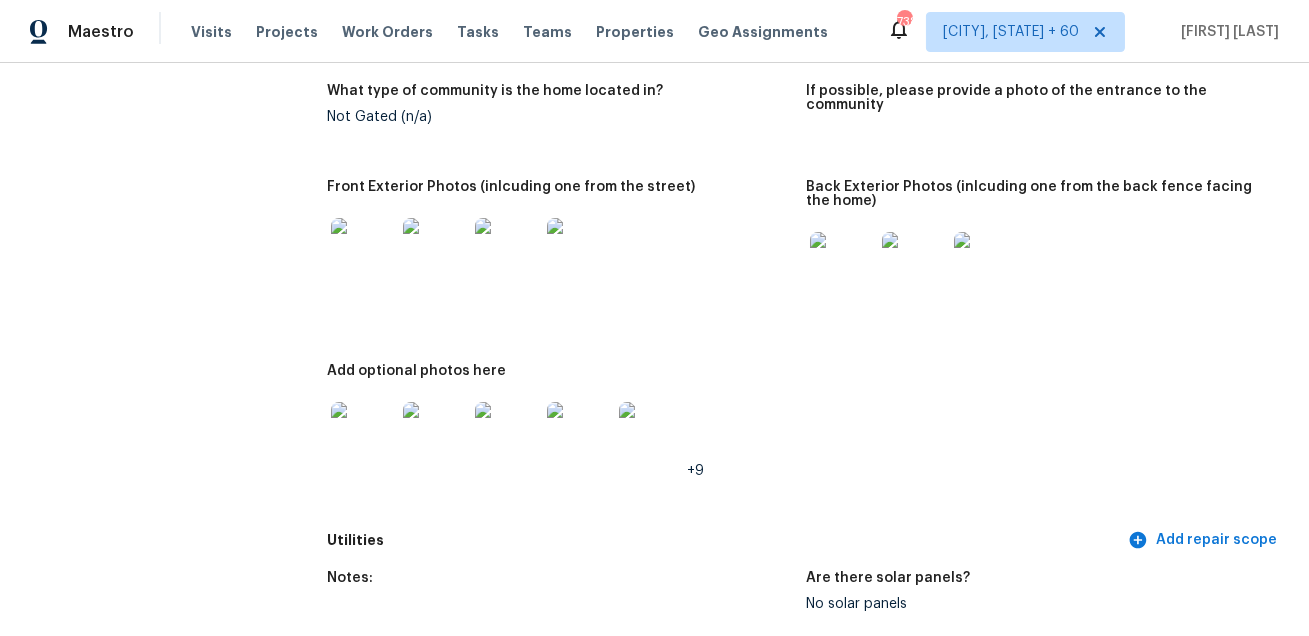 click at bounding box center (842, 264) 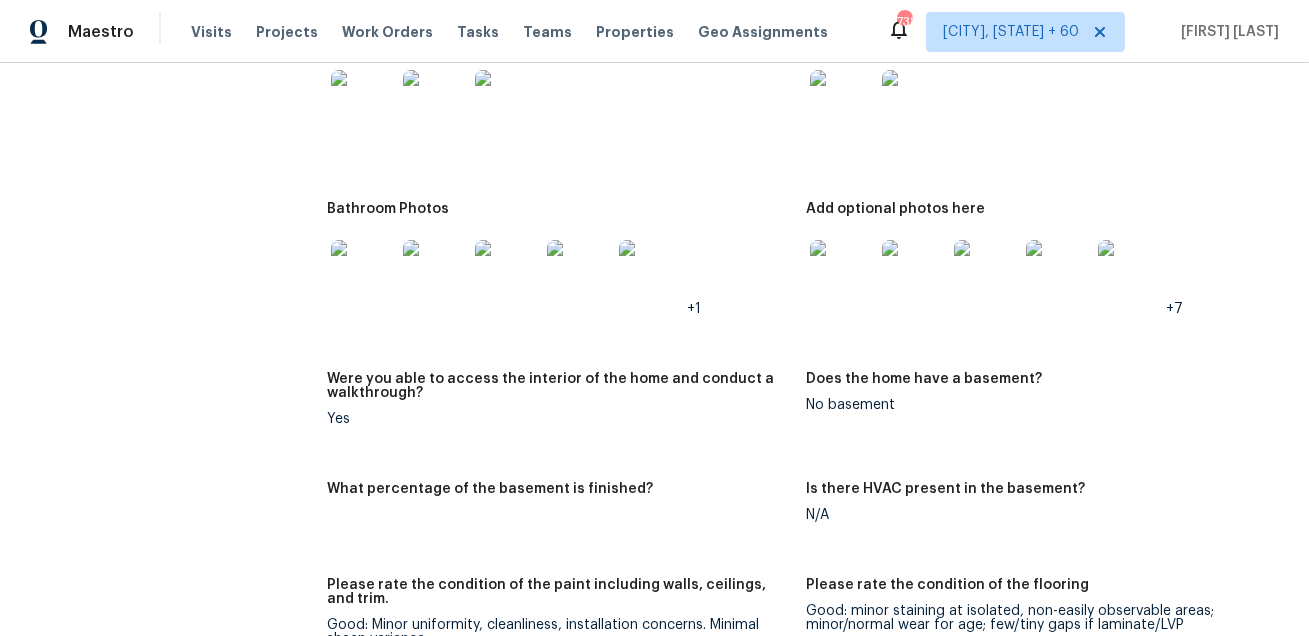 scroll, scrollTop: 2447, scrollLeft: 0, axis: vertical 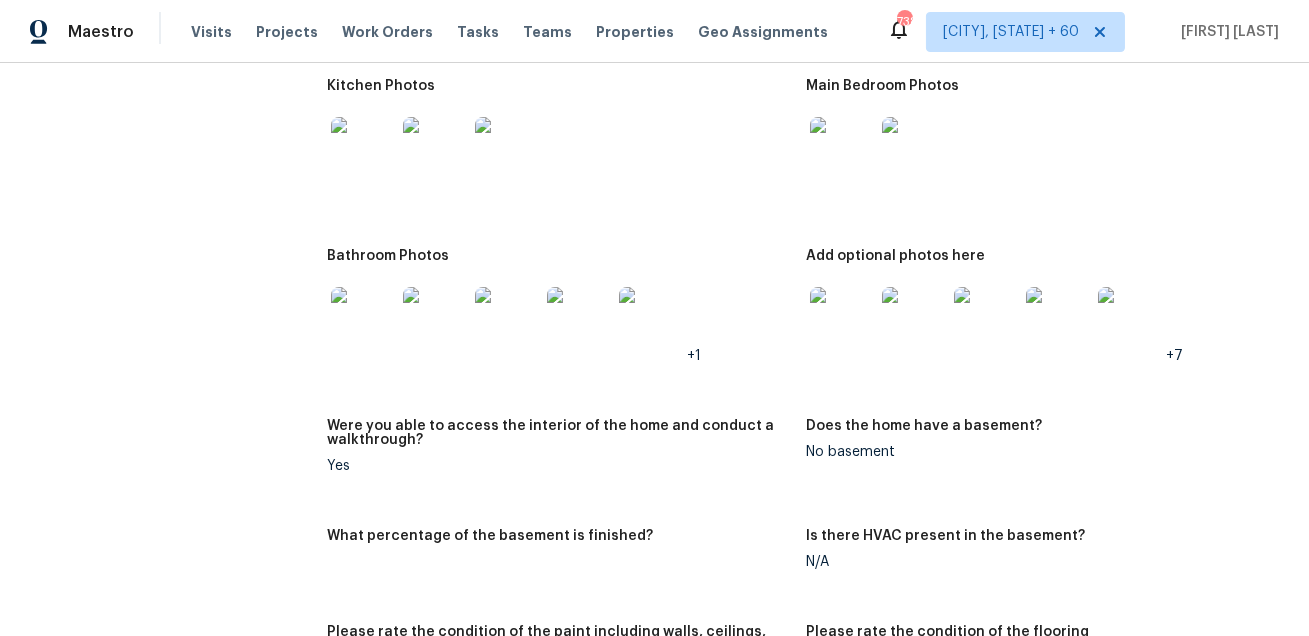 click at bounding box center [363, 149] 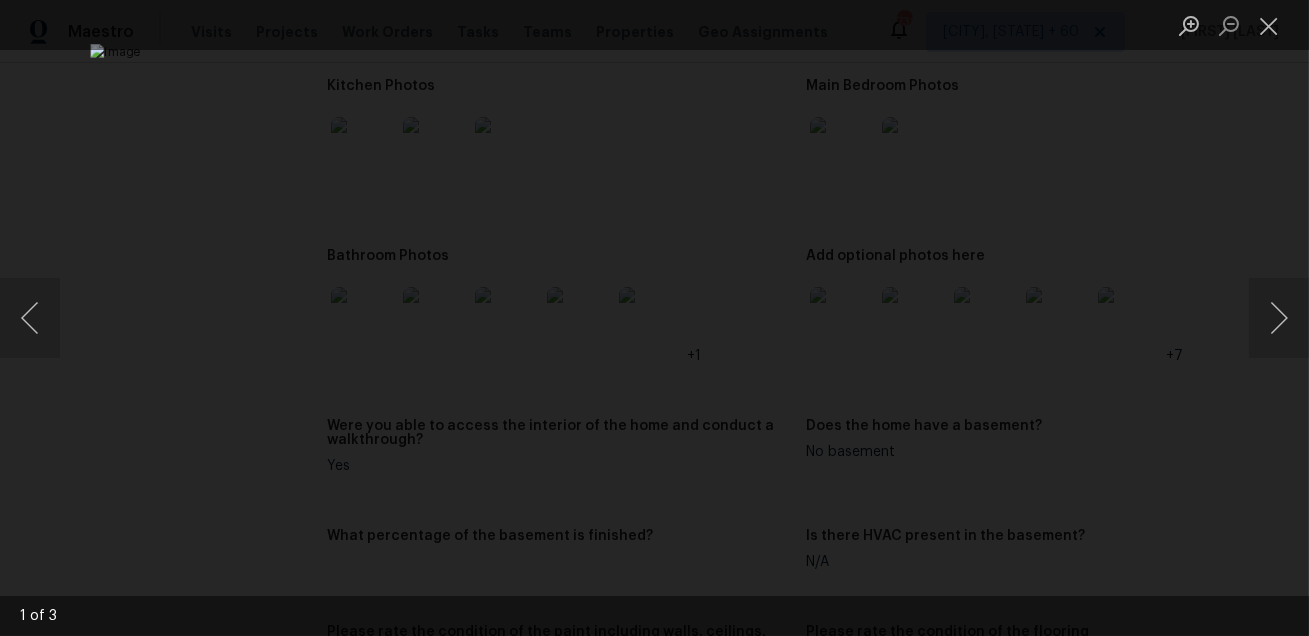 click at bounding box center (654, 318) 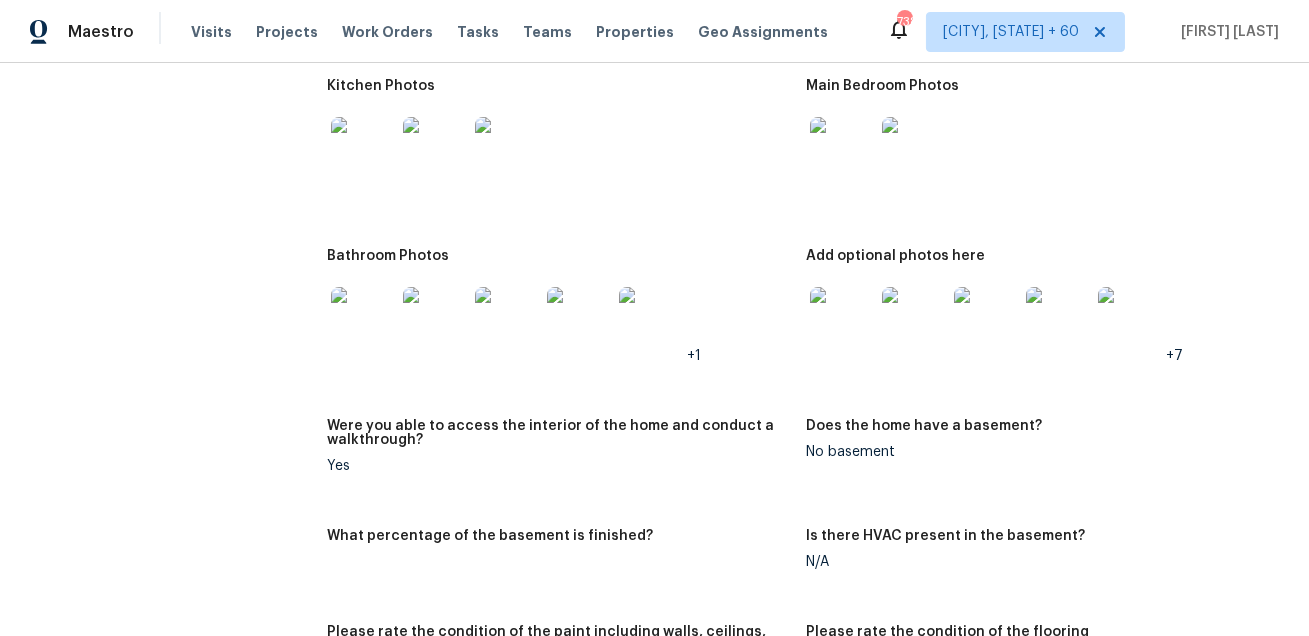 click at bounding box center [363, 319] 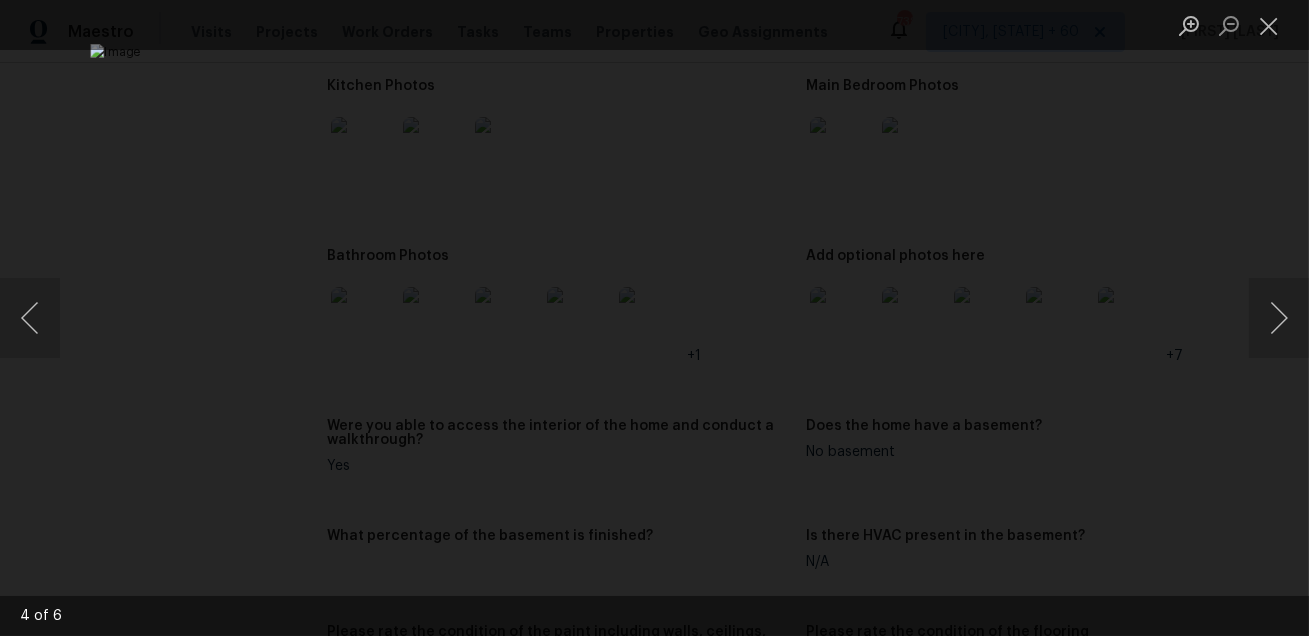 click at bounding box center (654, 318) 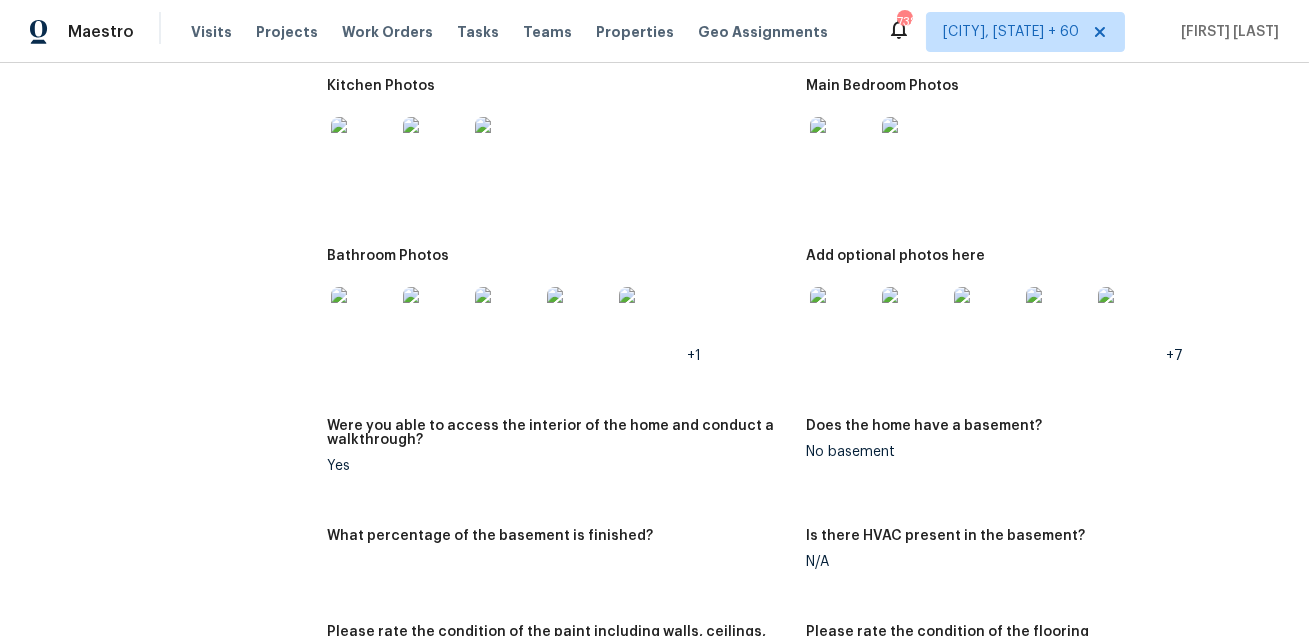 click at bounding box center [363, 149] 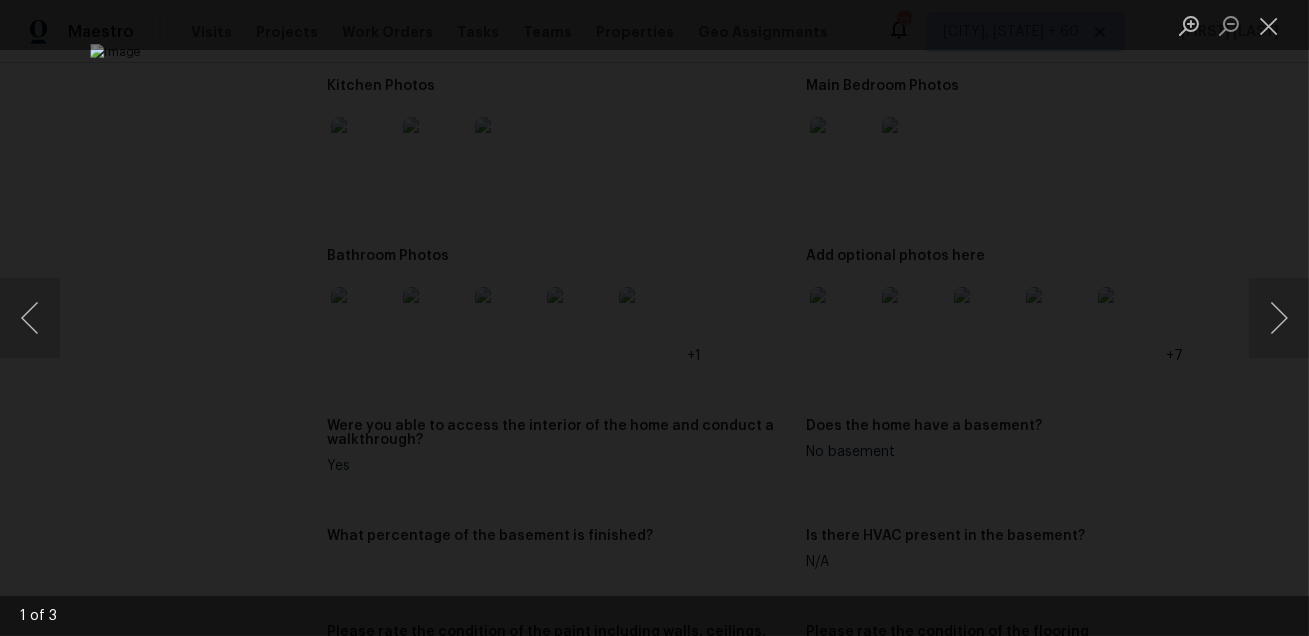 click at bounding box center (654, 318) 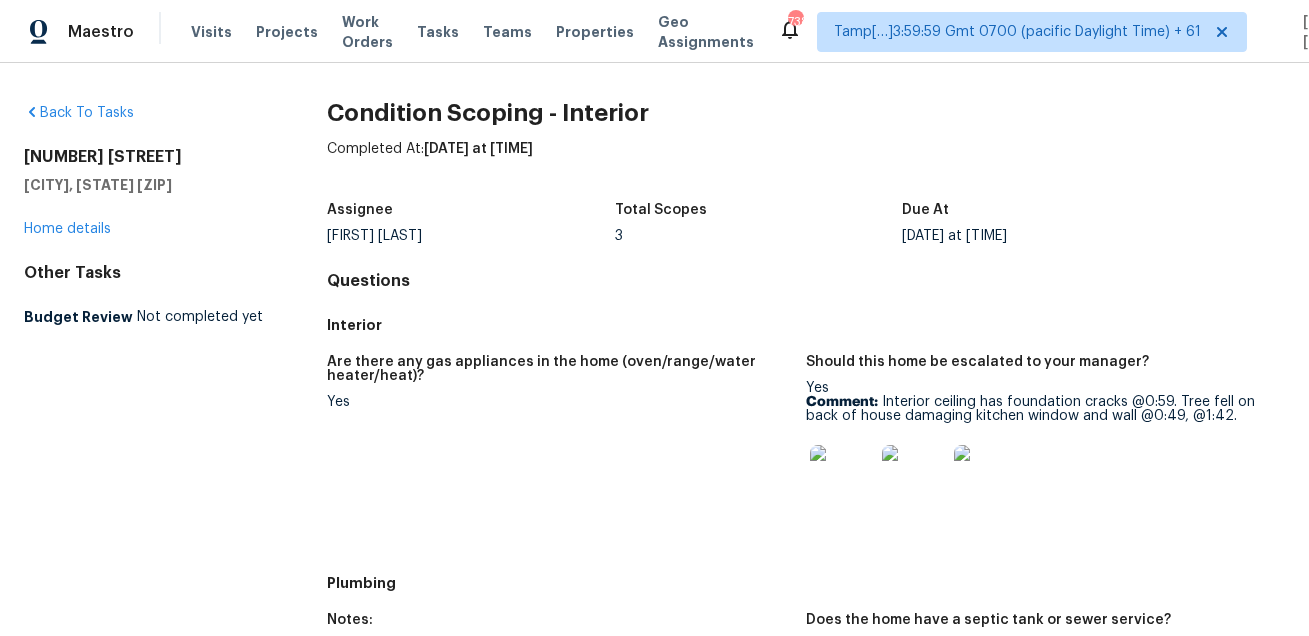 scroll, scrollTop: 0, scrollLeft: 0, axis: both 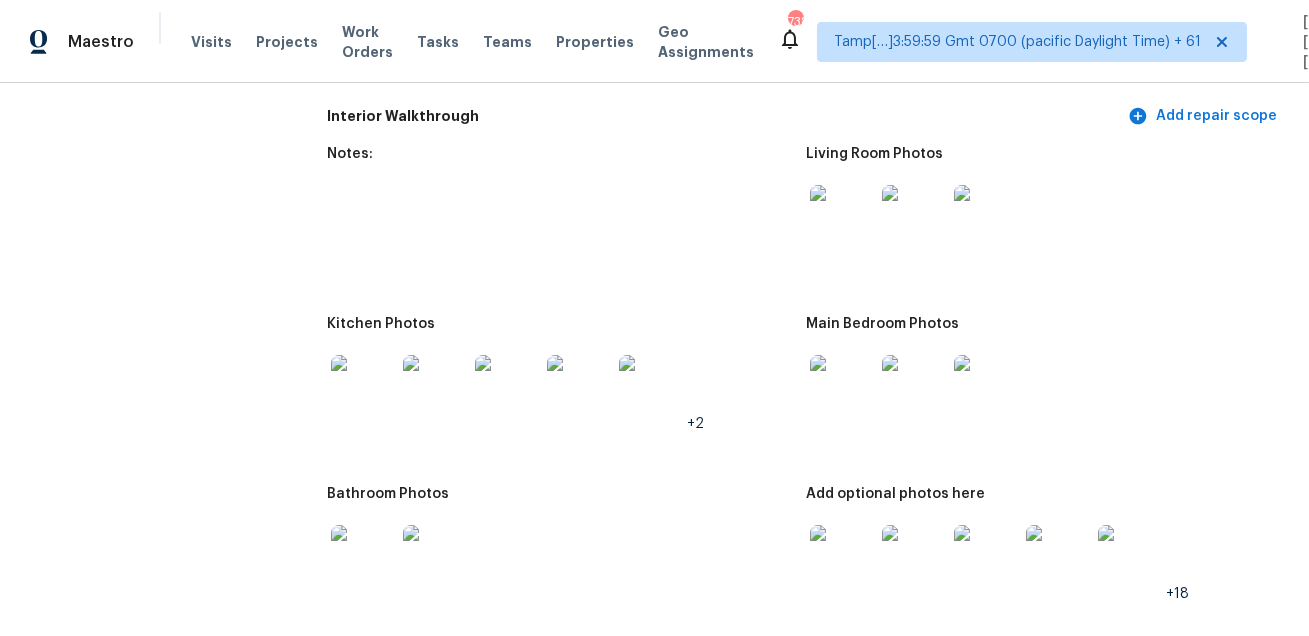 click at bounding box center (842, 217) 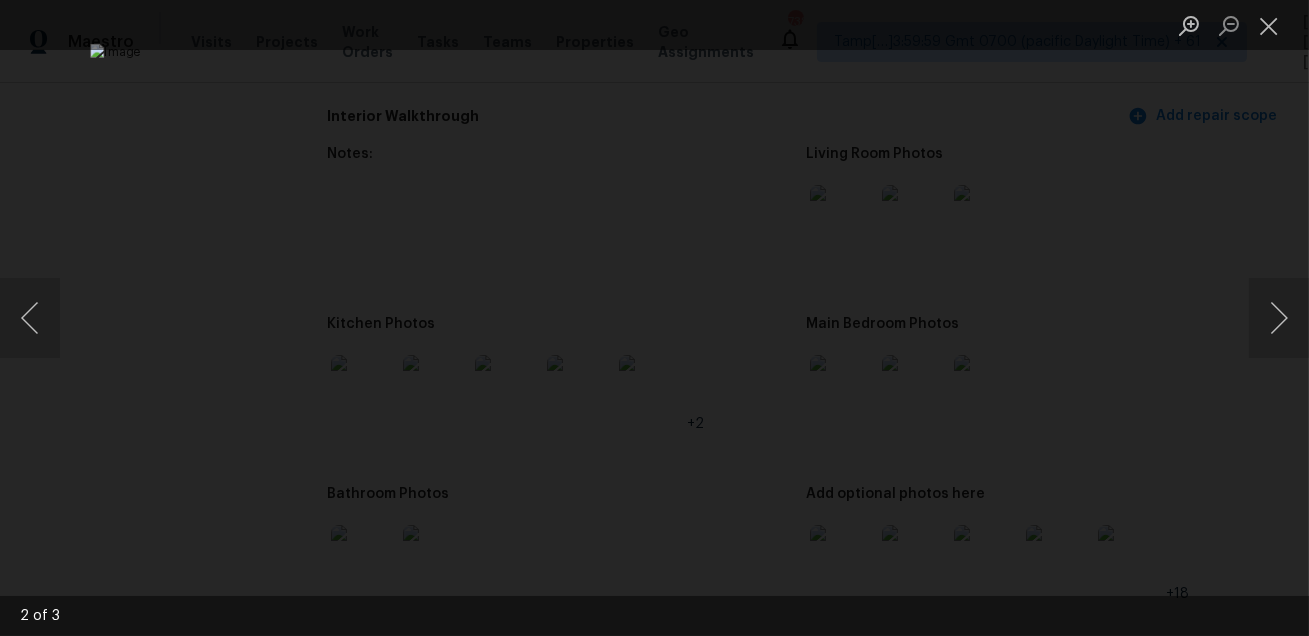 click at bounding box center [654, 318] 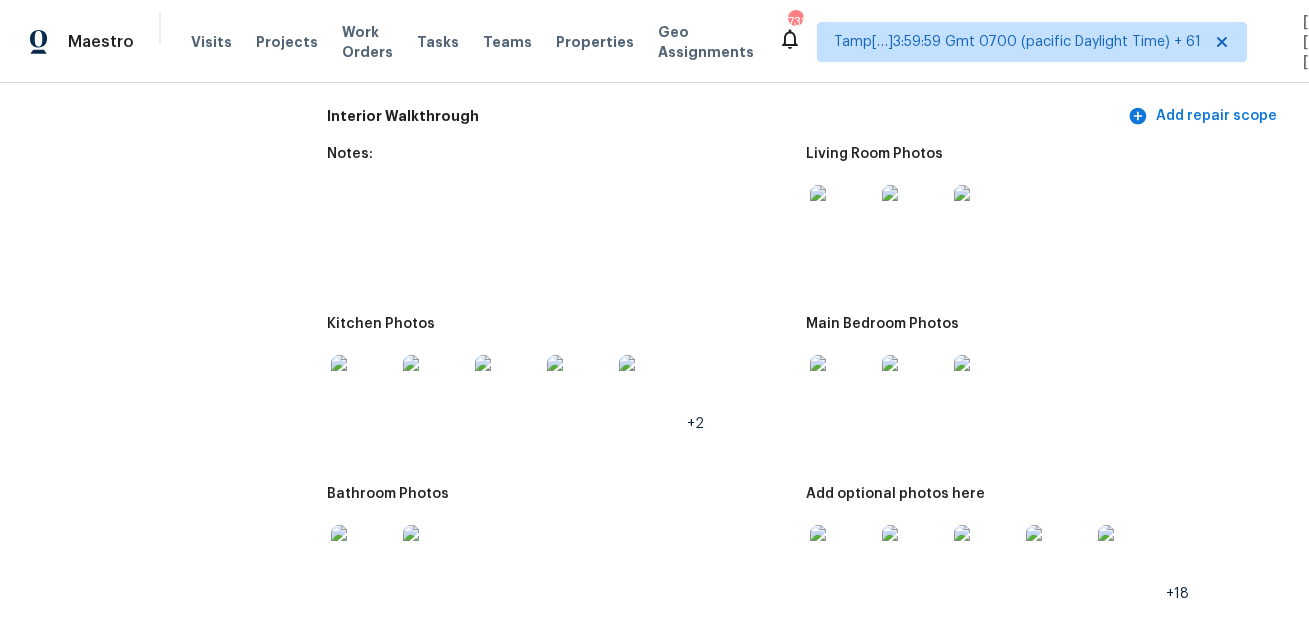 click at bounding box center (363, 387) 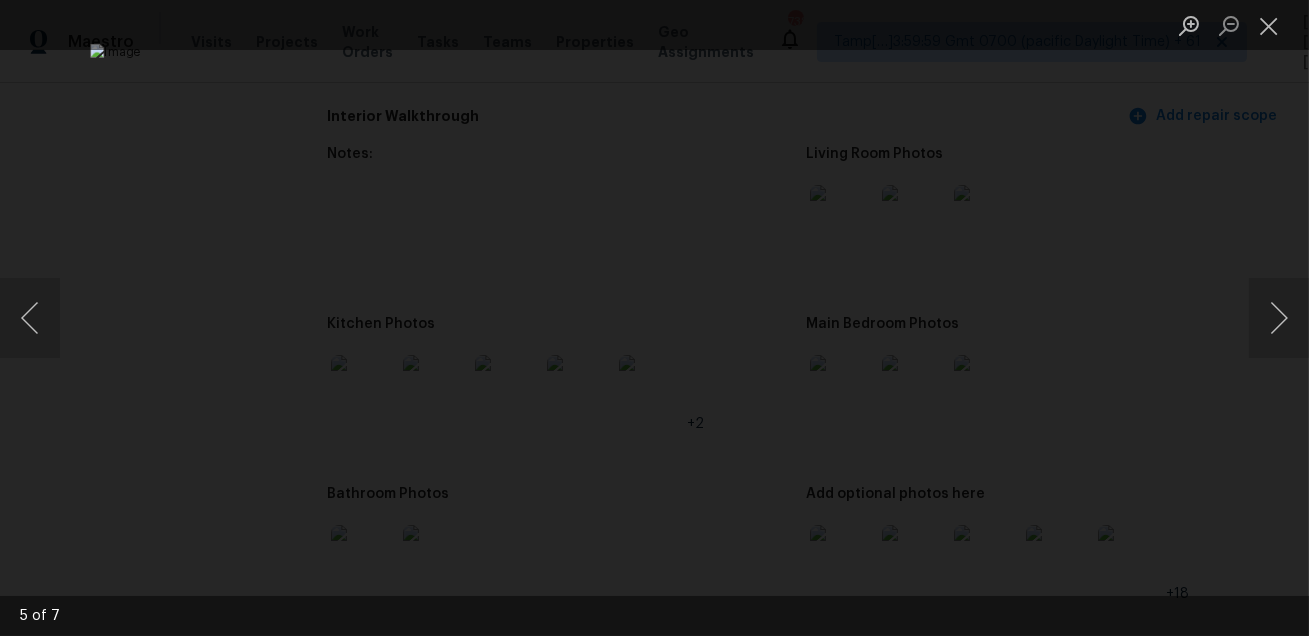 click at bounding box center [654, 318] 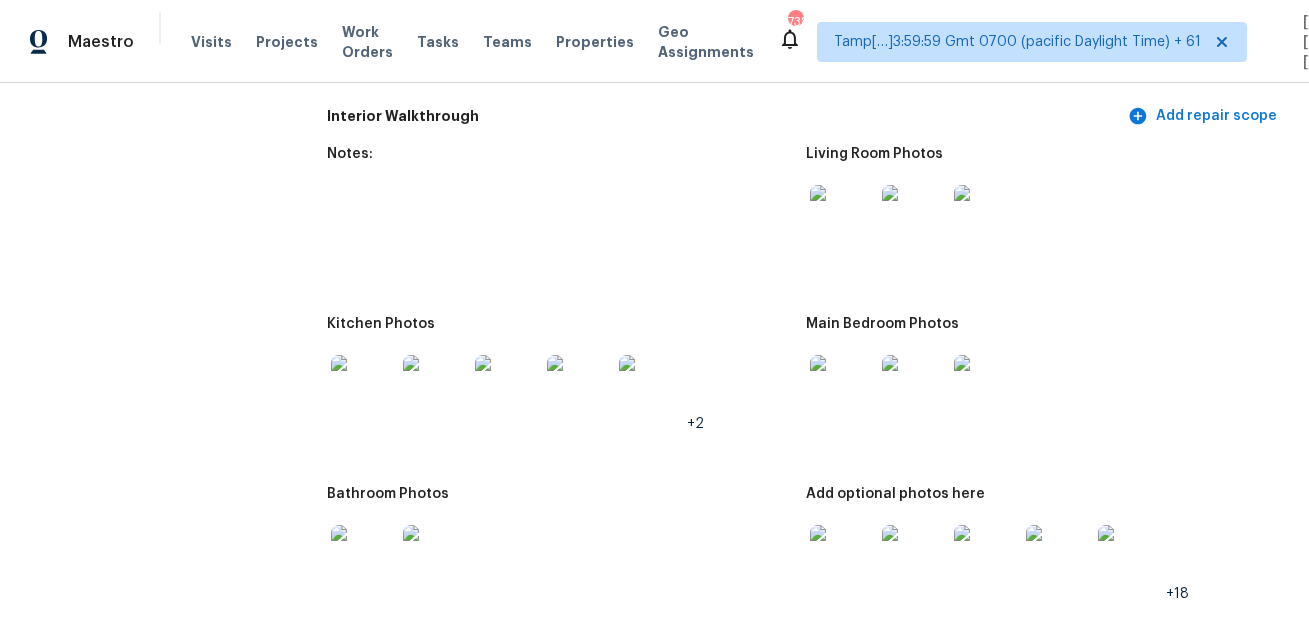 click at bounding box center [842, 387] 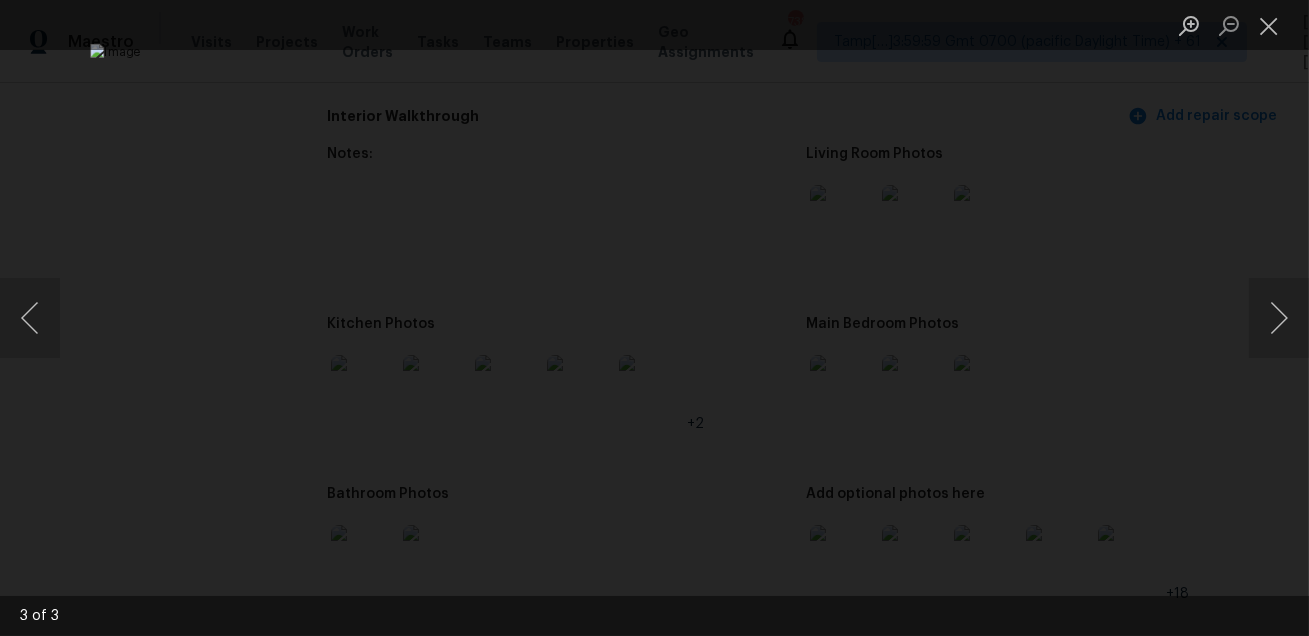 click at bounding box center [654, 318] 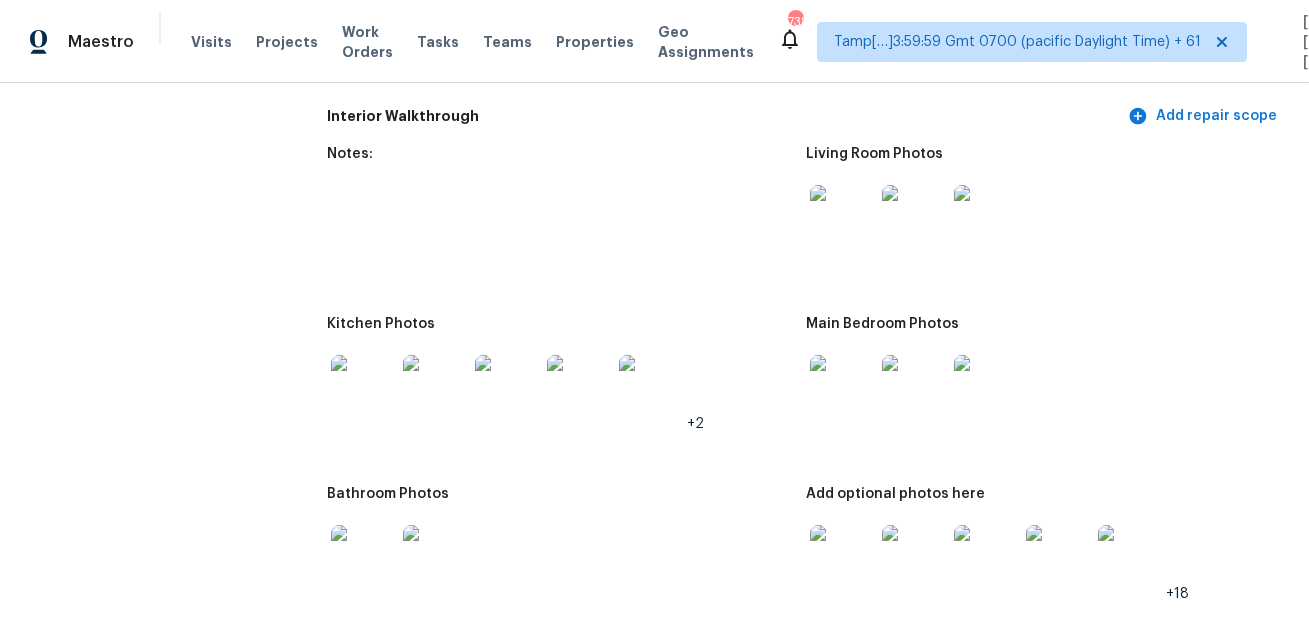 click at bounding box center (363, 557) 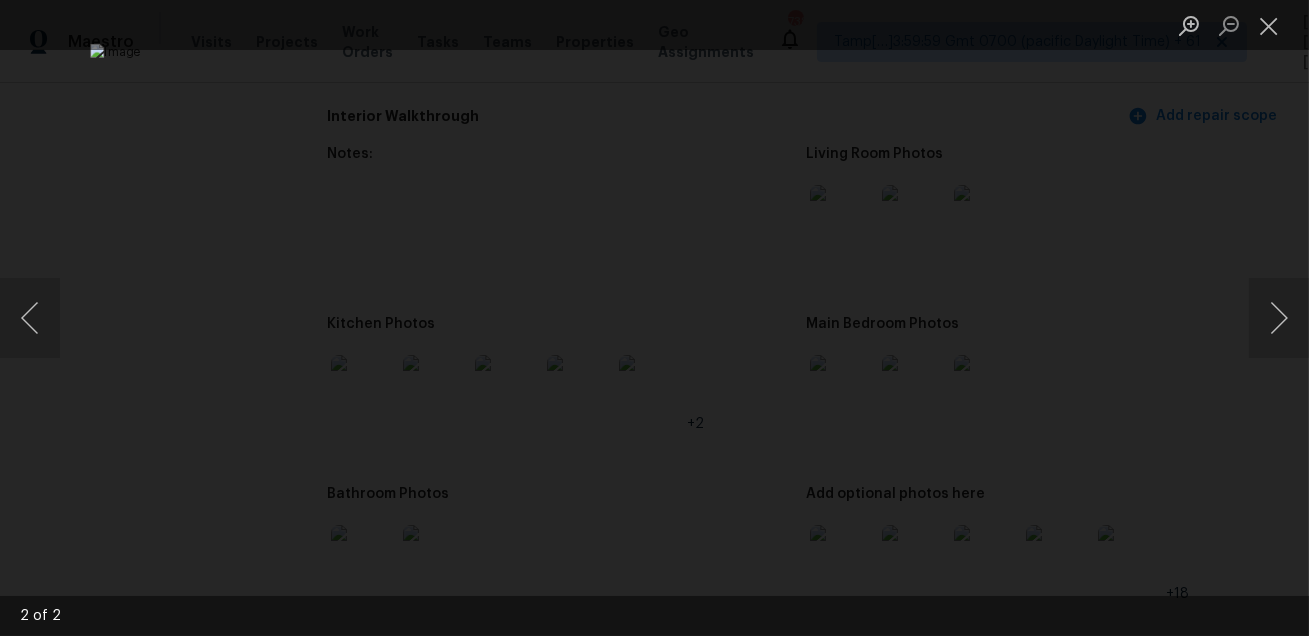 click at bounding box center (654, 318) 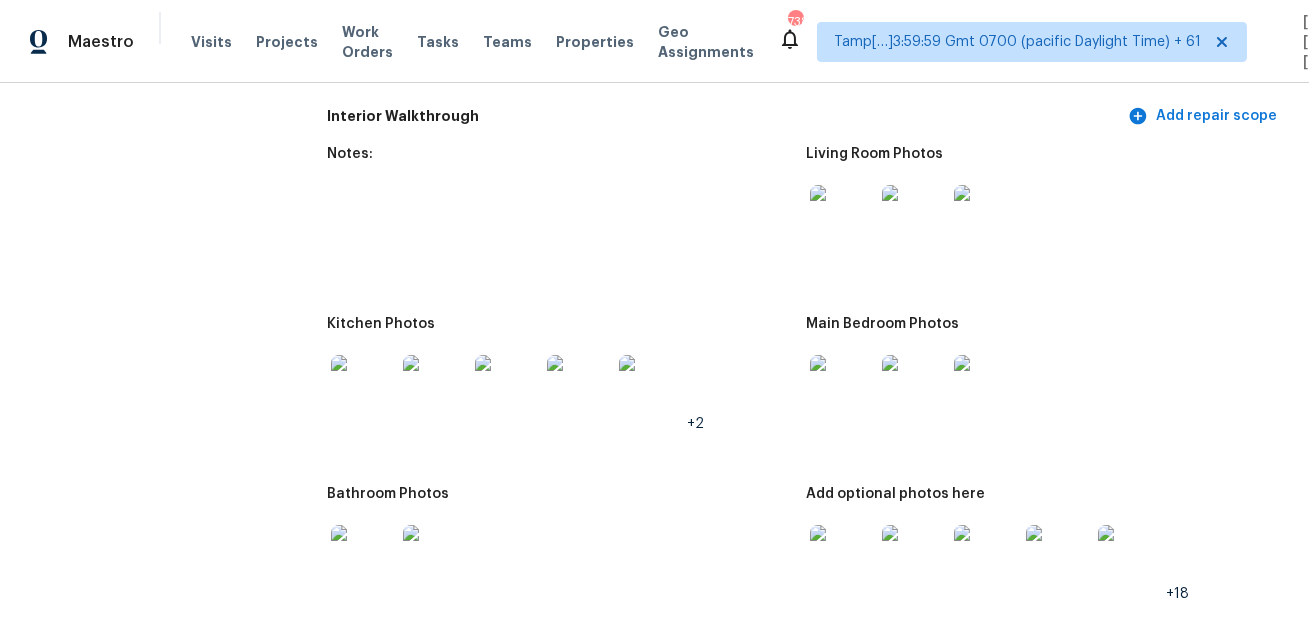 click at bounding box center [842, 387] 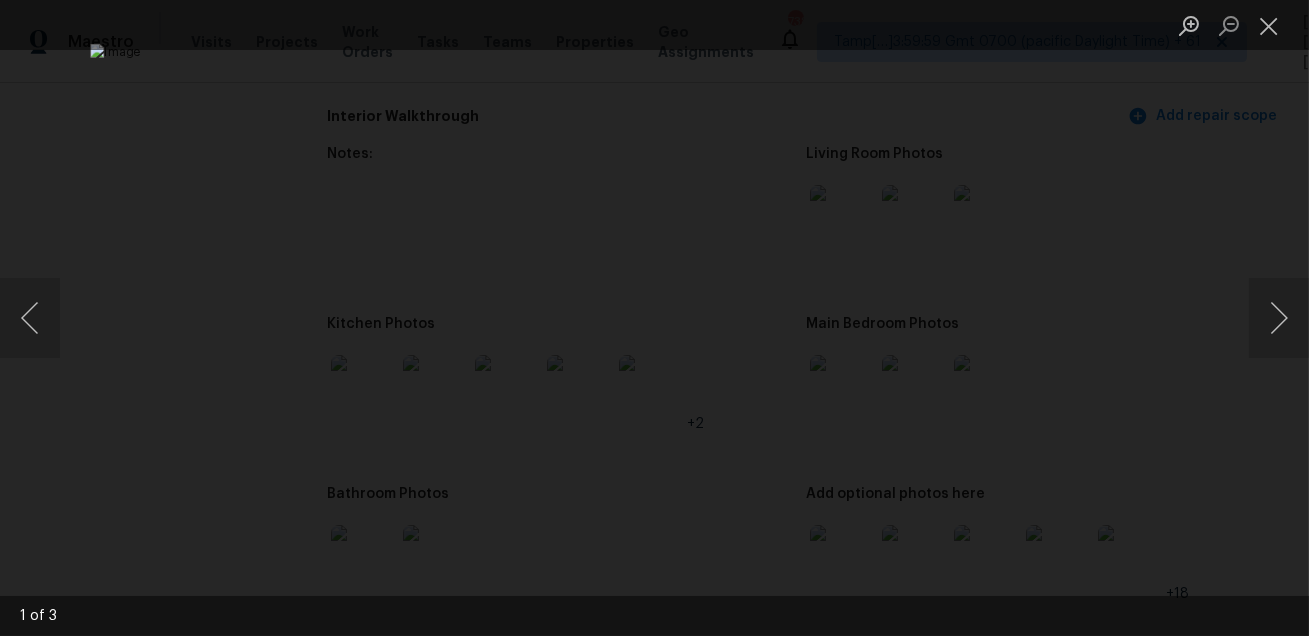click at bounding box center [654, 318] 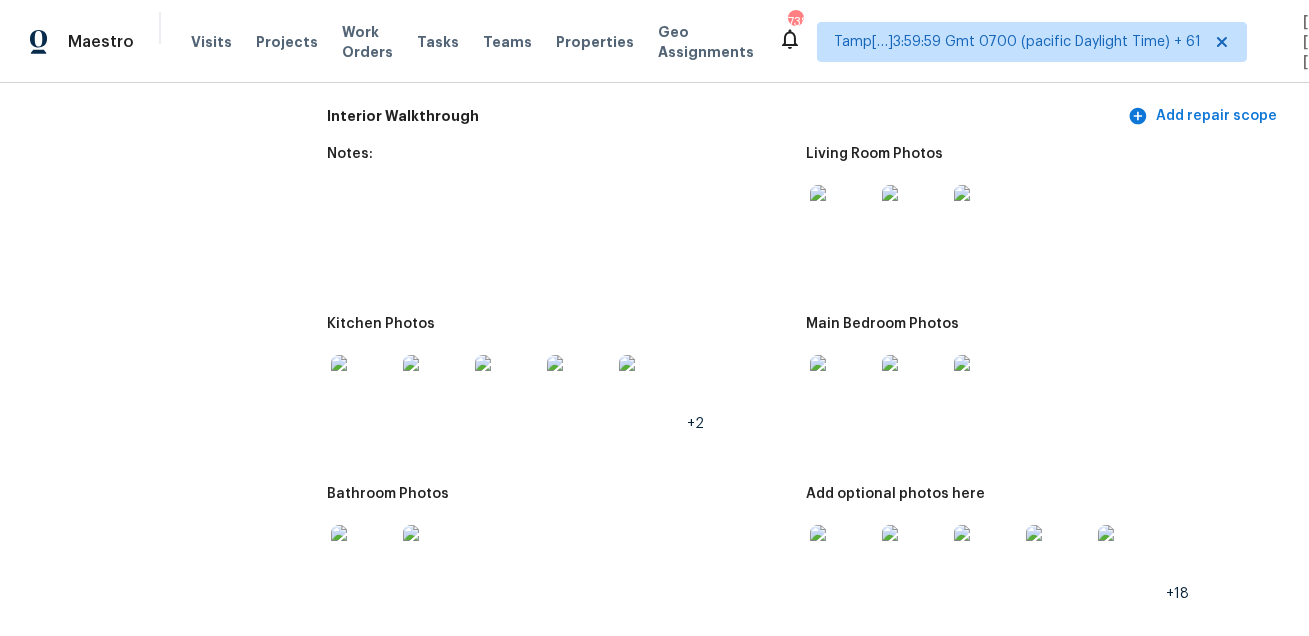 click at bounding box center (842, 557) 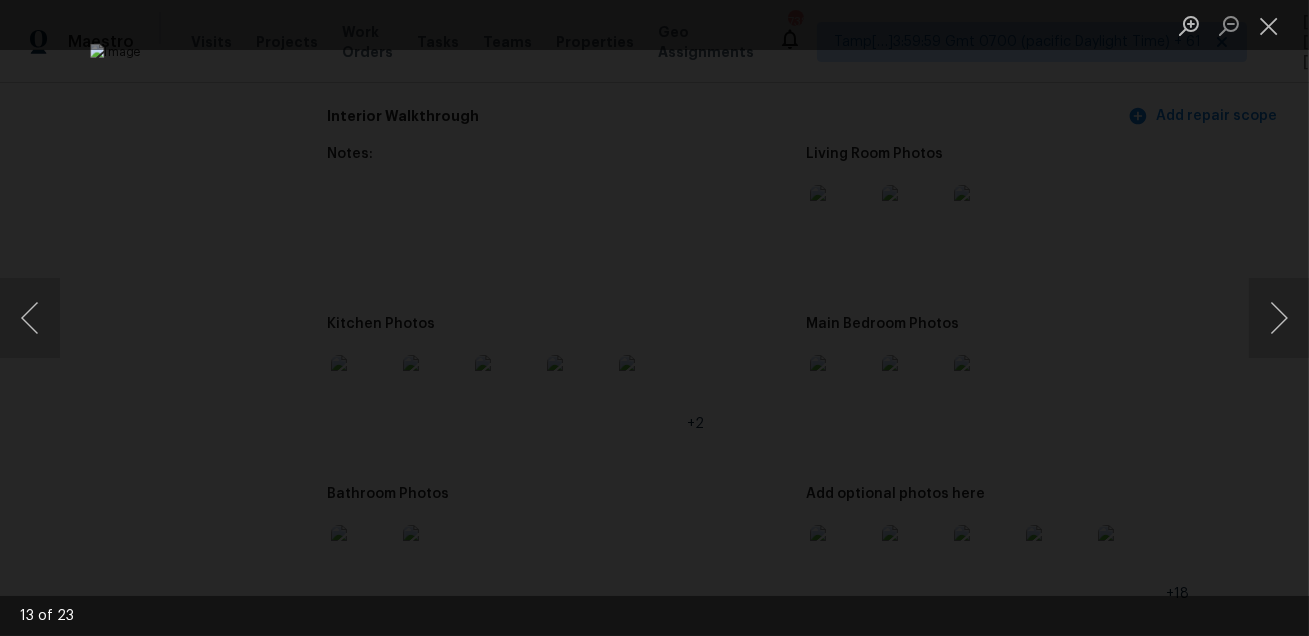 click at bounding box center [654, 318] 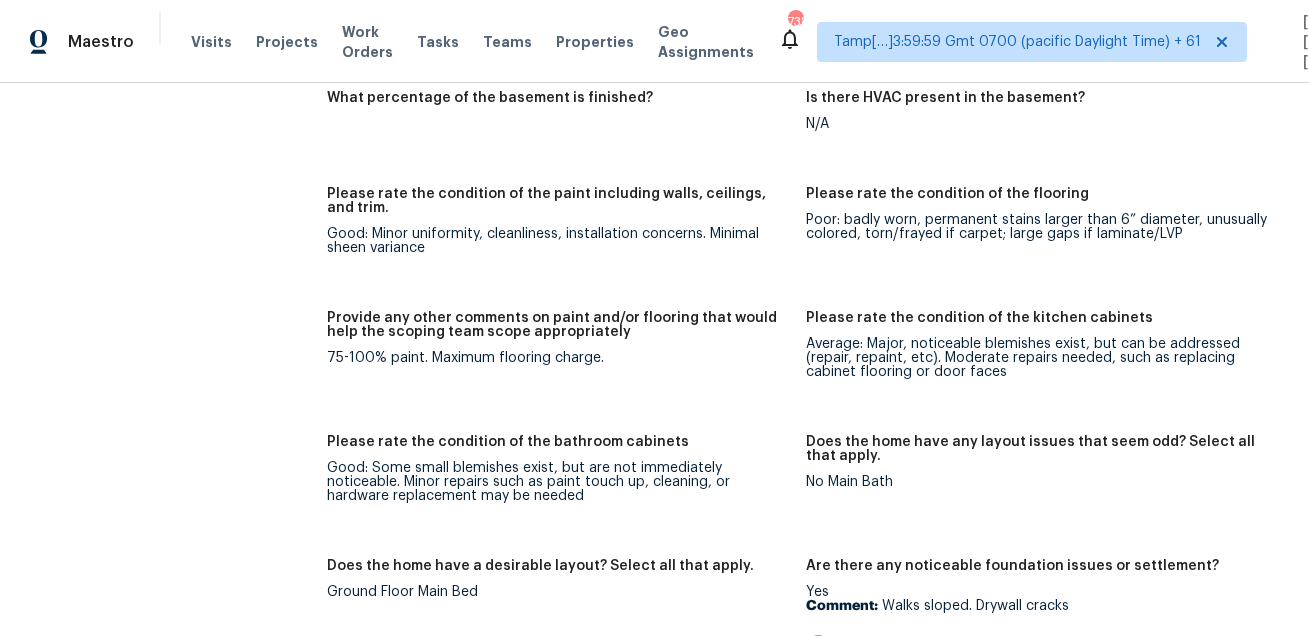 scroll, scrollTop: 6210, scrollLeft: 0, axis: vertical 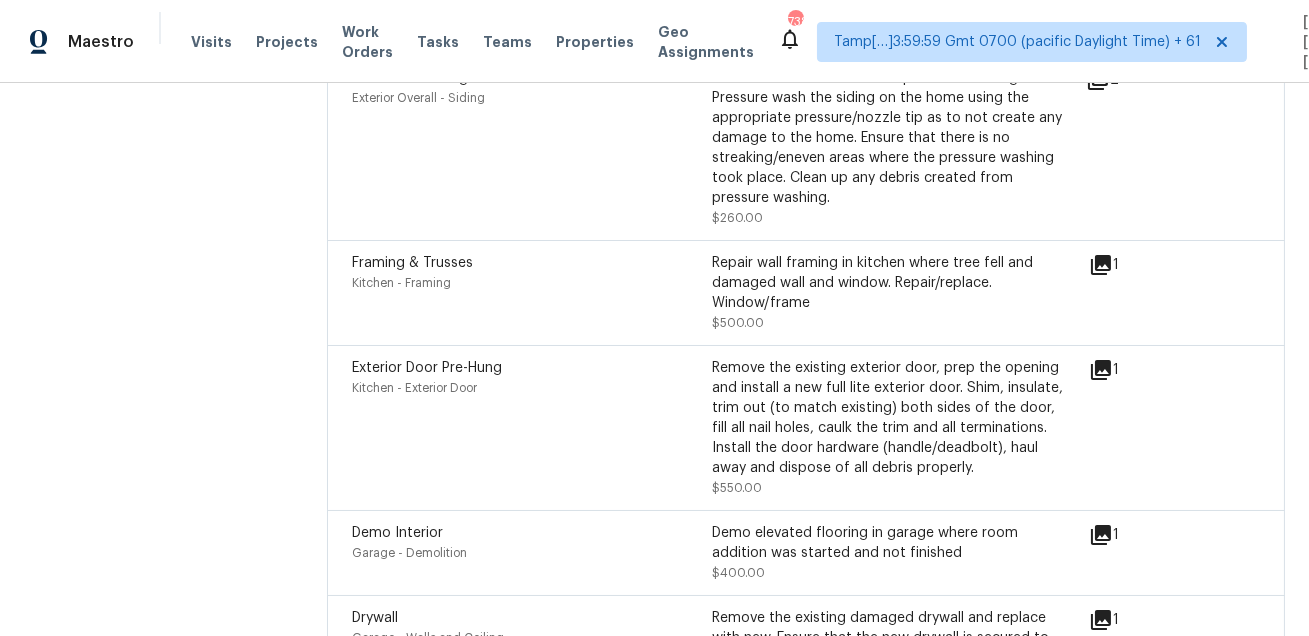 click 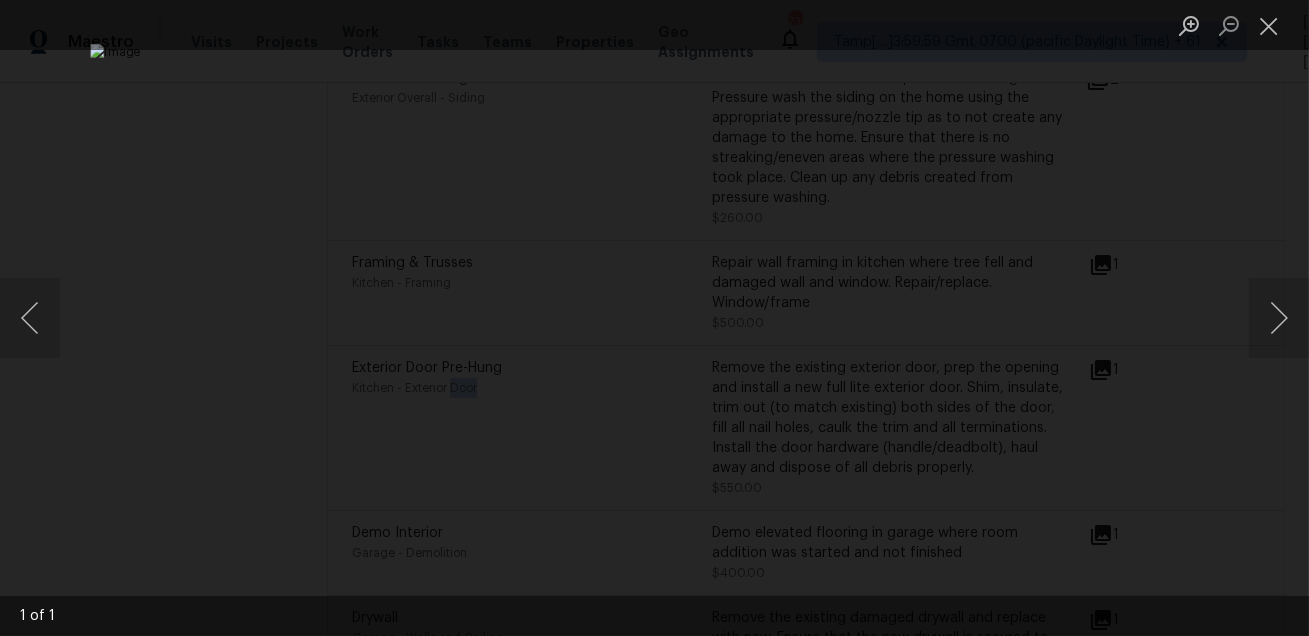 click at bounding box center [654, 318] 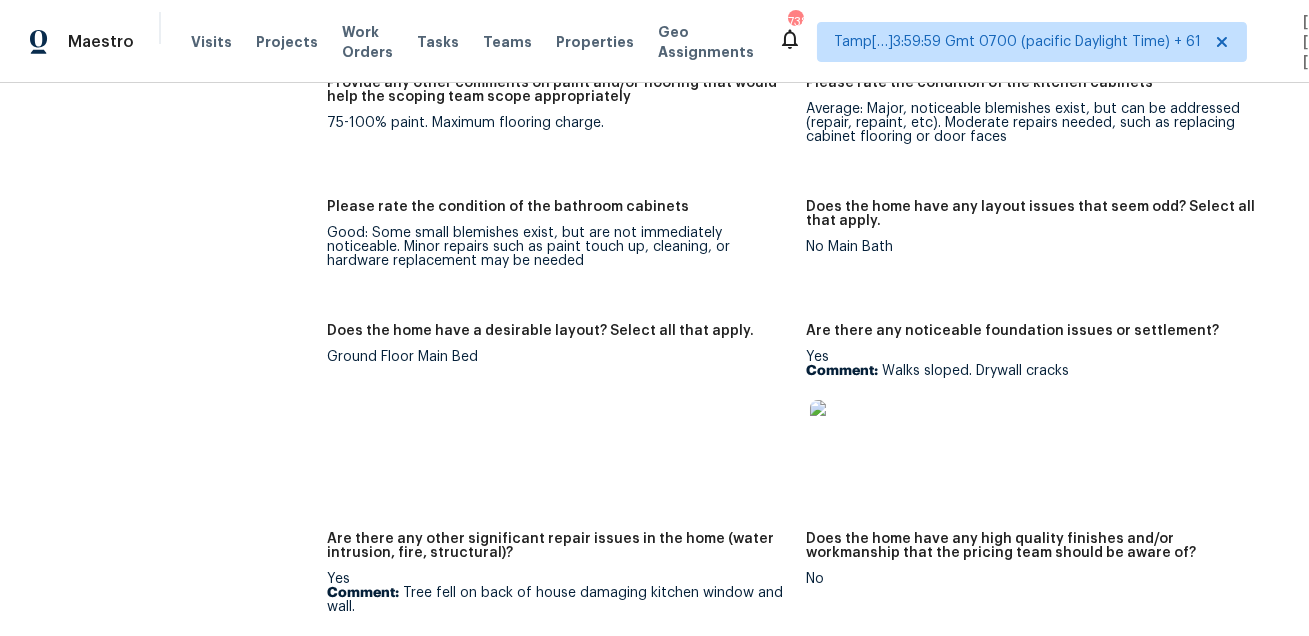 scroll, scrollTop: 6460, scrollLeft: 0, axis: vertical 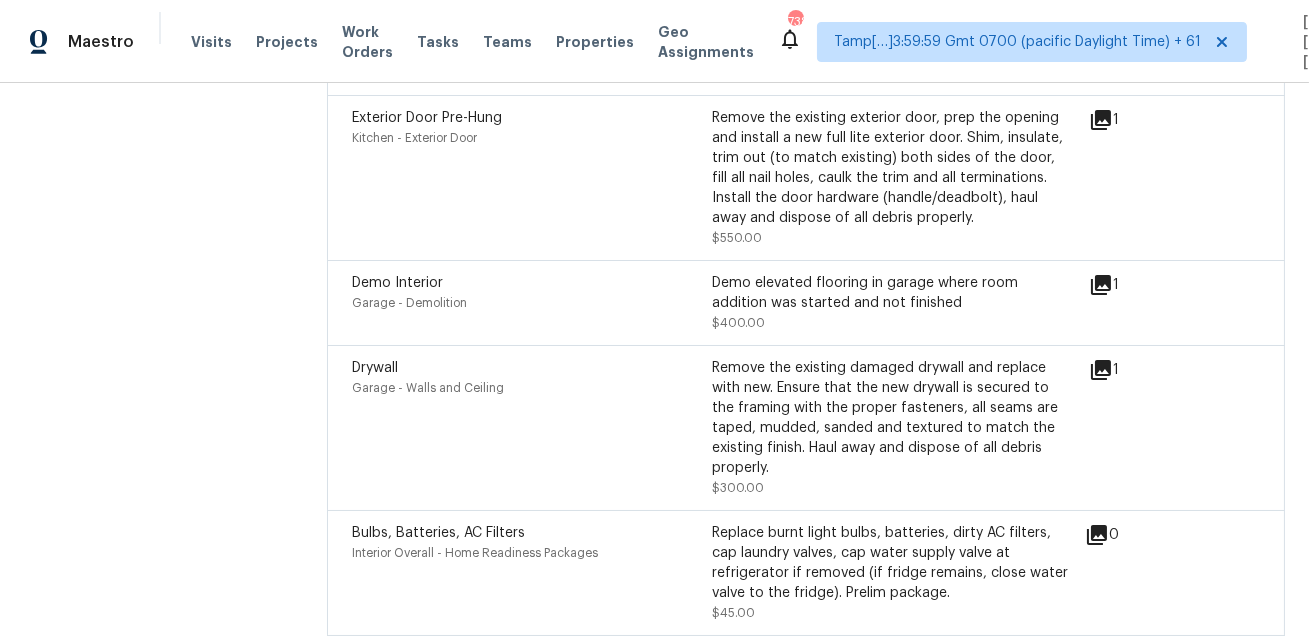 click 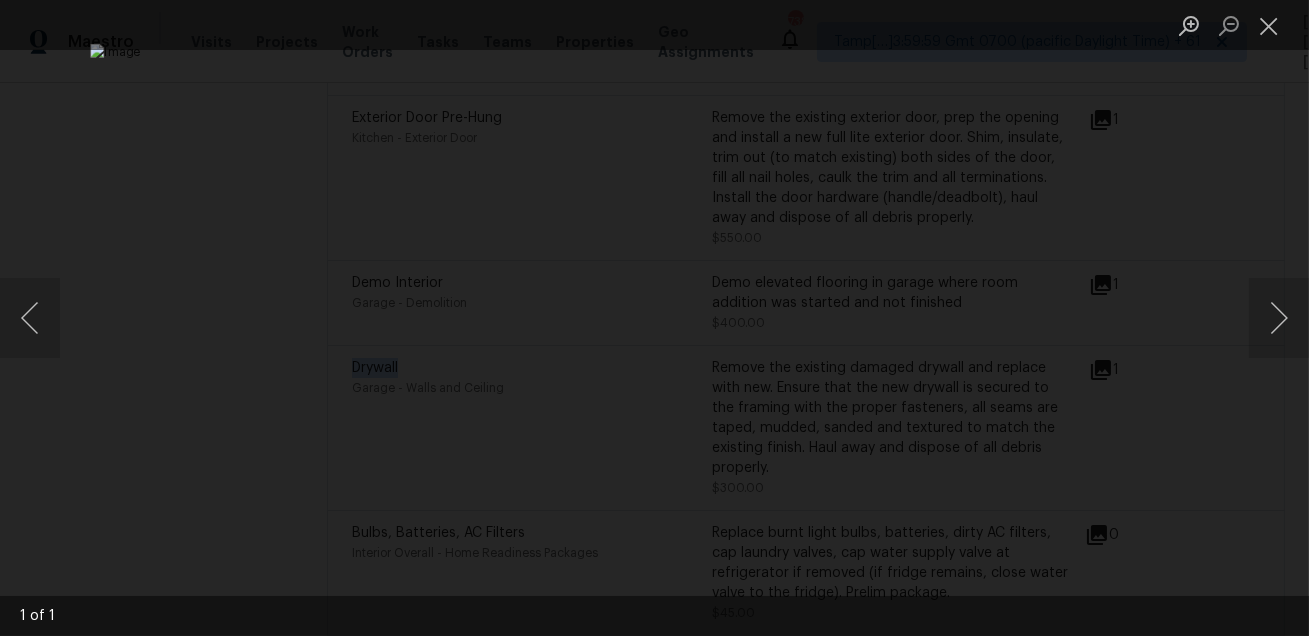 click at bounding box center [654, 318] 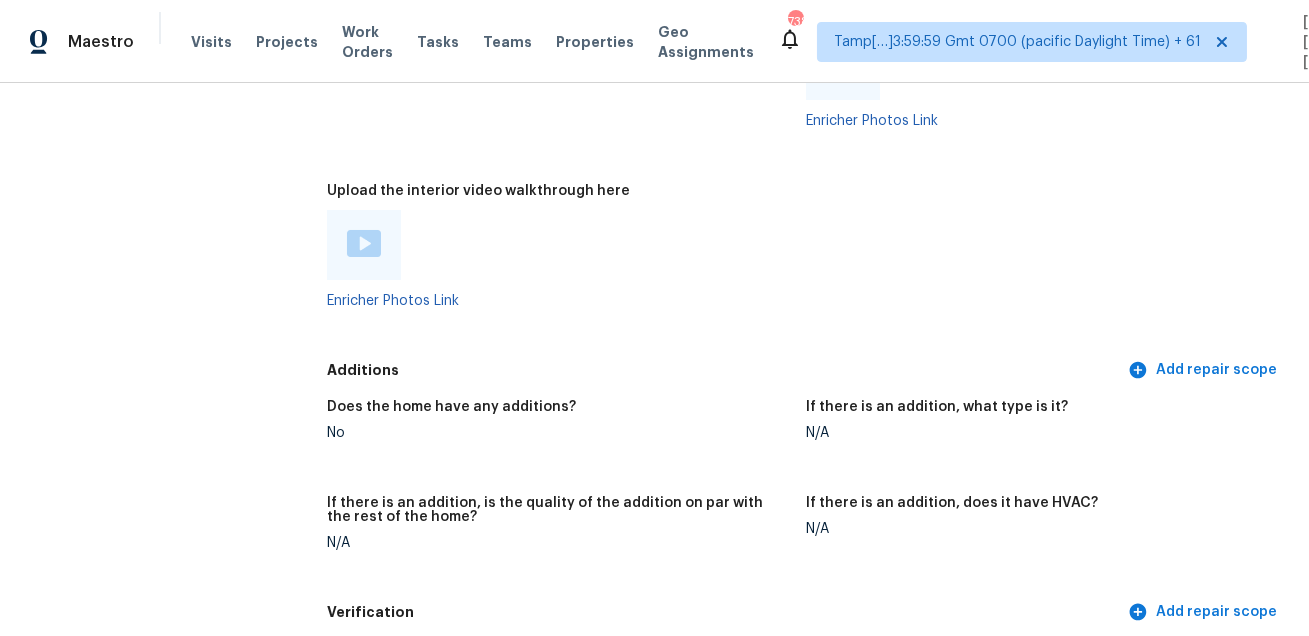 scroll, scrollTop: 6375, scrollLeft: 0, axis: vertical 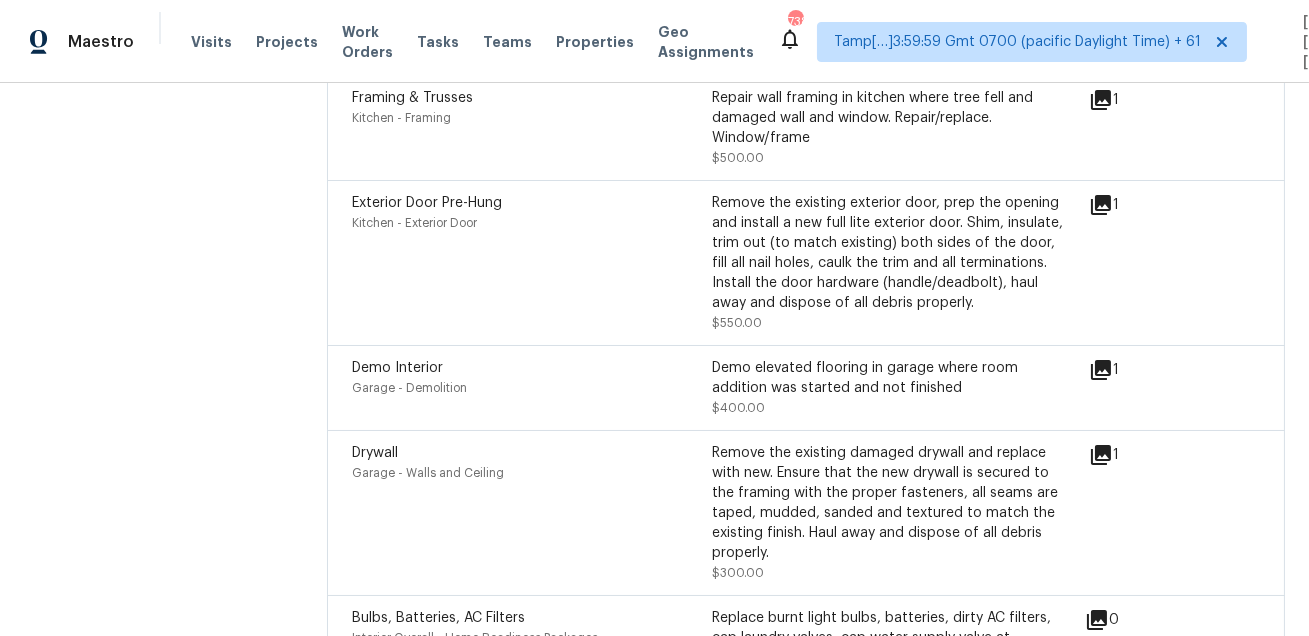 click 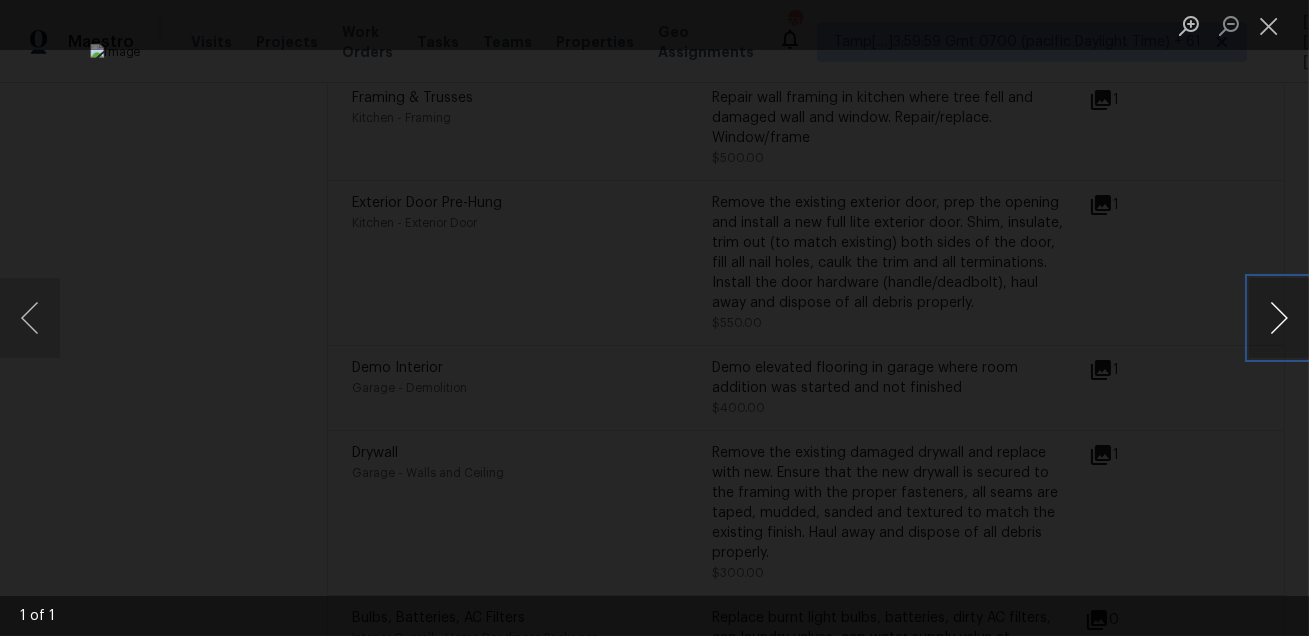 click at bounding box center [1279, 318] 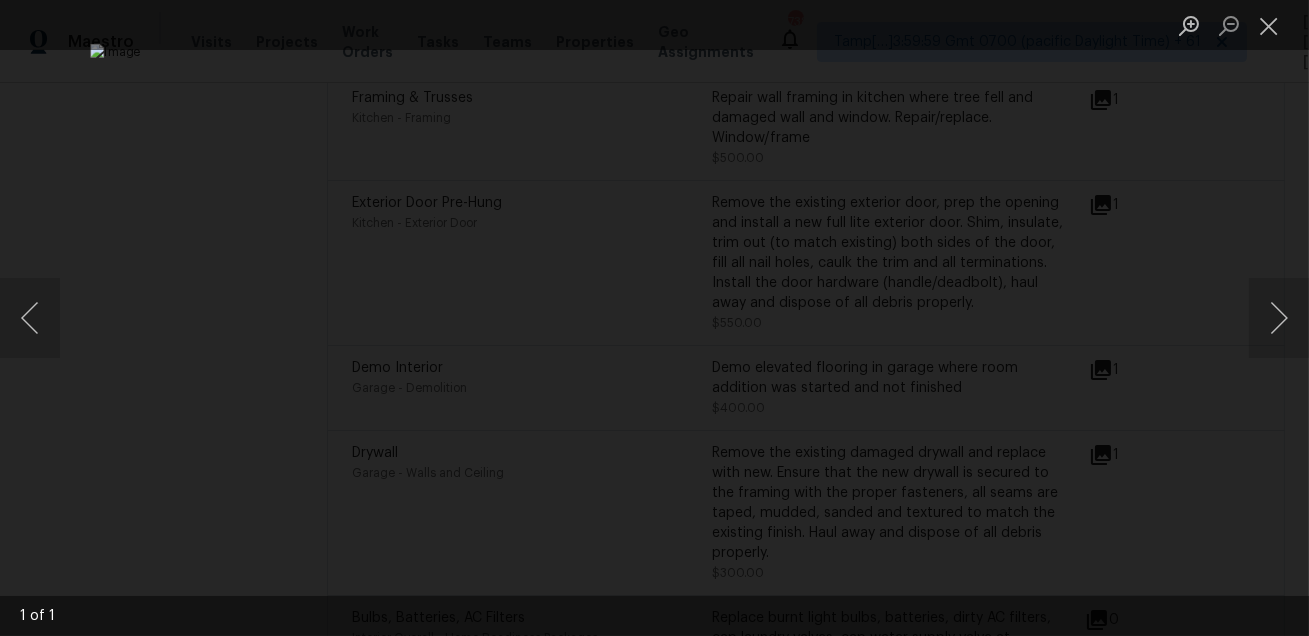 click at bounding box center [654, 318] 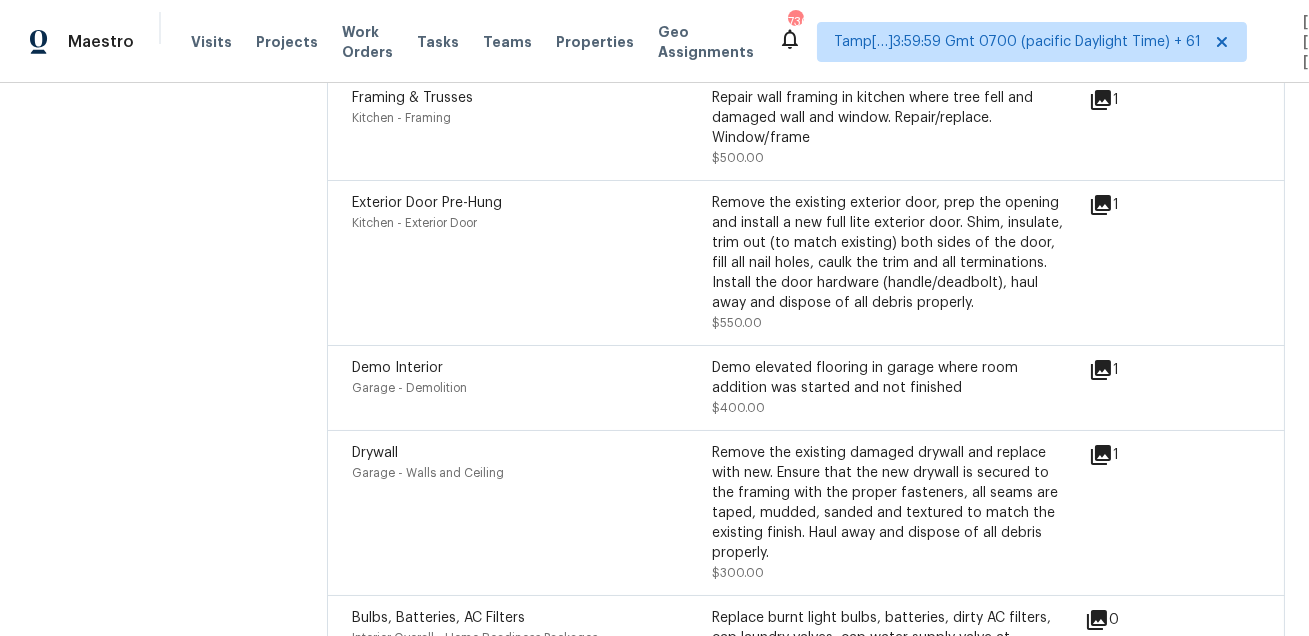 click on "Exterior Door Pre-Hung Kitchen - Exterior Door Remove the existing exterior door, prep the opening and install a new full lite exterior door. Shim, insulate, trim out (to match existing) both sides of the door, fill all nail holes, caulk the trim and all terminations. Install the door hardware (handle/deadbolt), haul away and dispose of all debris properly. $550.00   1" at bounding box center (806, 262) 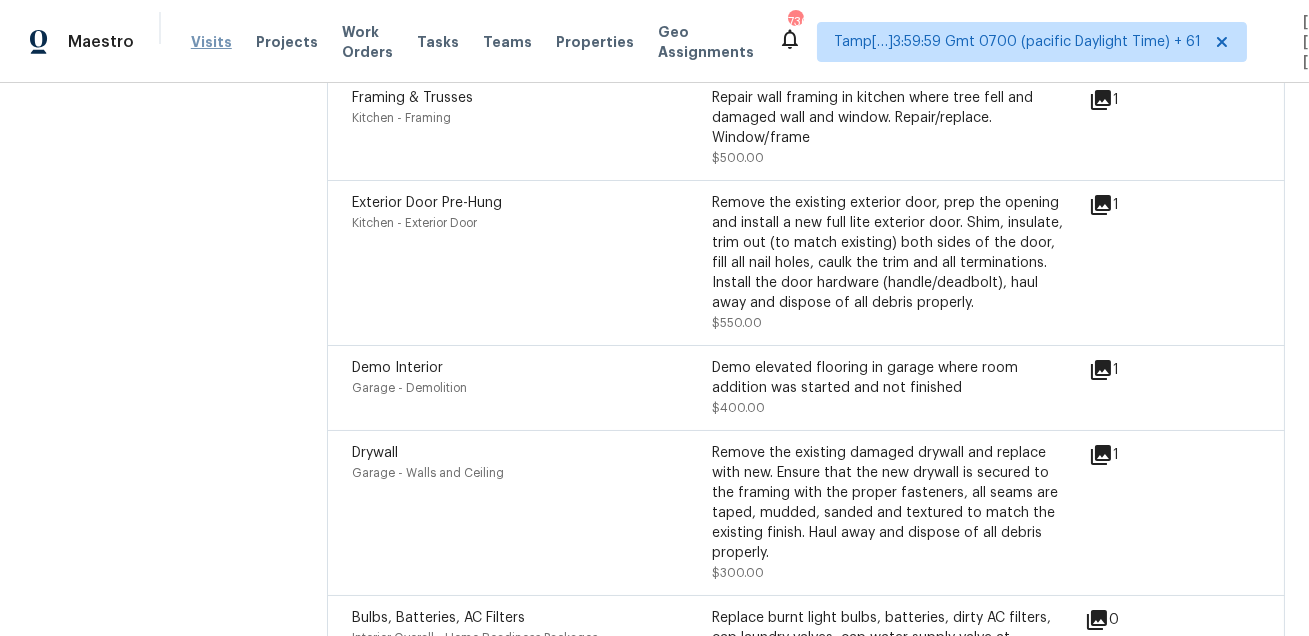 click on "Visits" at bounding box center (211, 42) 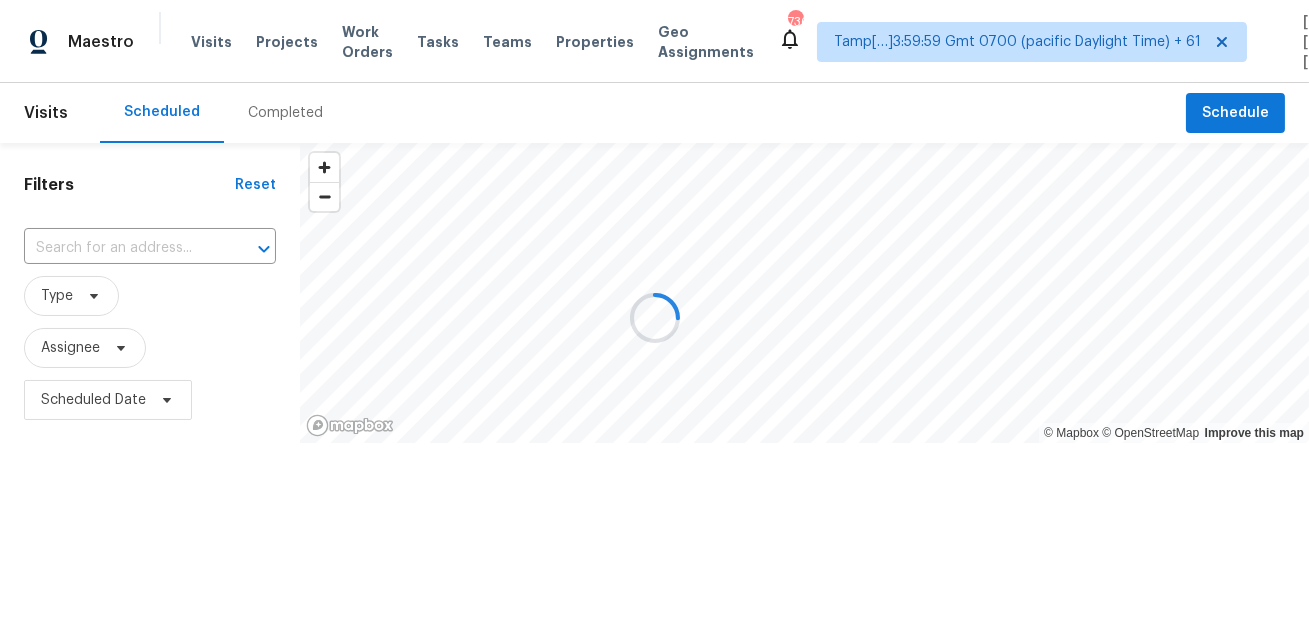 click at bounding box center (654, 318) 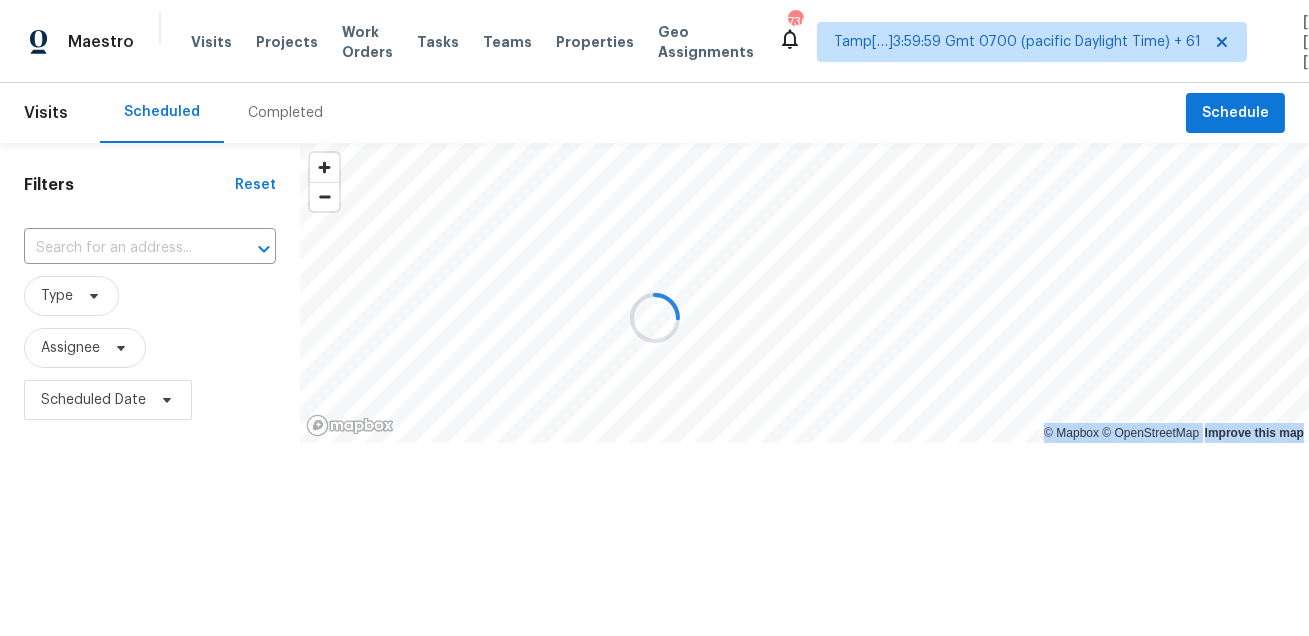 click on "Completed" at bounding box center (285, 113) 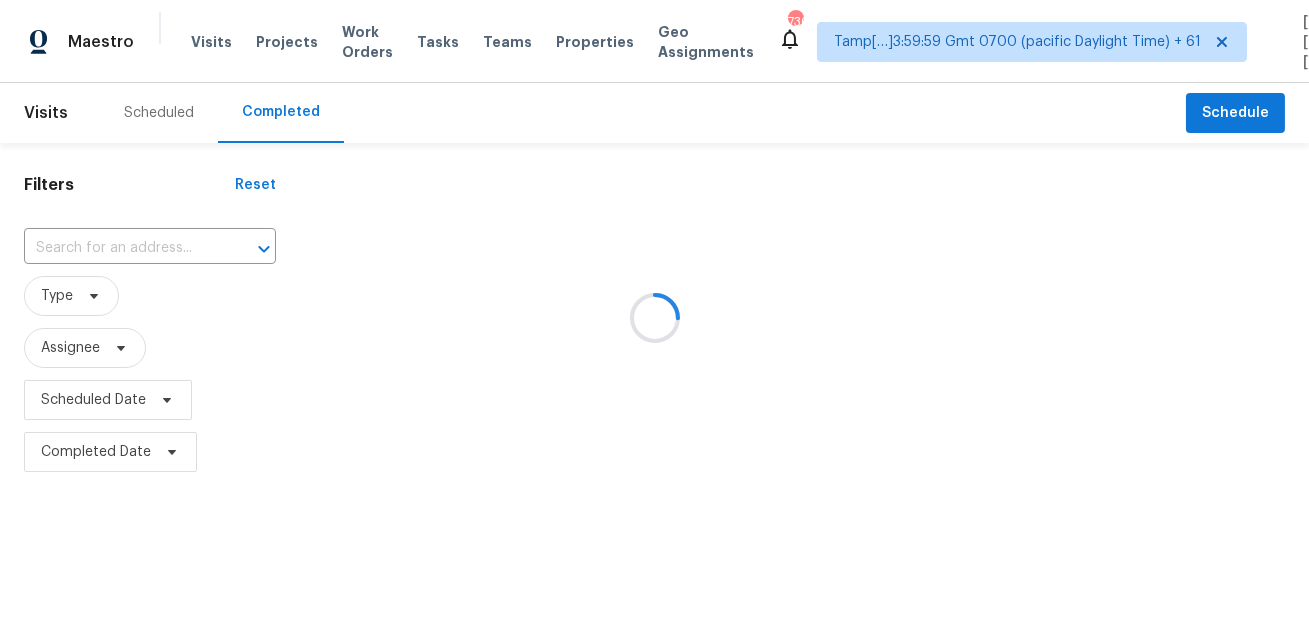 click at bounding box center [654, 318] 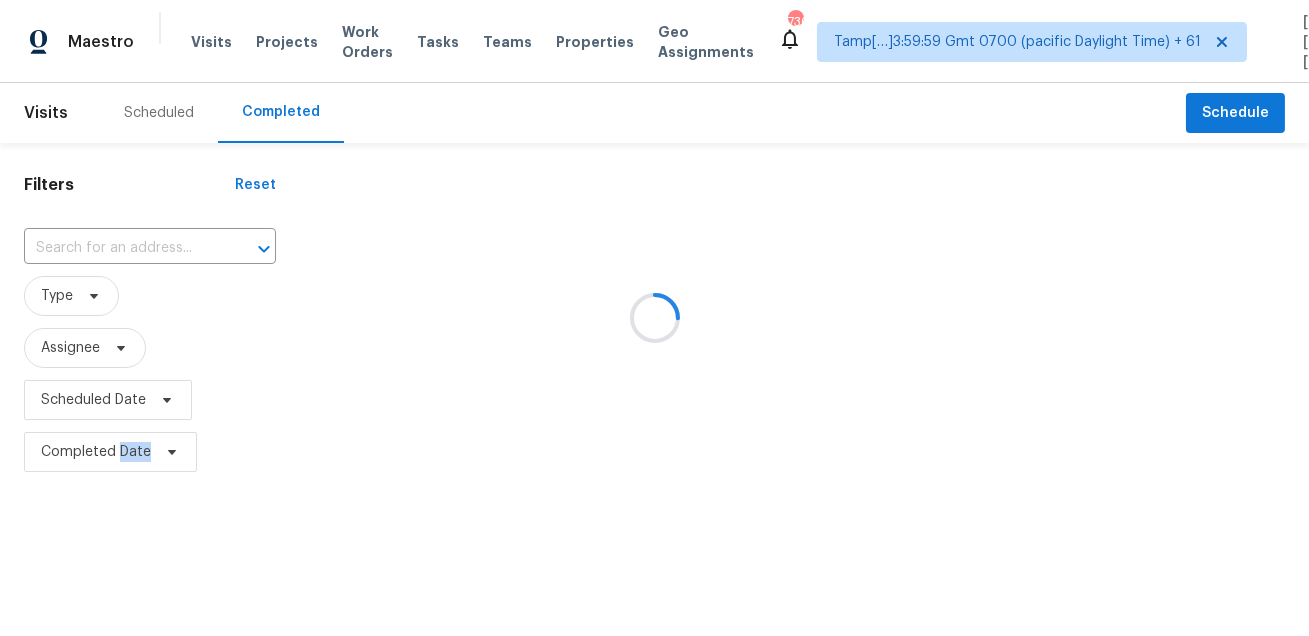 click at bounding box center [654, 318] 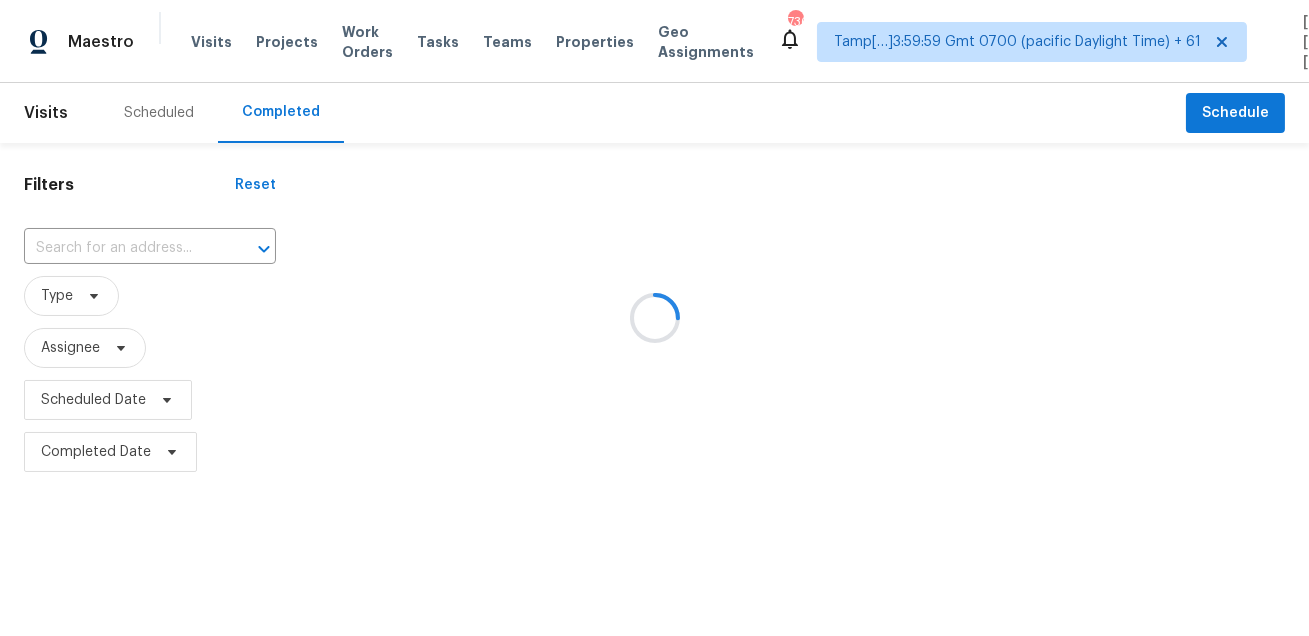 click at bounding box center (654, 318) 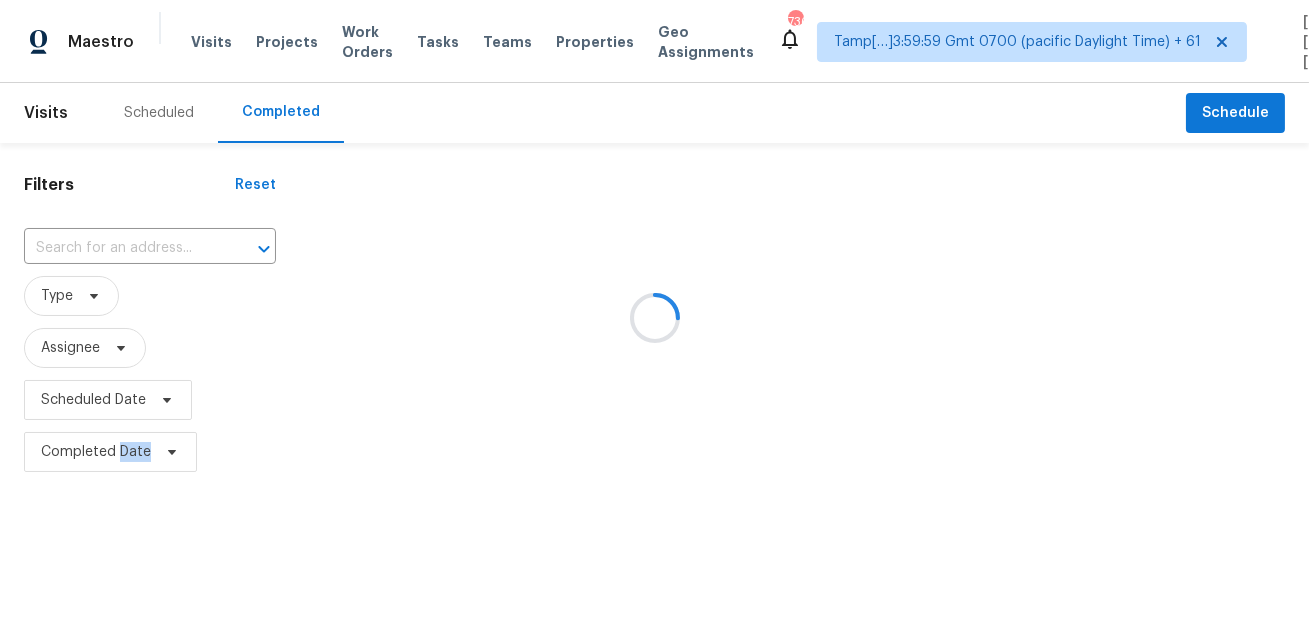 click at bounding box center (654, 318) 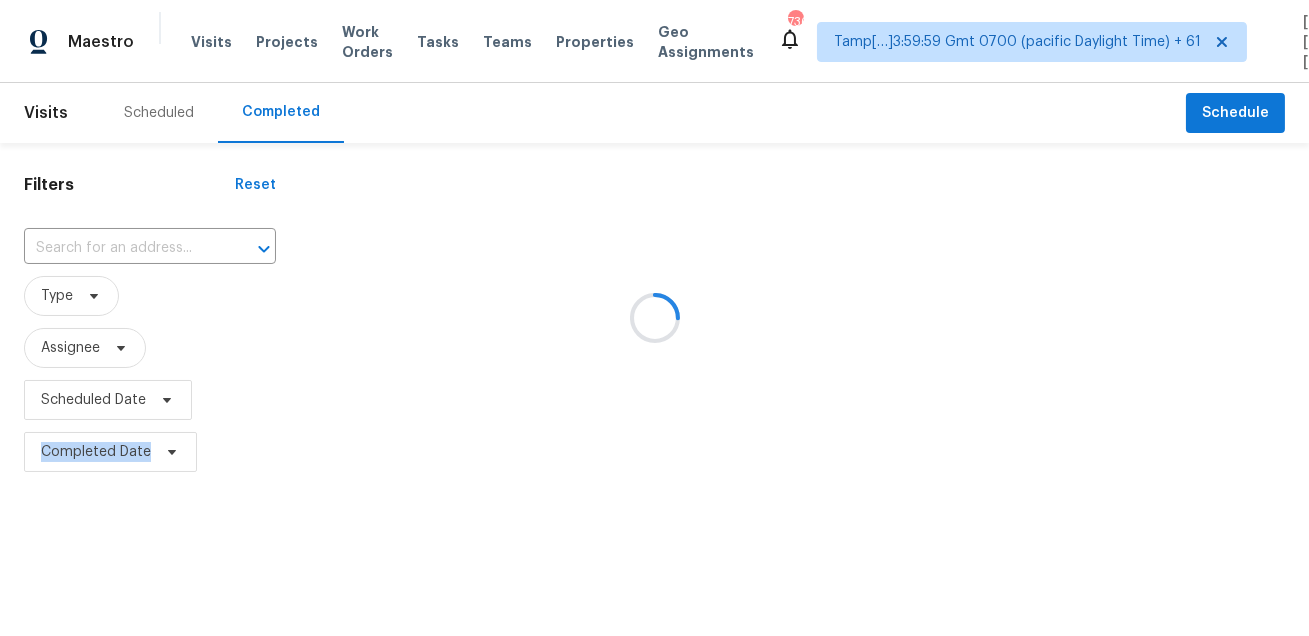 click at bounding box center [654, 318] 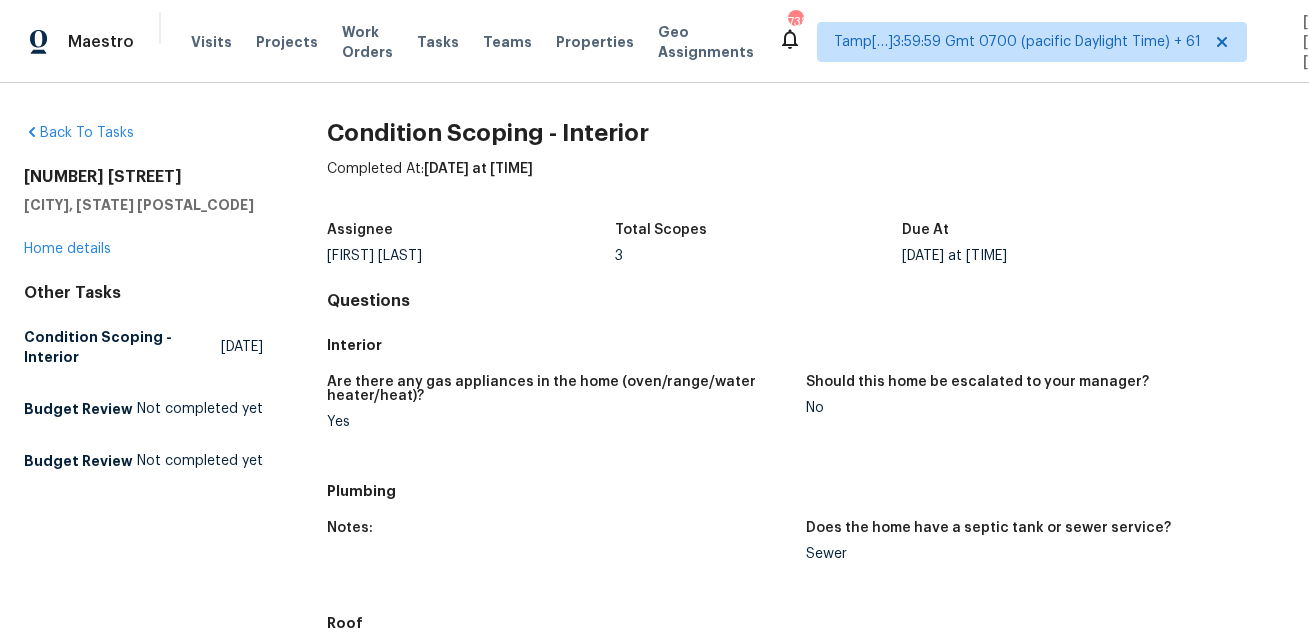 scroll, scrollTop: 0, scrollLeft: 0, axis: both 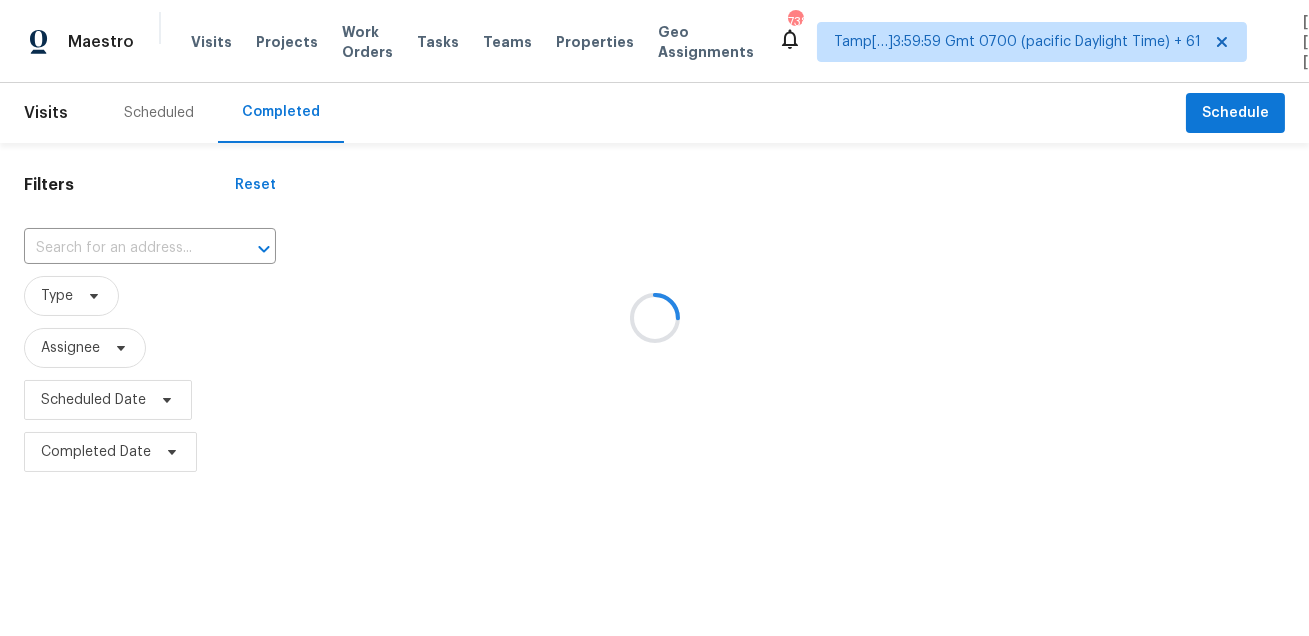 click at bounding box center (654, 318) 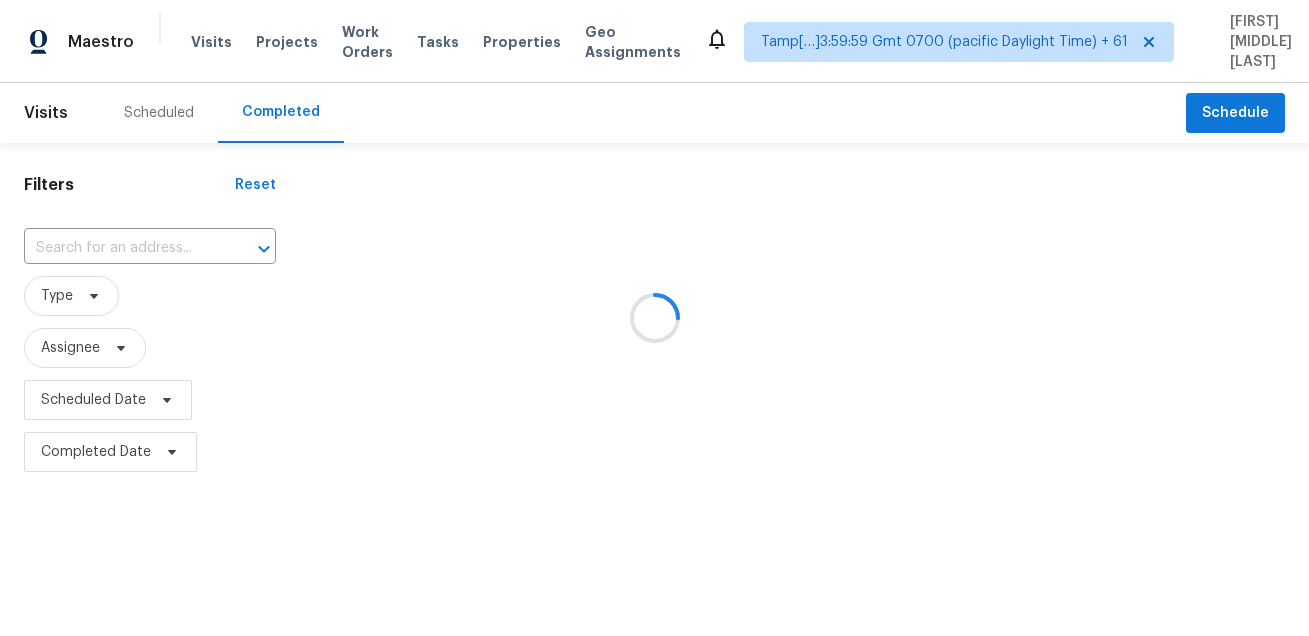 scroll, scrollTop: 0, scrollLeft: 0, axis: both 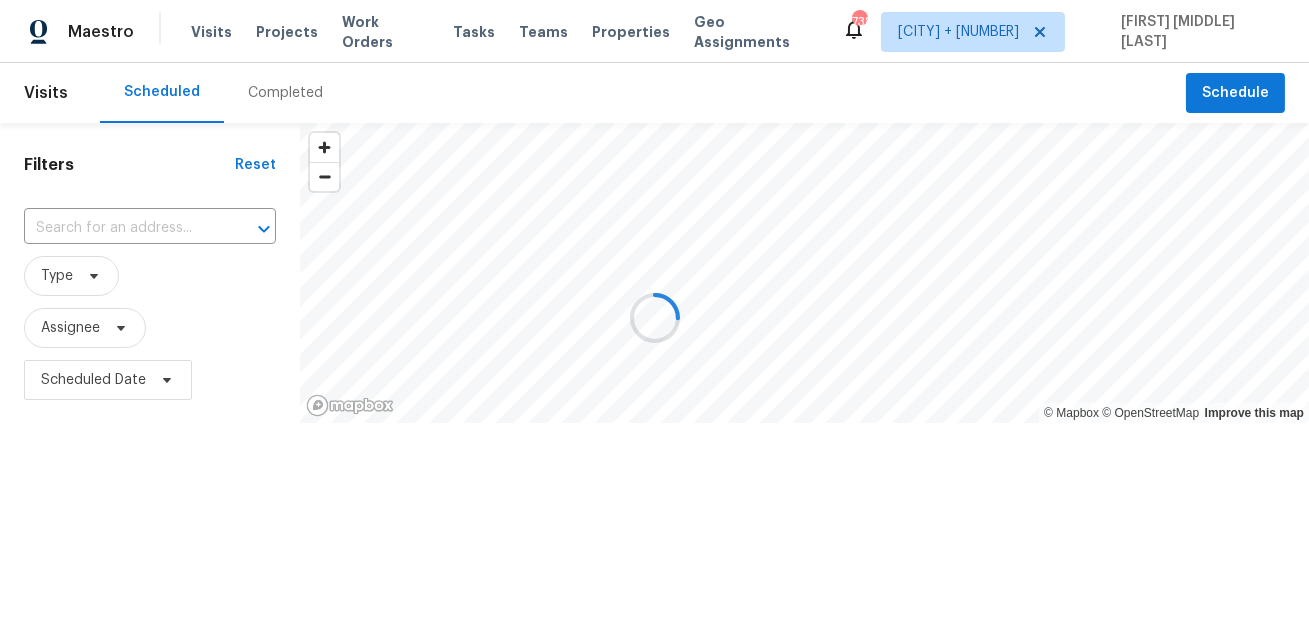 click at bounding box center [654, 318] 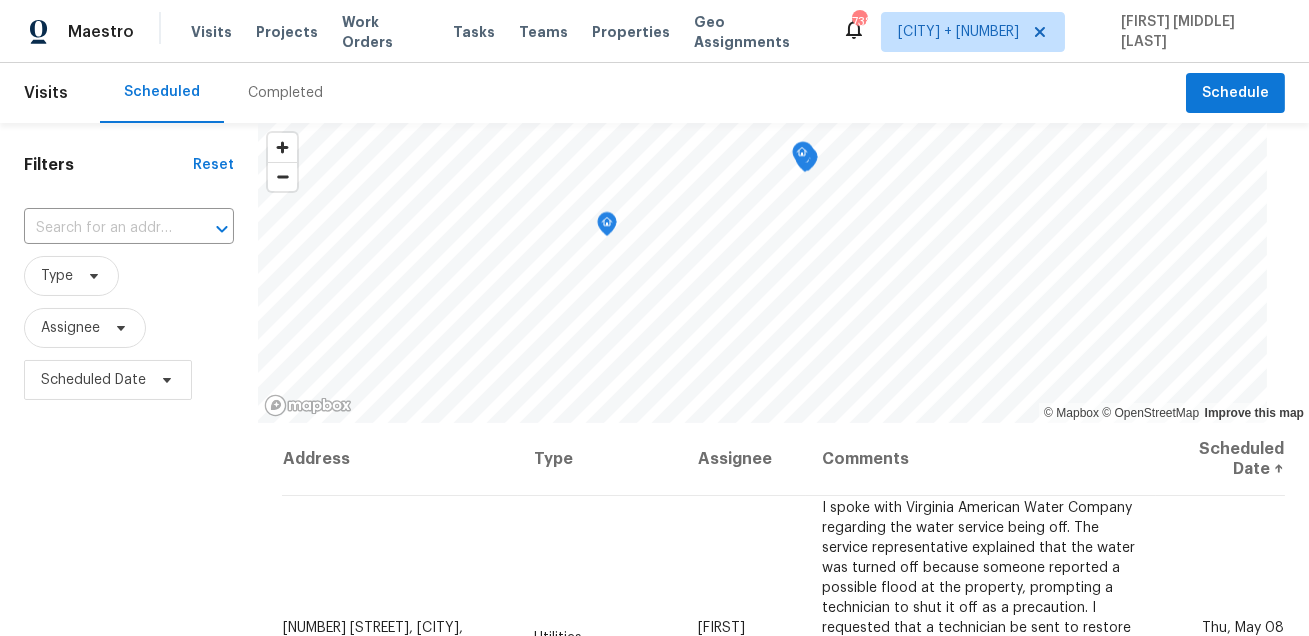 click on "Completed" at bounding box center (285, 93) 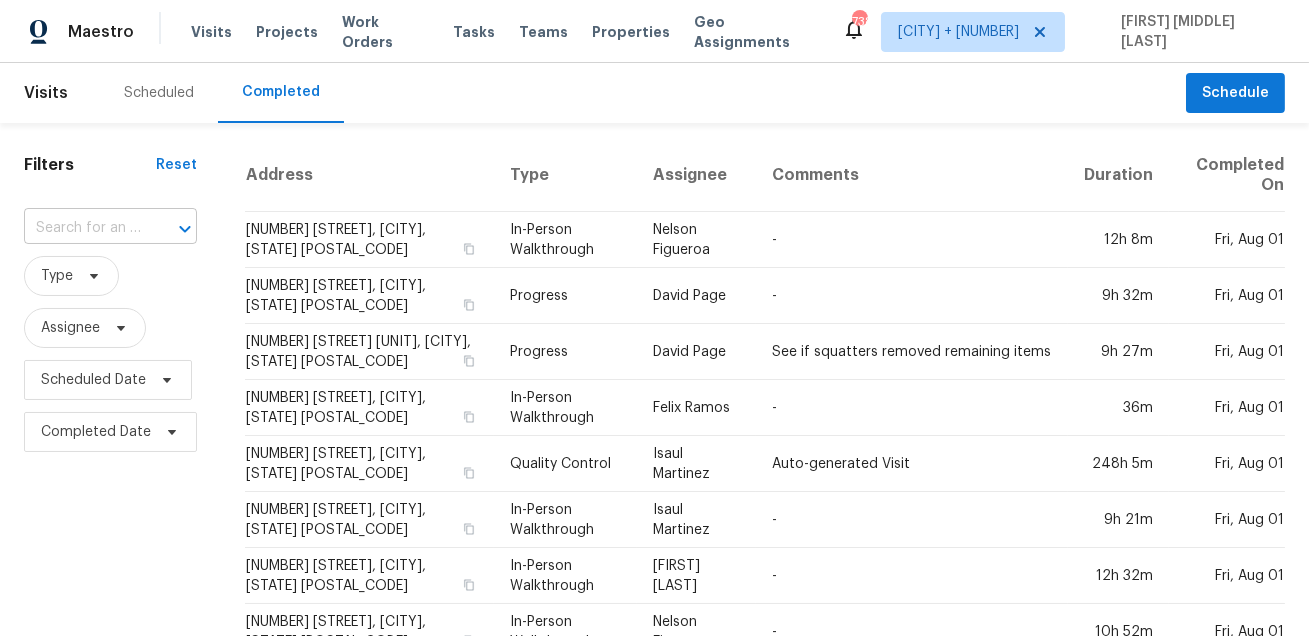 click at bounding box center [171, 229] 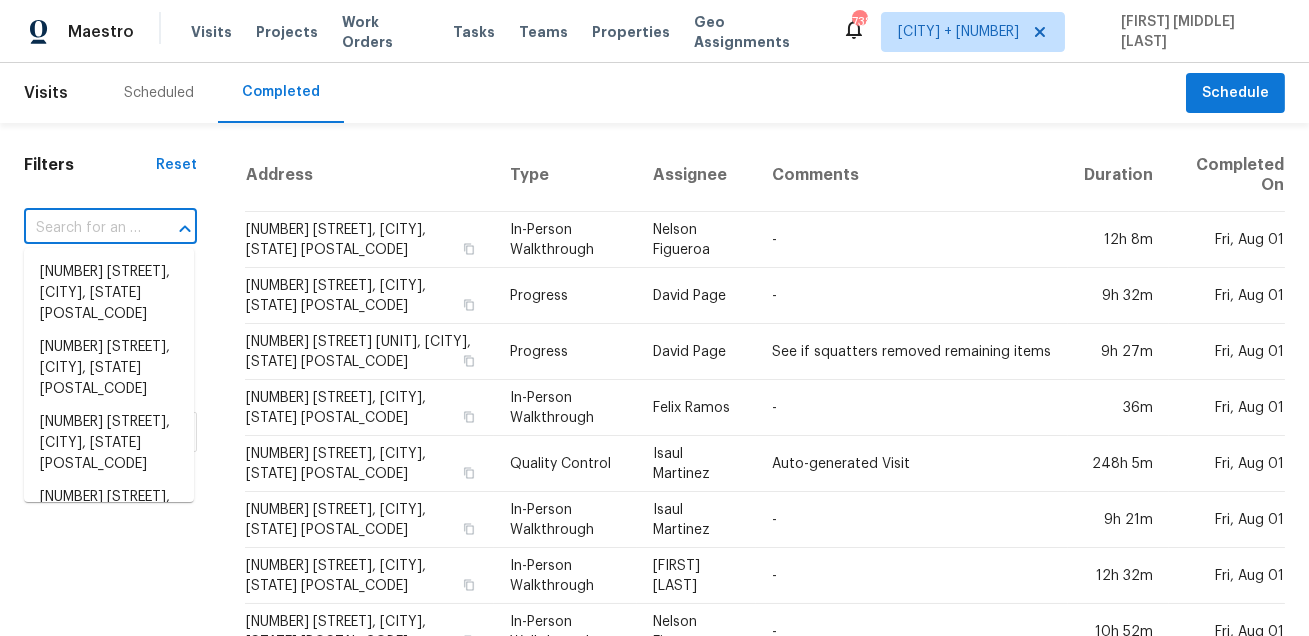 paste on "4 Tidworth Dr, Greer, SC 29651" 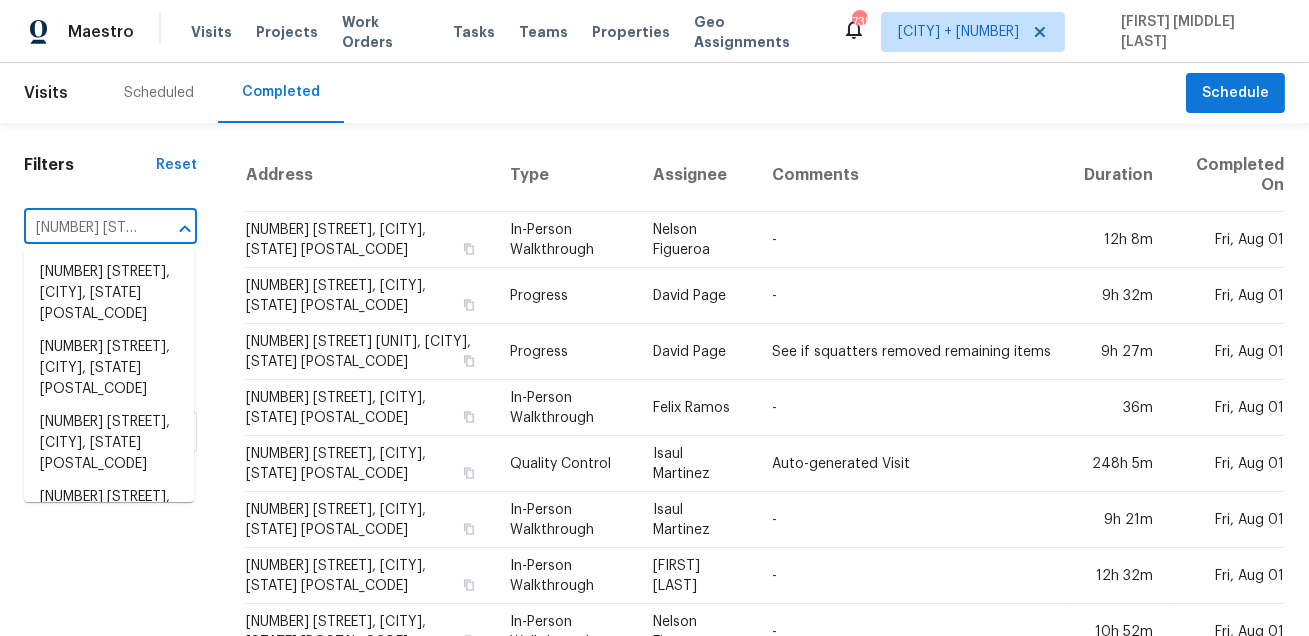scroll, scrollTop: 0, scrollLeft: 99, axis: horizontal 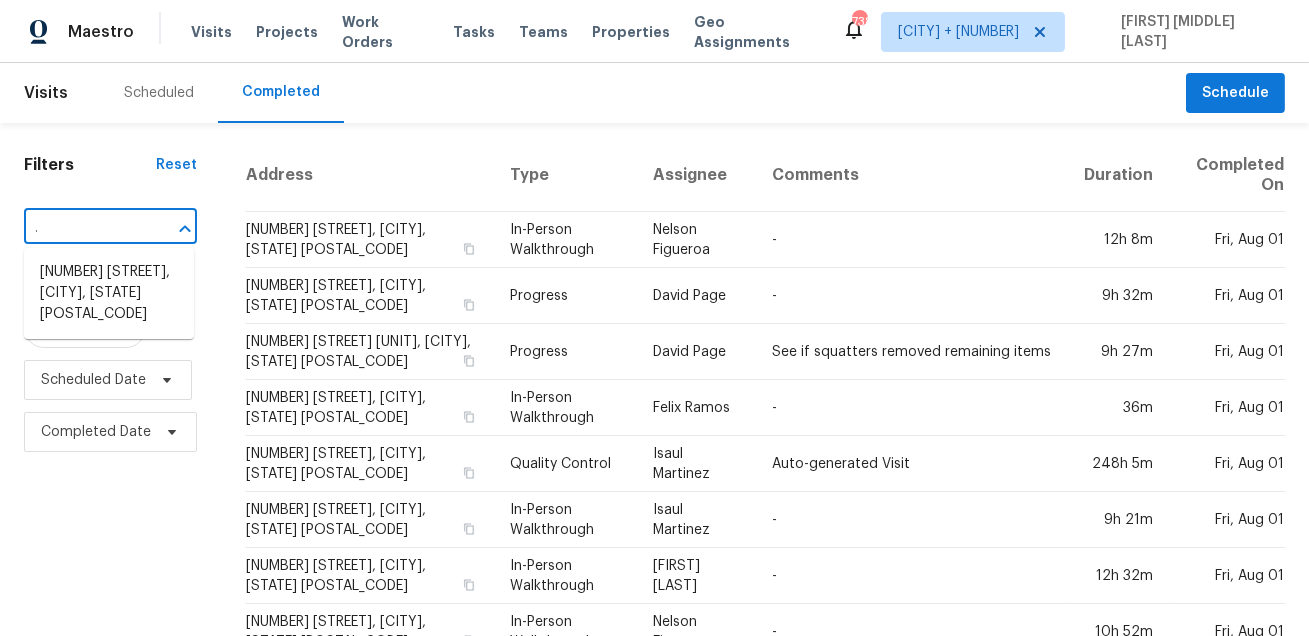 click on "4 Tidworth Dr, Greer, SC 29651" at bounding box center (109, 293) 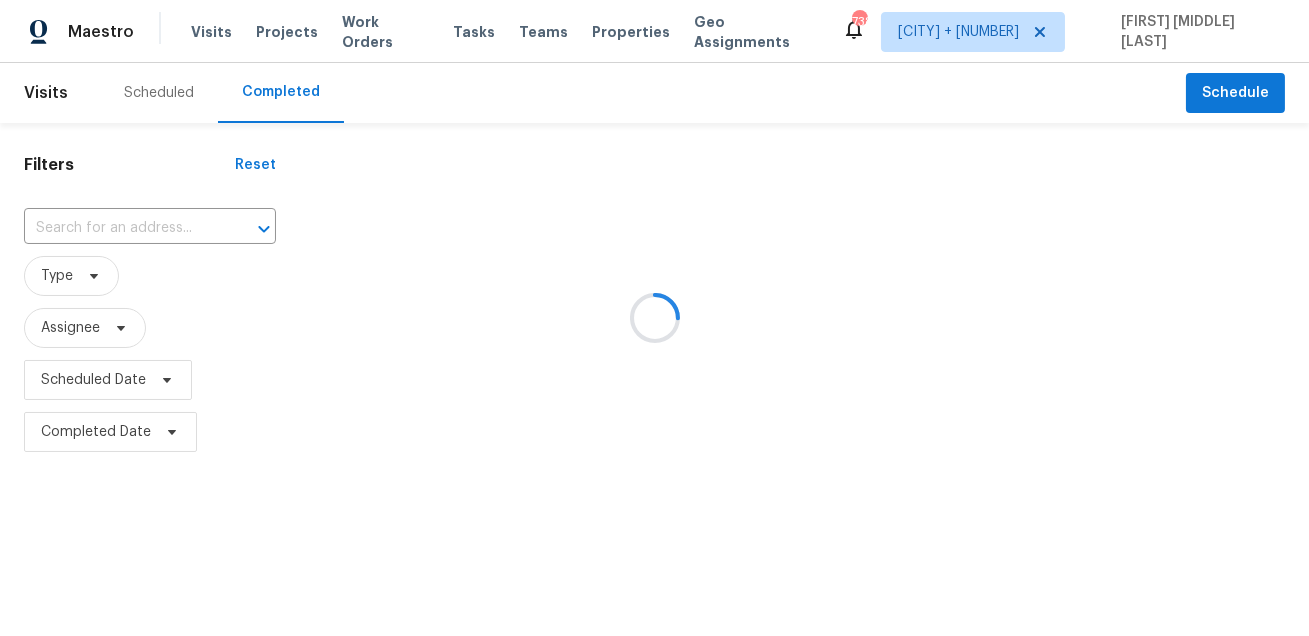type on "4 Tidworth Dr, Greer, SC 29651" 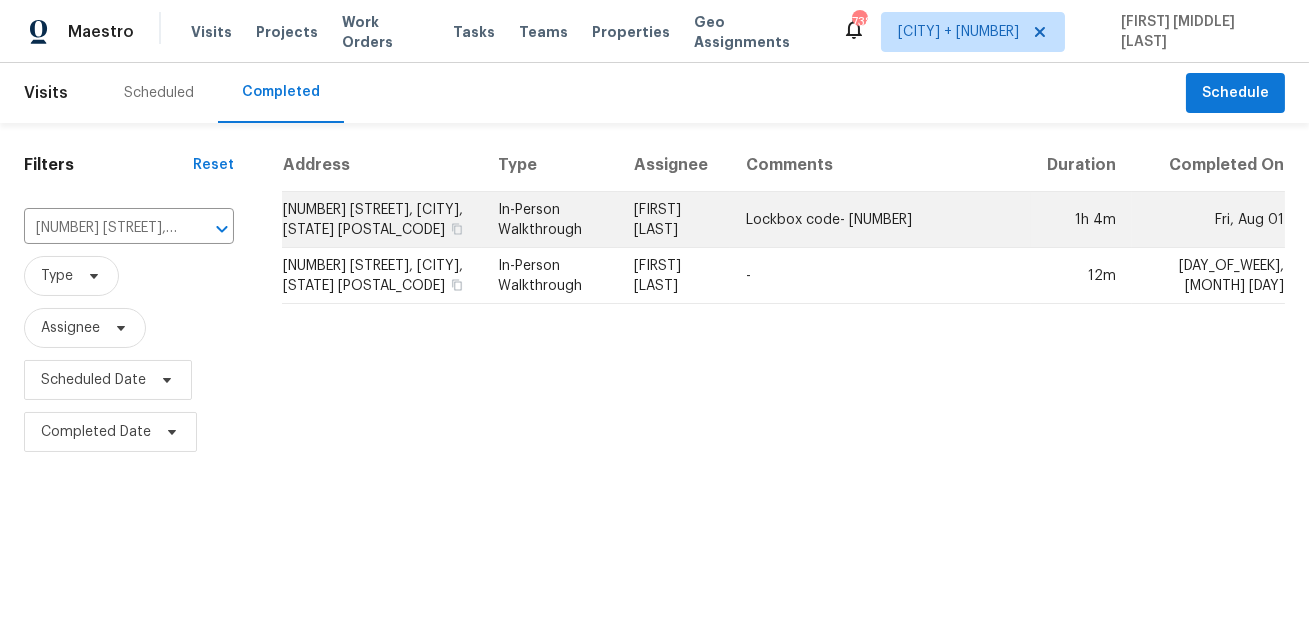 click on "William Bynum" at bounding box center (674, 220) 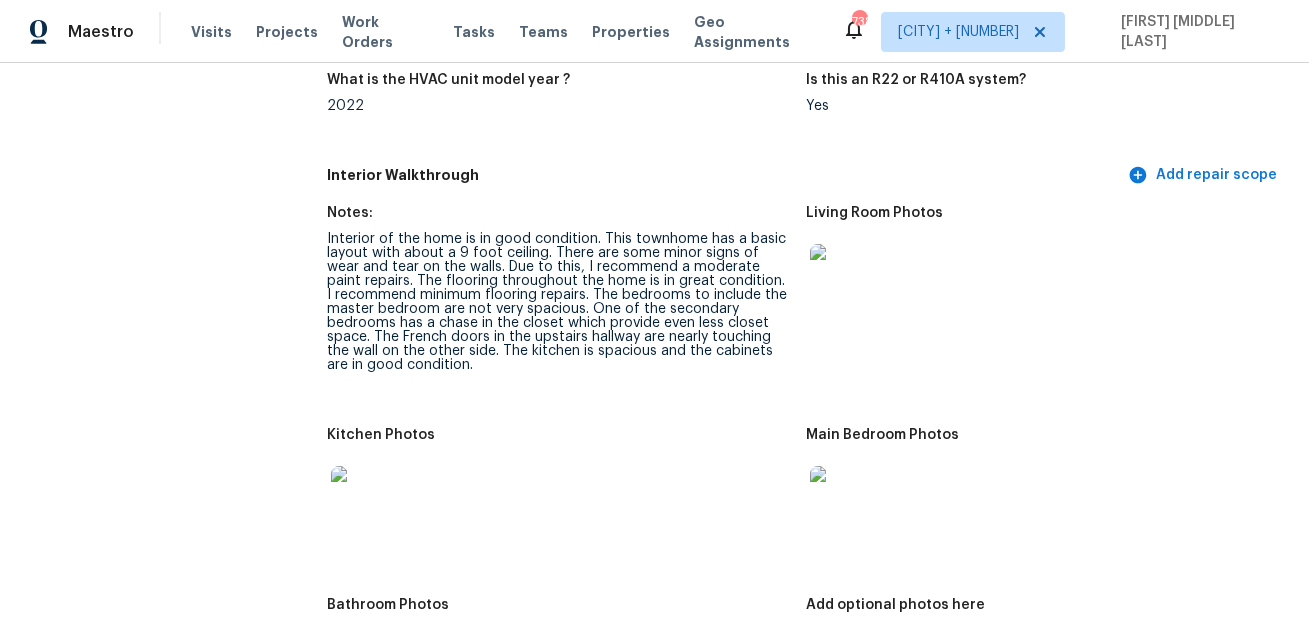 scroll, scrollTop: 2970, scrollLeft: 0, axis: vertical 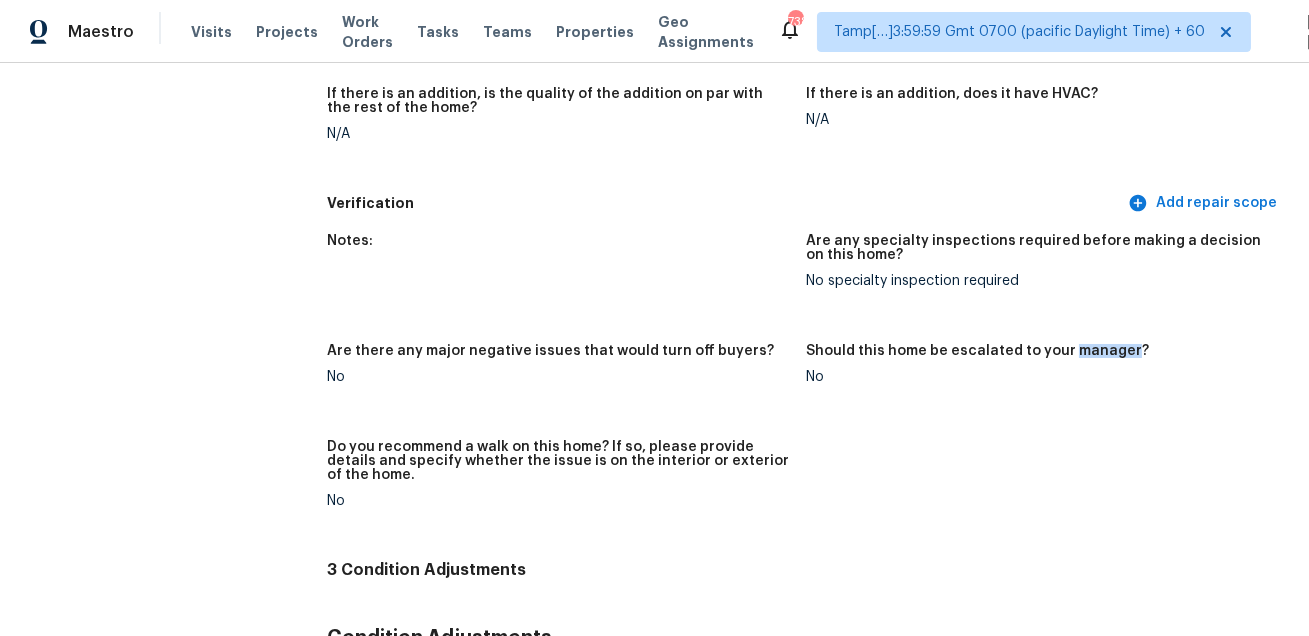 click on "Does the home have any additions? N/A If there is an addition, what type is it? N/A If there is an addition, is the quality of the addition on par with the rest of the home? N/A If there is an addition, does it have HVAC? N/A" at bounding box center (806, 82) 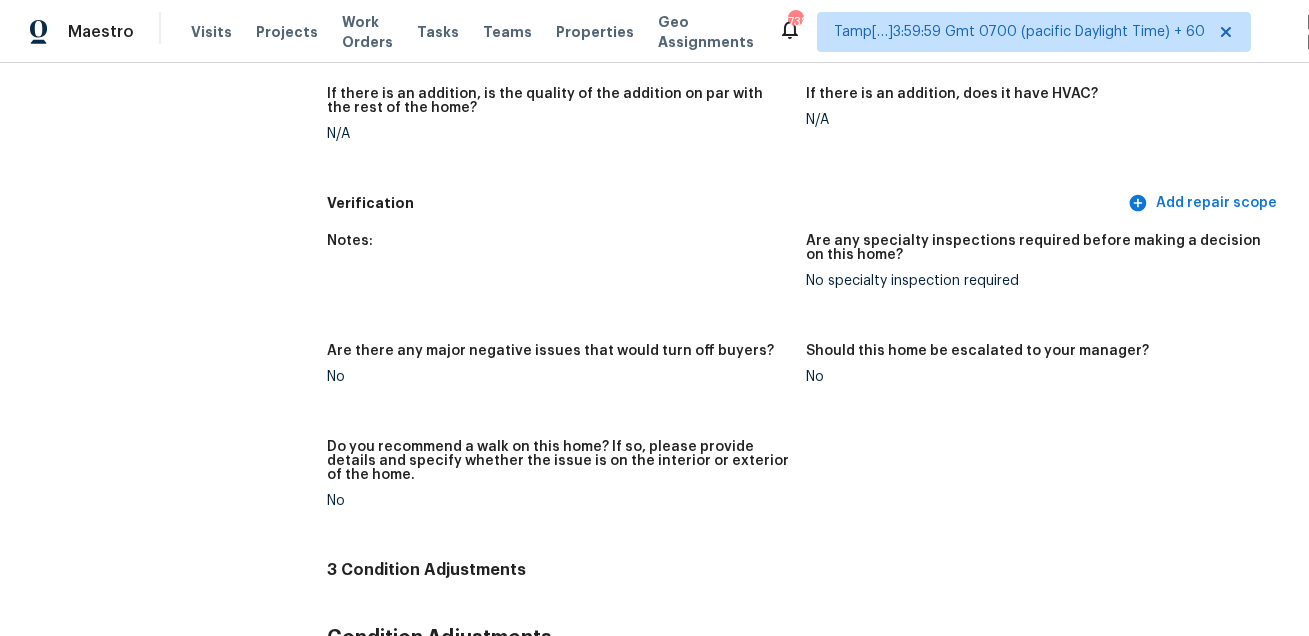 scroll, scrollTop: 1350, scrollLeft: 0, axis: vertical 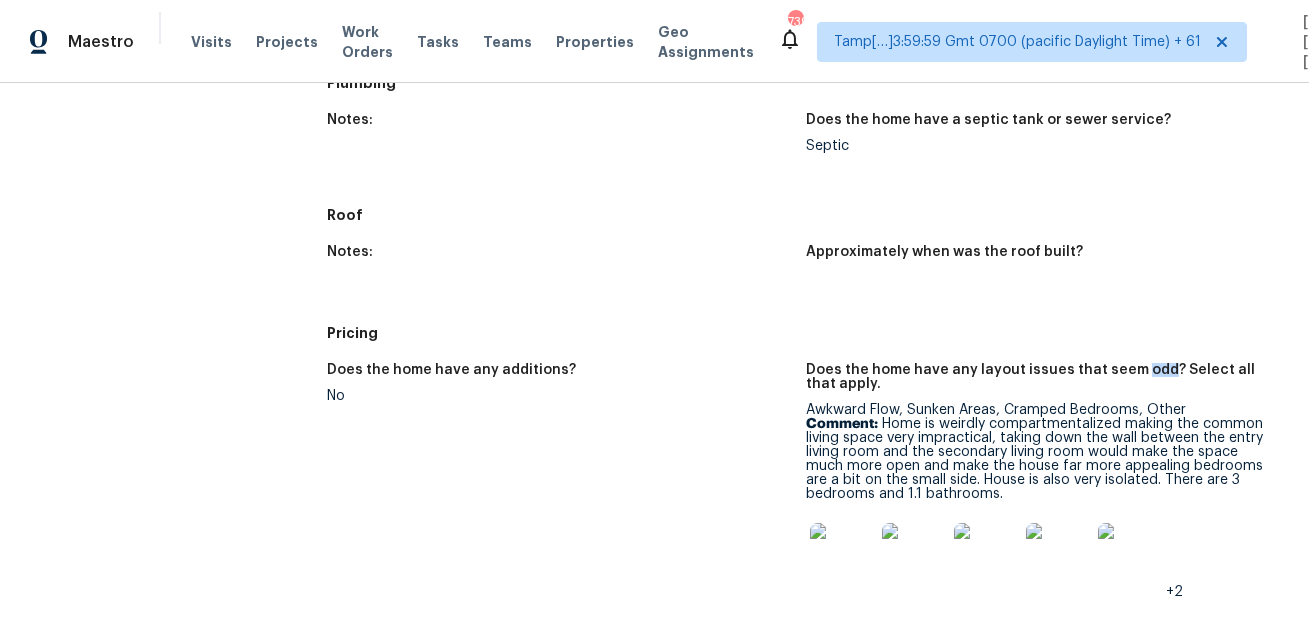 click on "Notes:" at bounding box center (558, 258) 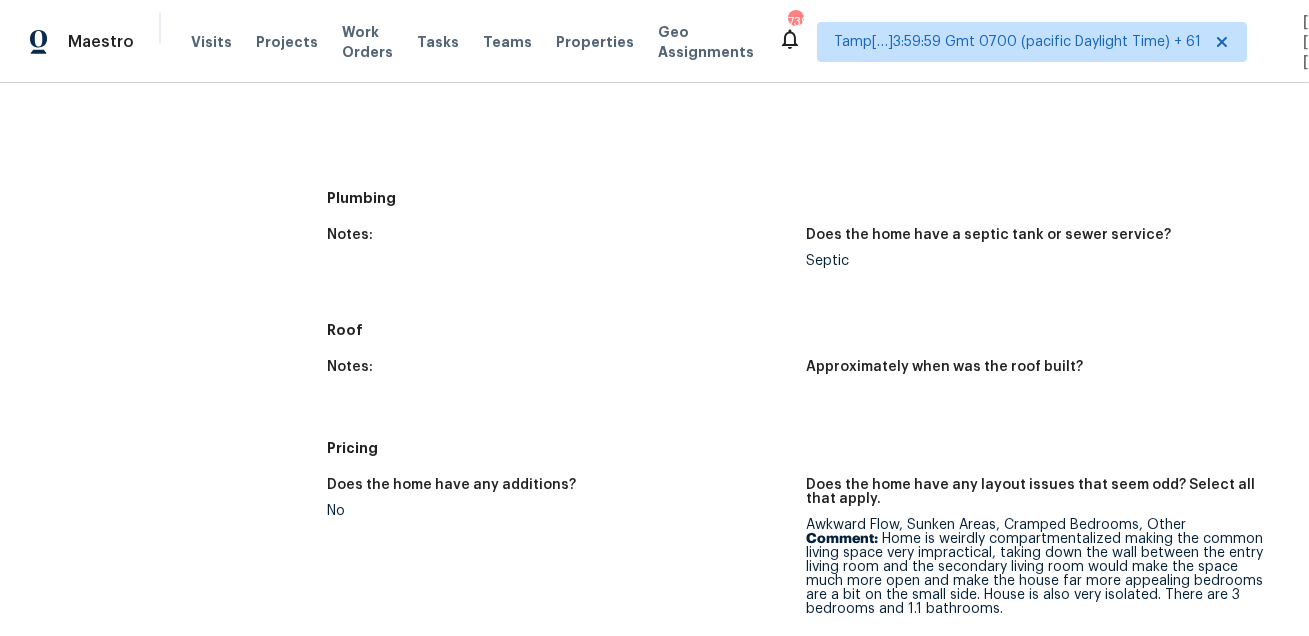 scroll, scrollTop: 52, scrollLeft: 0, axis: vertical 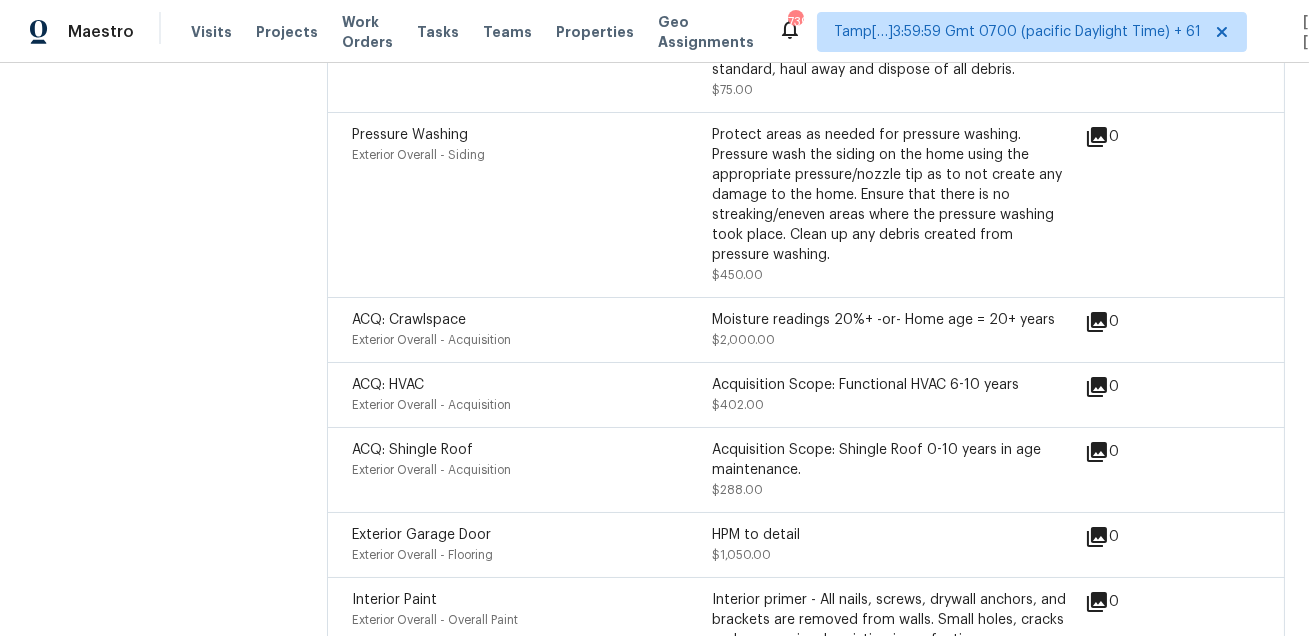 click on "ACQ: HVAC Exterior Overall - Acquisition Acquisition Scope: Functional HVAC 6-10 years $402.00   0" at bounding box center [806, 394] 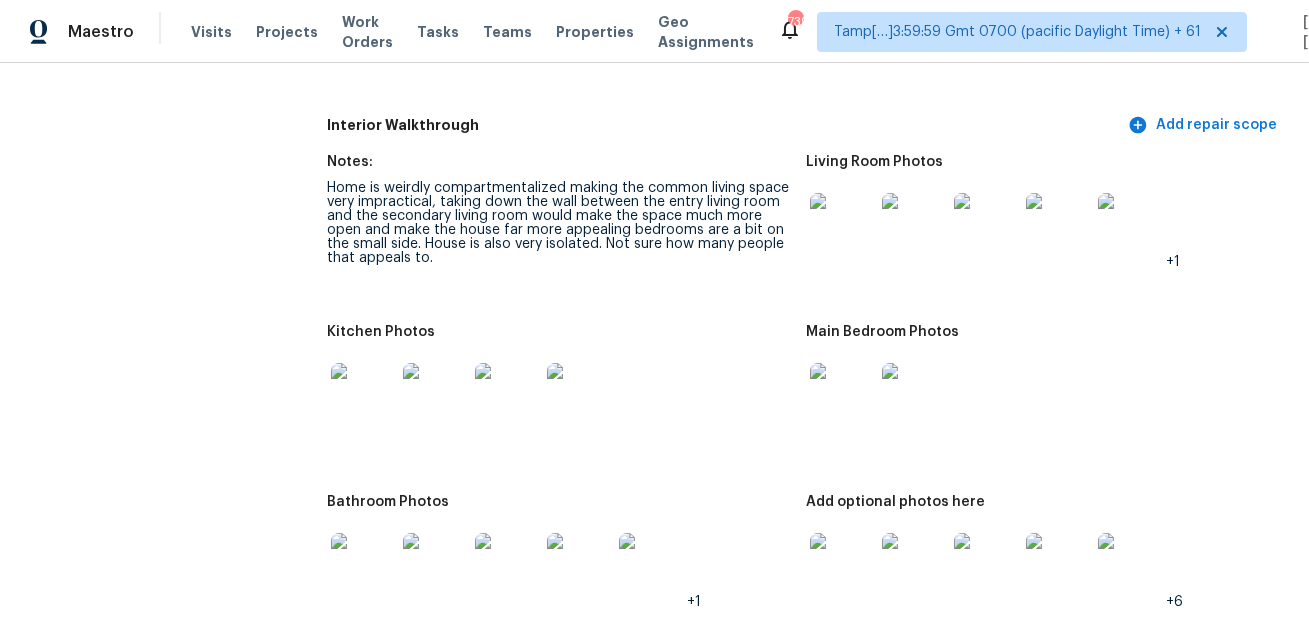 scroll, scrollTop: 2313, scrollLeft: 0, axis: vertical 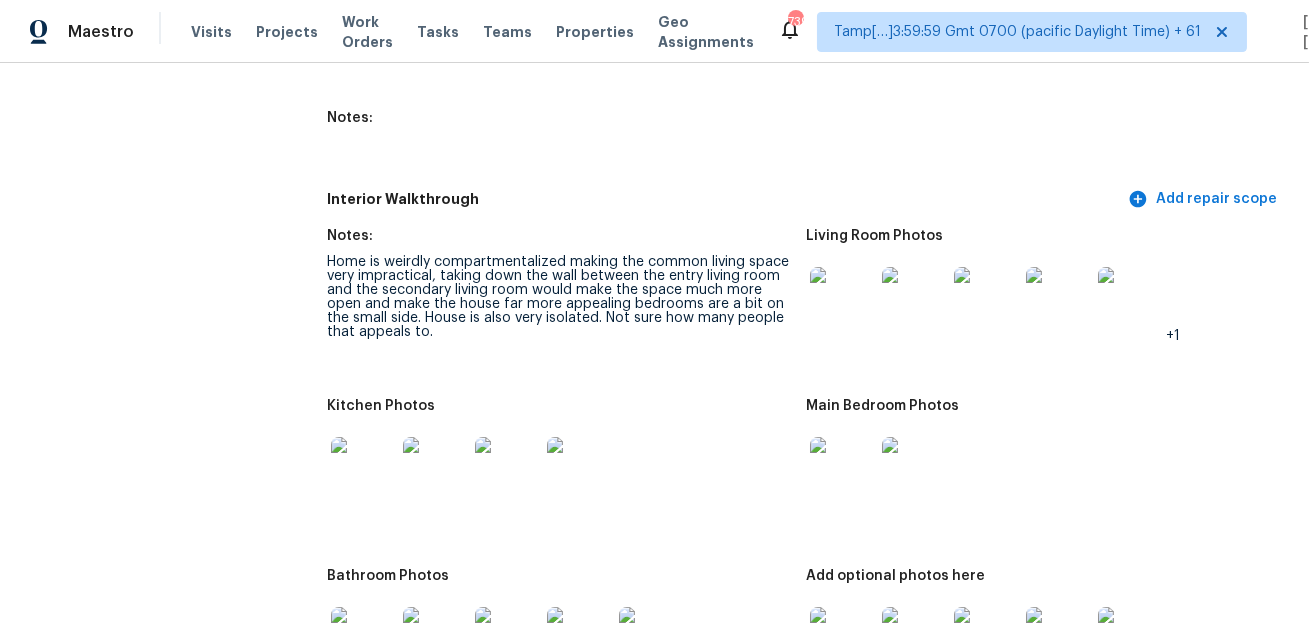 click at bounding box center [842, 299] 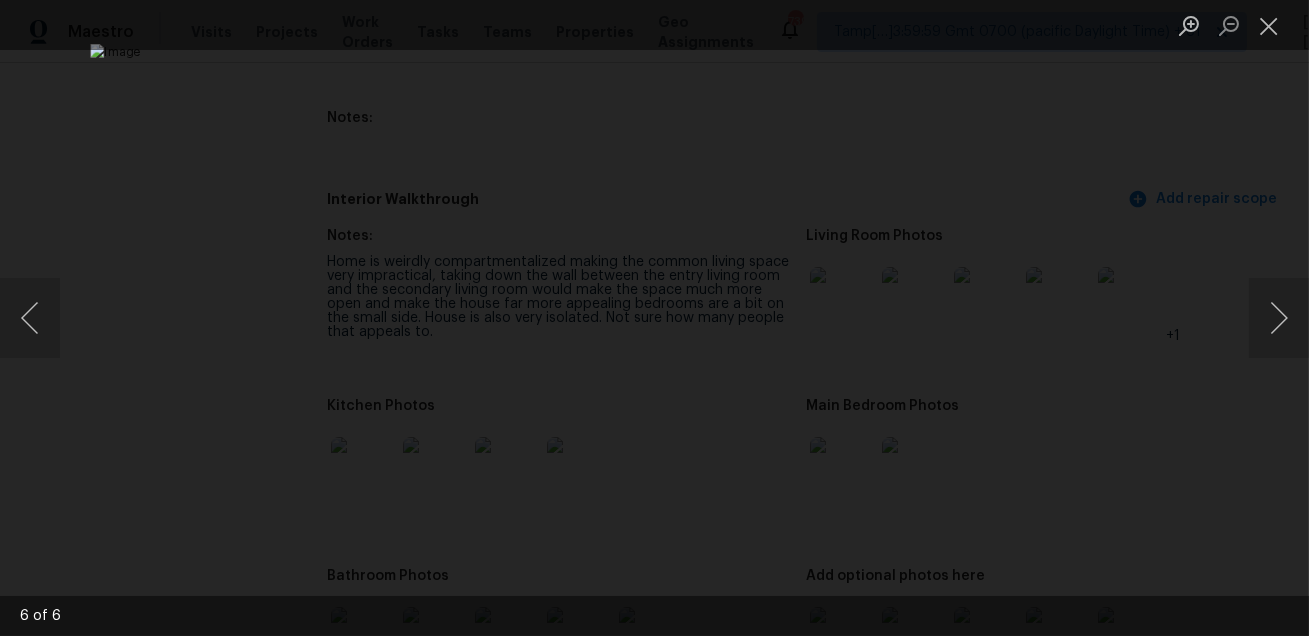 click at bounding box center (654, 318) 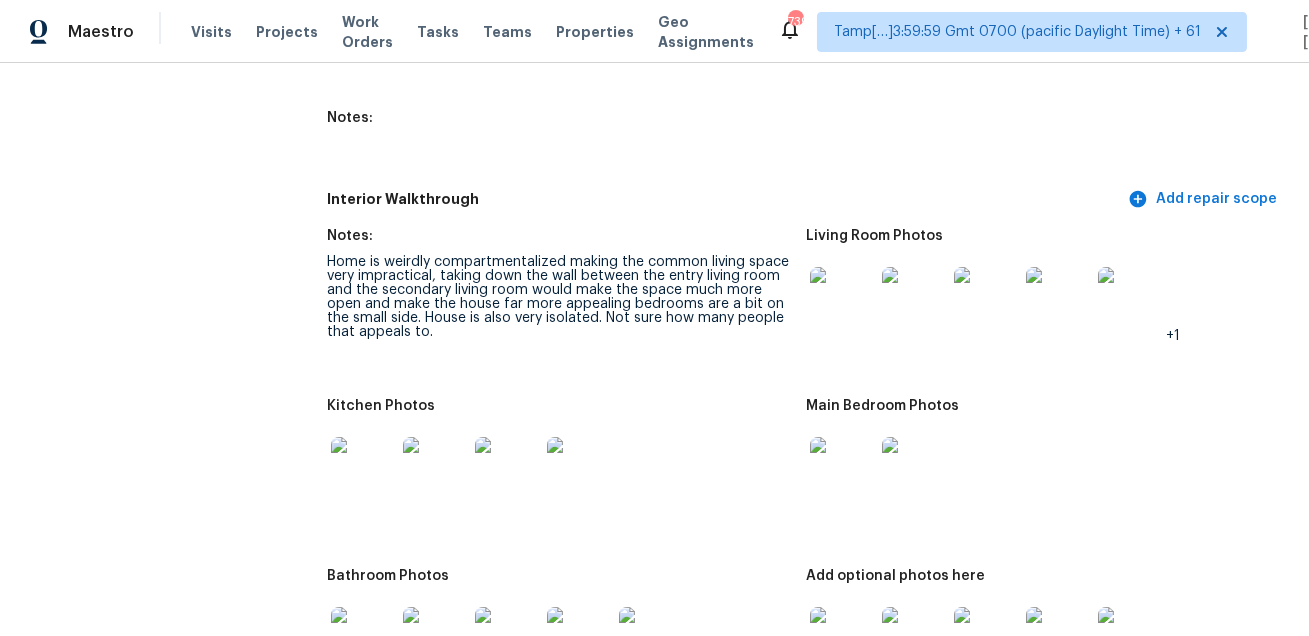 click at bounding box center (363, 469) 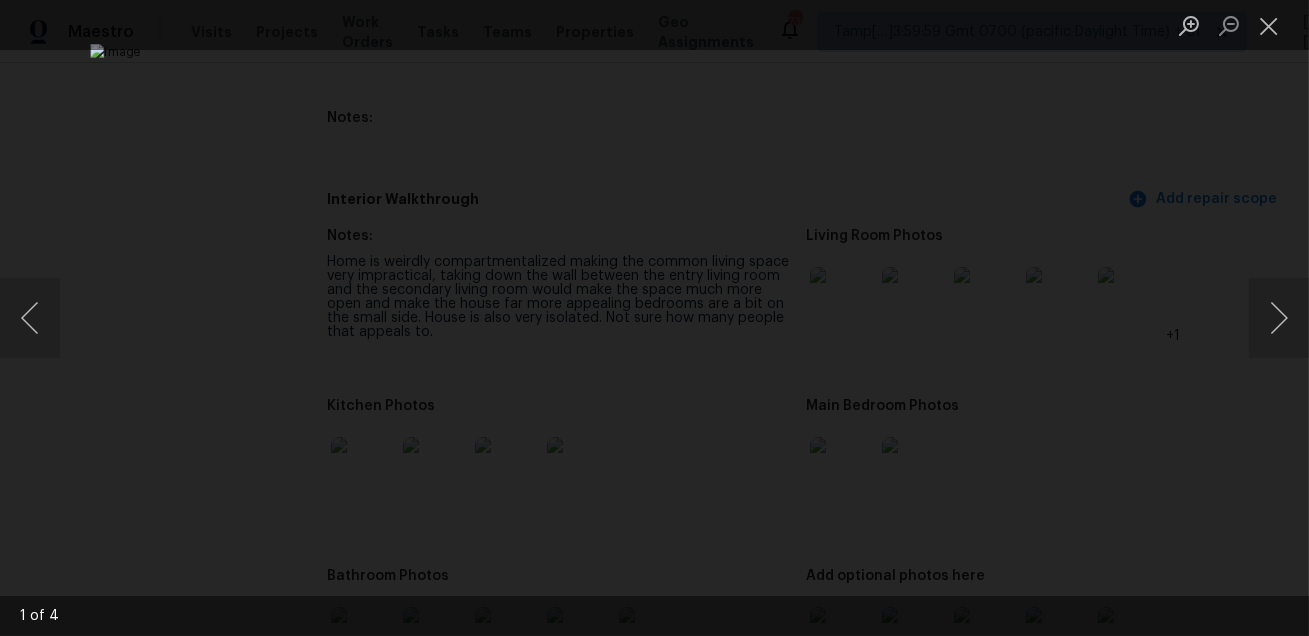 click at bounding box center [654, 318] 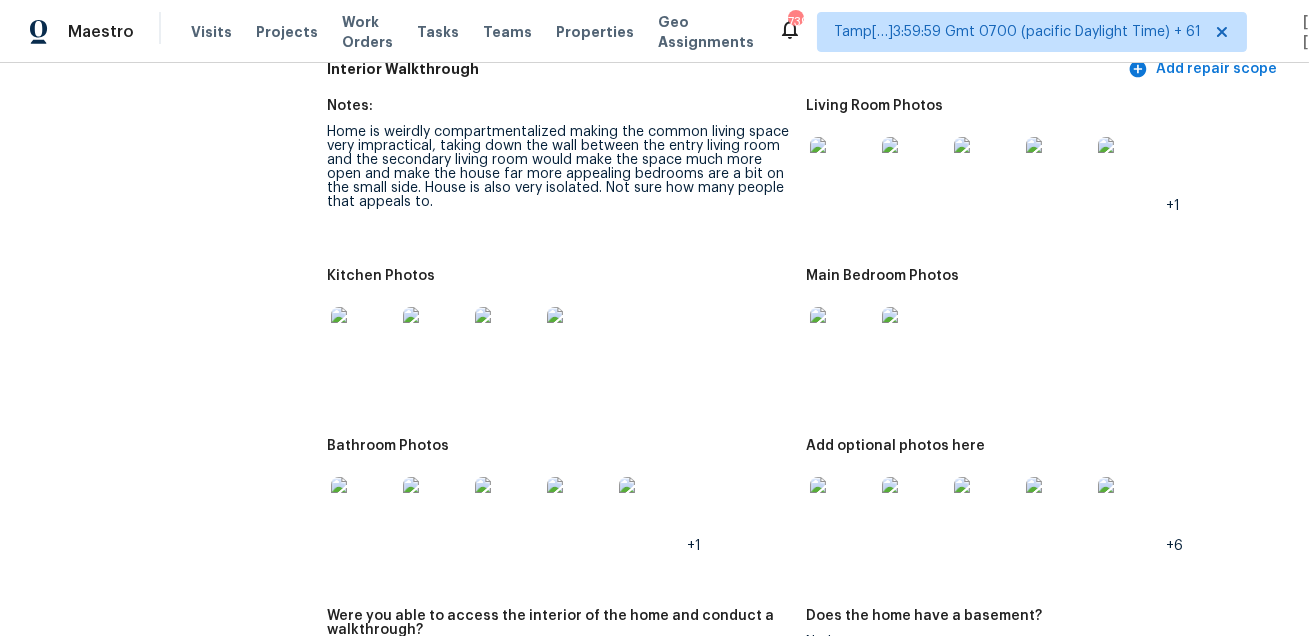 scroll, scrollTop: 2660, scrollLeft: 0, axis: vertical 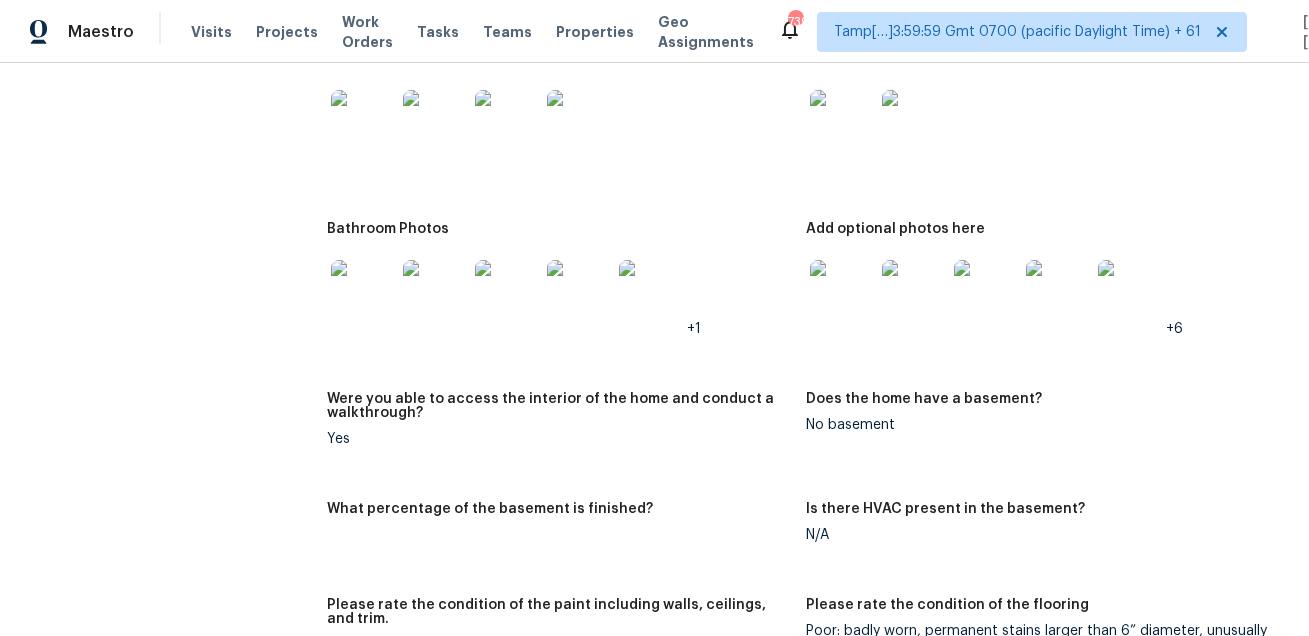 click at bounding box center [842, 122] 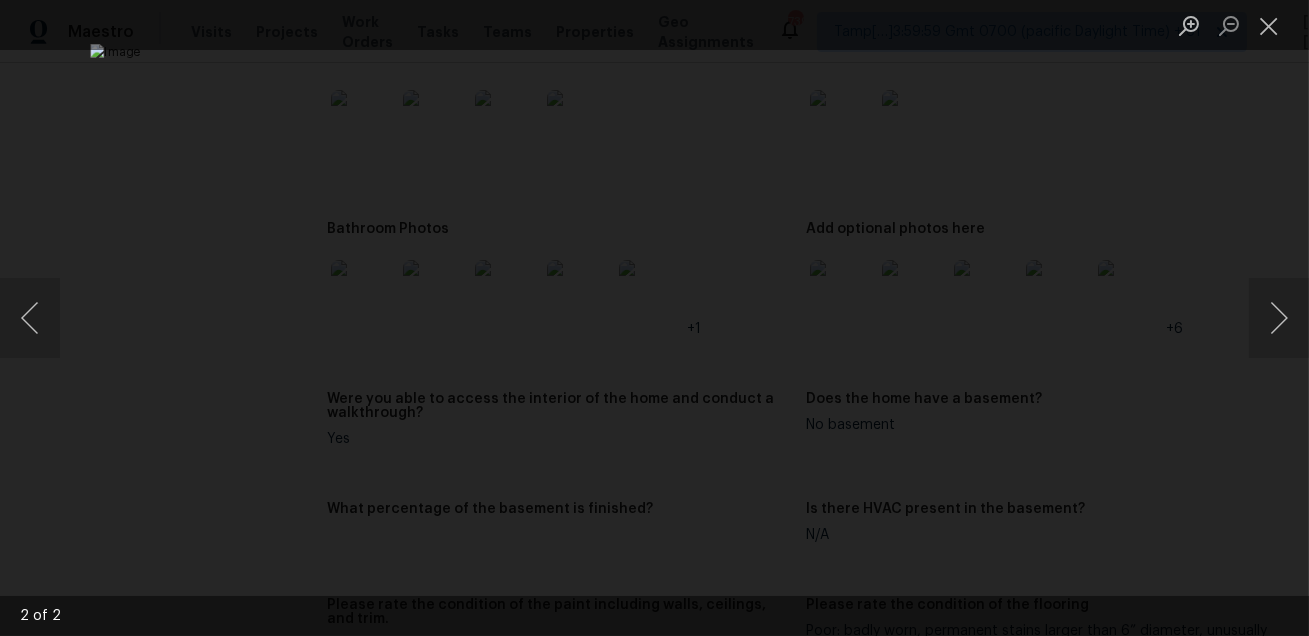 click at bounding box center [654, 318] 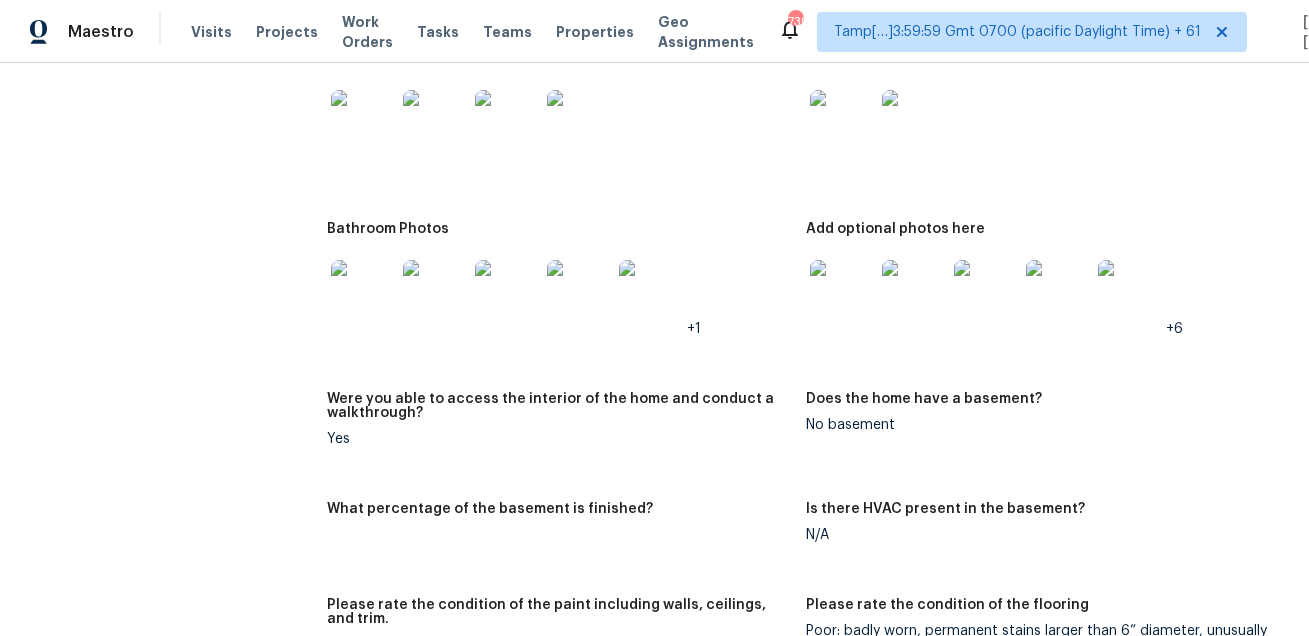 click at bounding box center [363, 292] 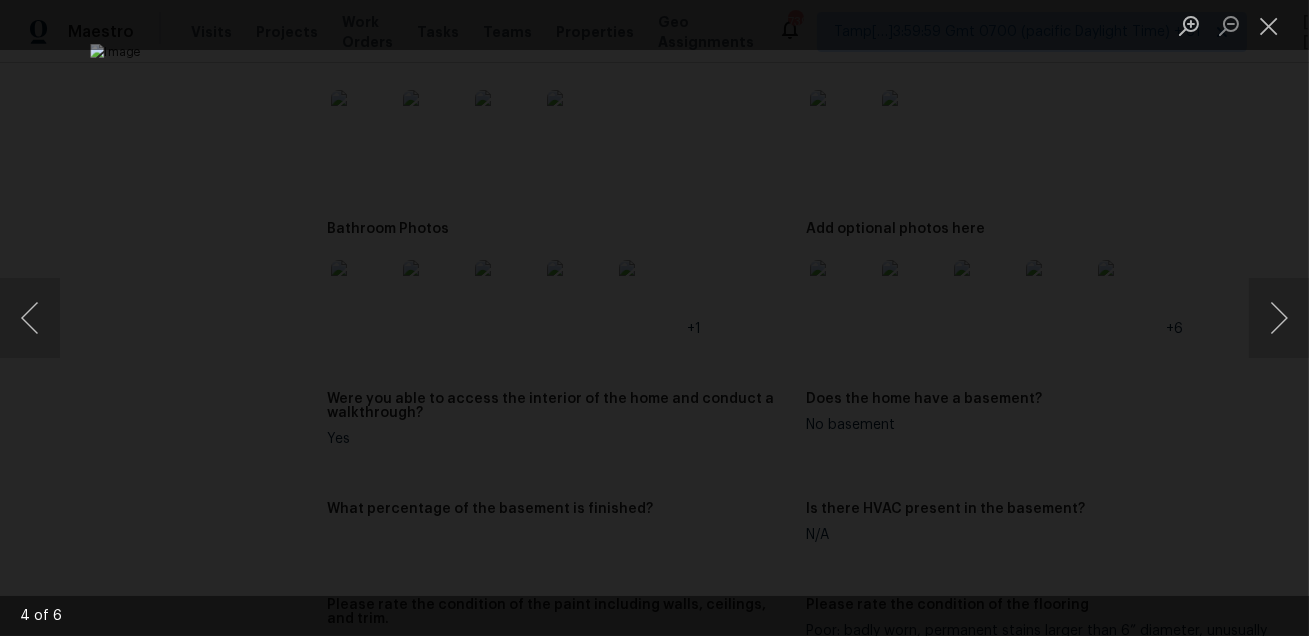 click at bounding box center (654, 318) 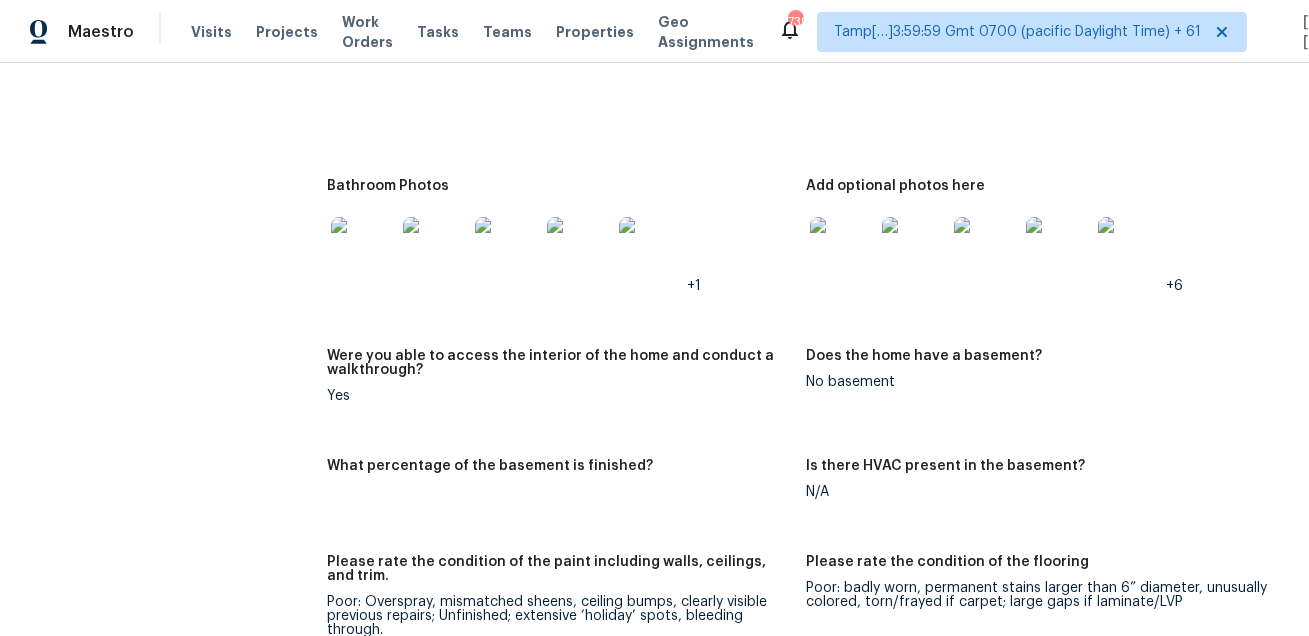 scroll, scrollTop: 2726, scrollLeft: 0, axis: vertical 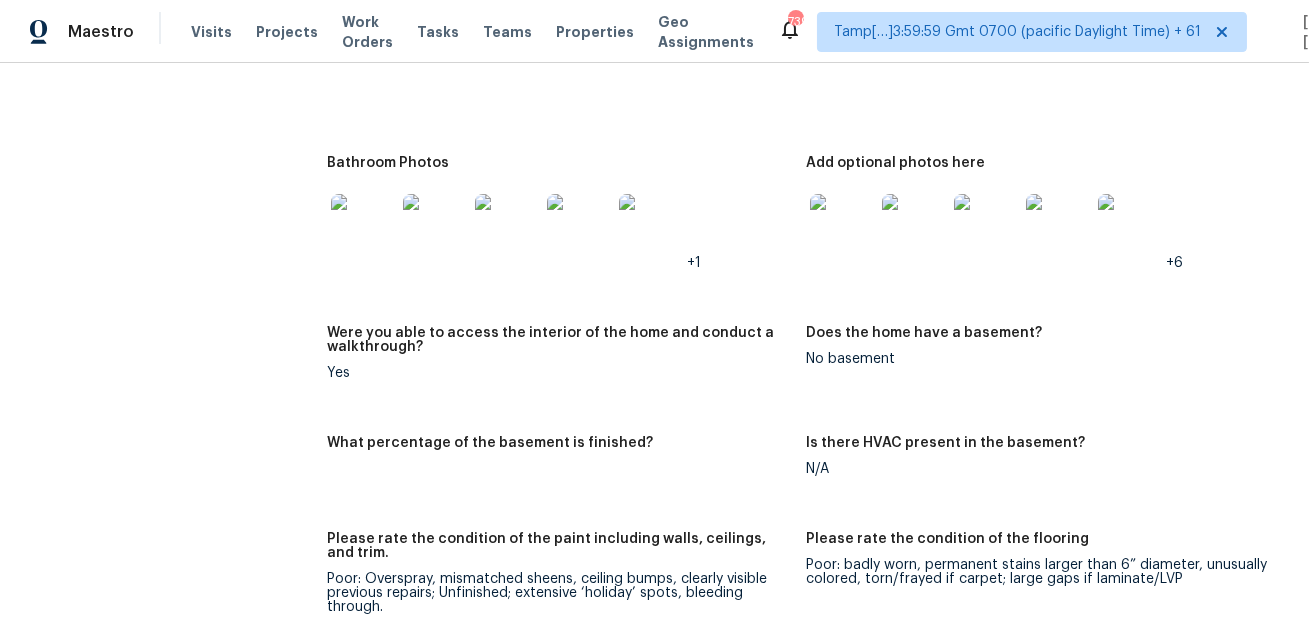 click at bounding box center (842, 226) 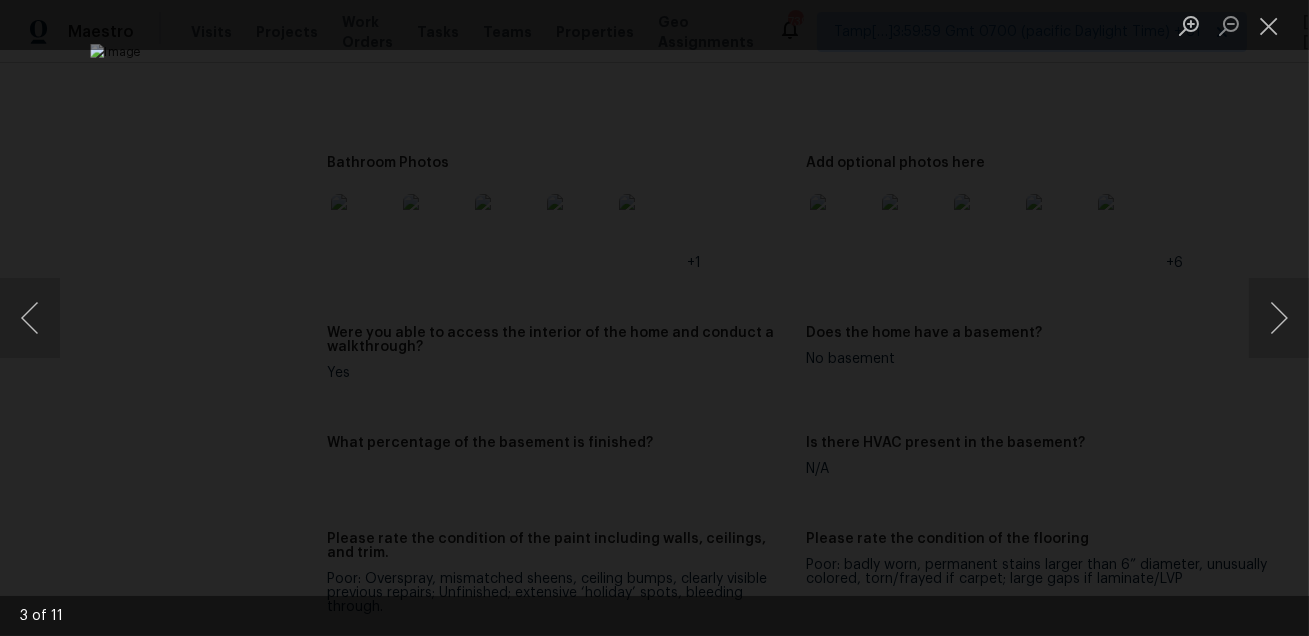 click at bounding box center (654, 318) 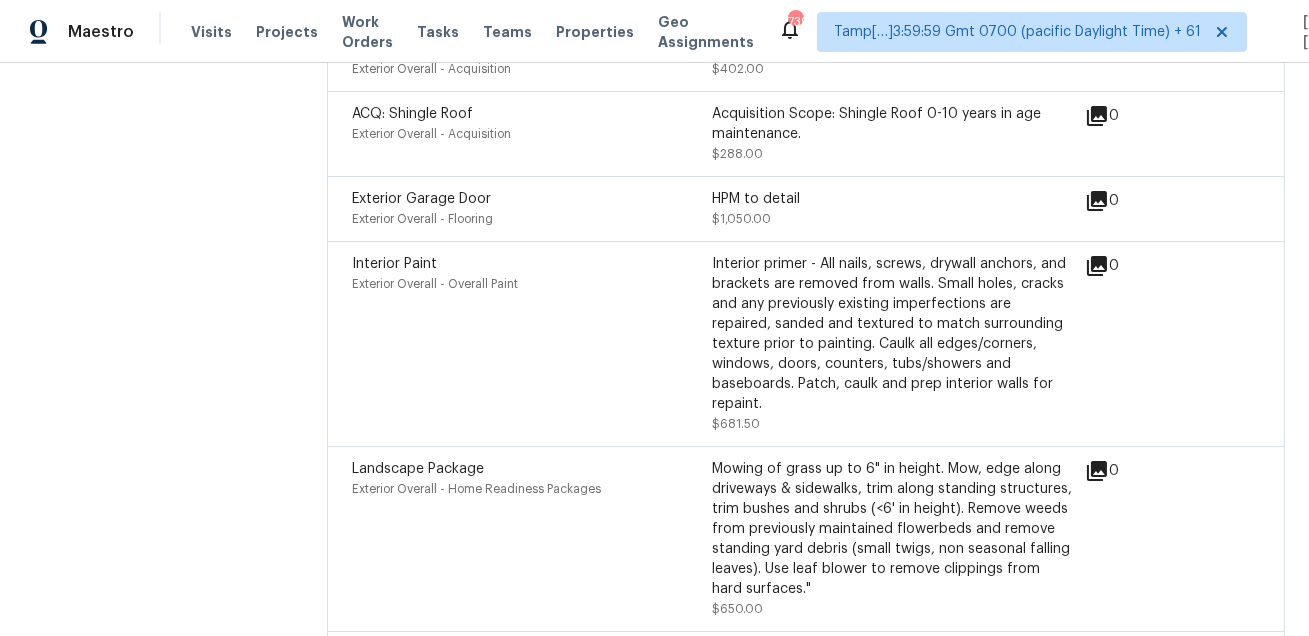 scroll, scrollTop: 6356, scrollLeft: 0, axis: vertical 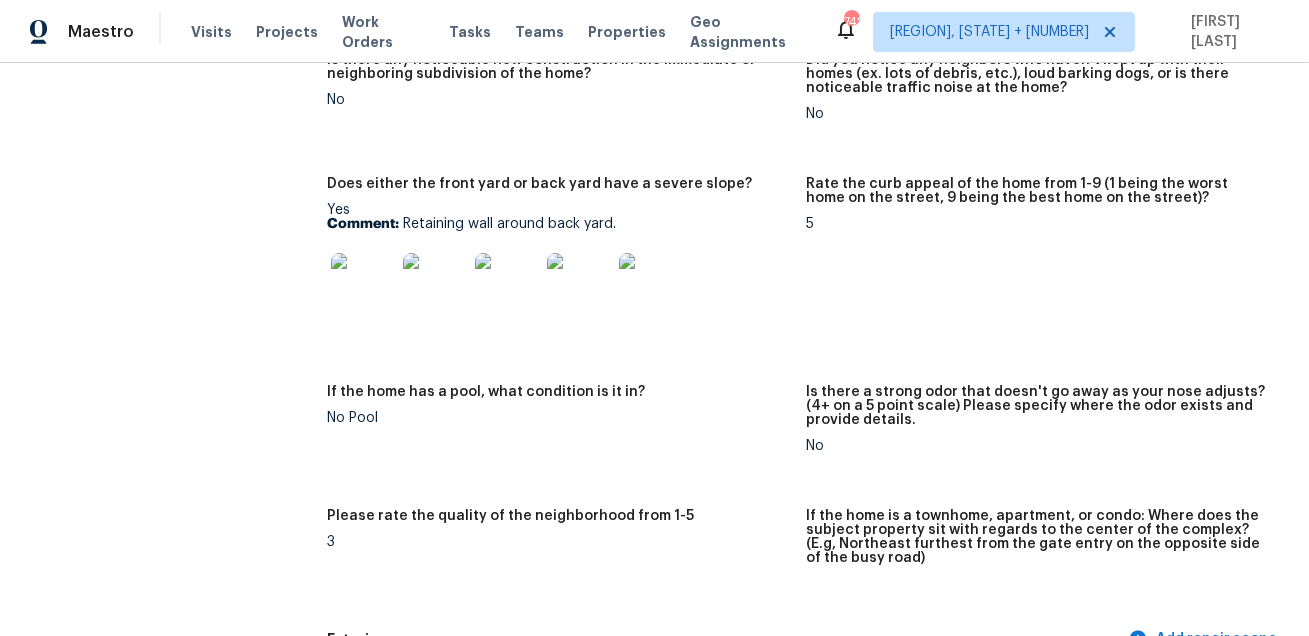 click on "Does either the front yard or back yard have a severe slope? Yes Comment:   Retaining wall around back yard." at bounding box center [566, 269] 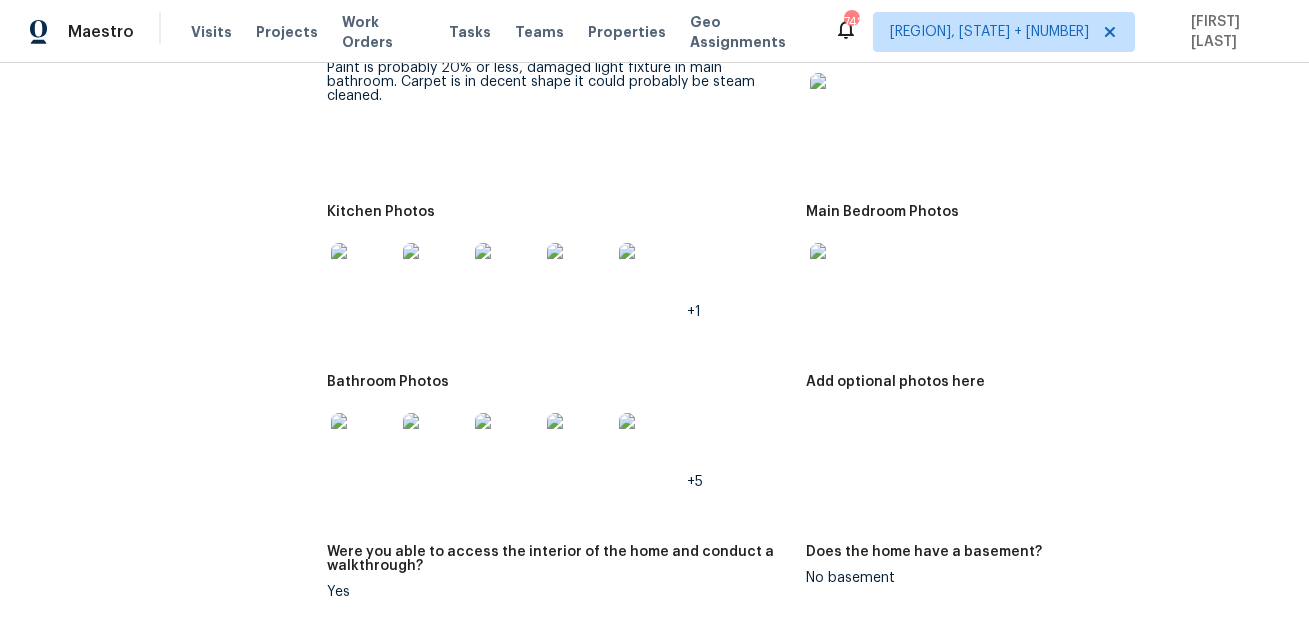 scroll, scrollTop: 2162, scrollLeft: 0, axis: vertical 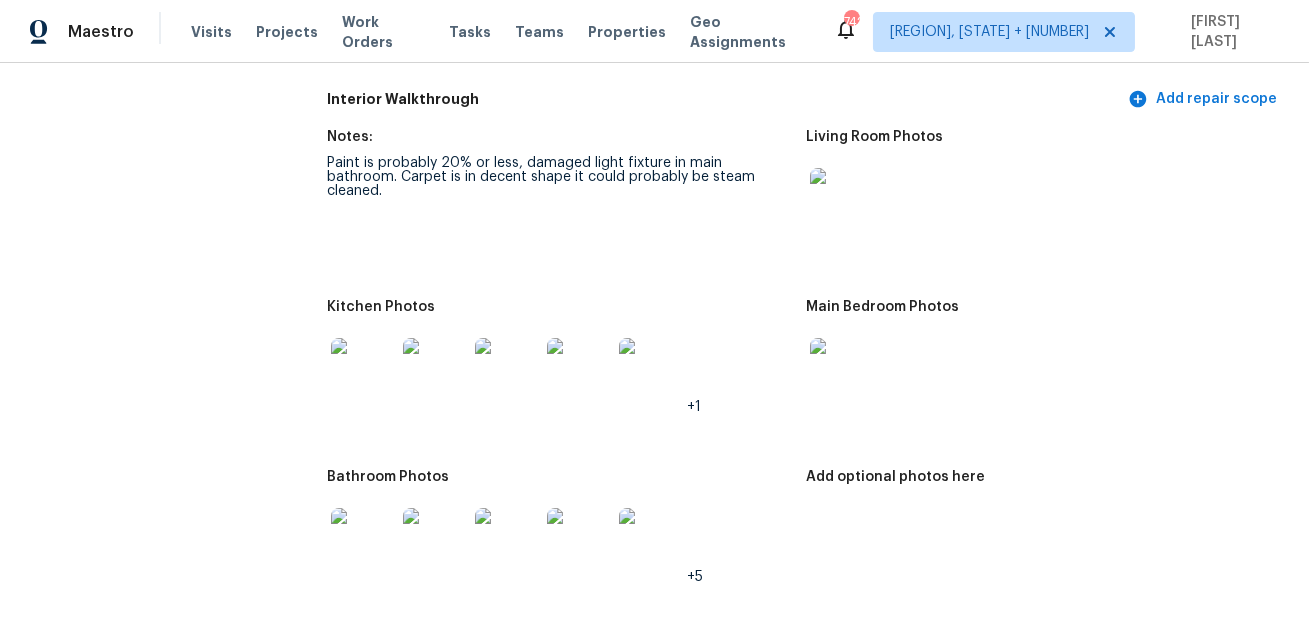click at bounding box center [842, 200] 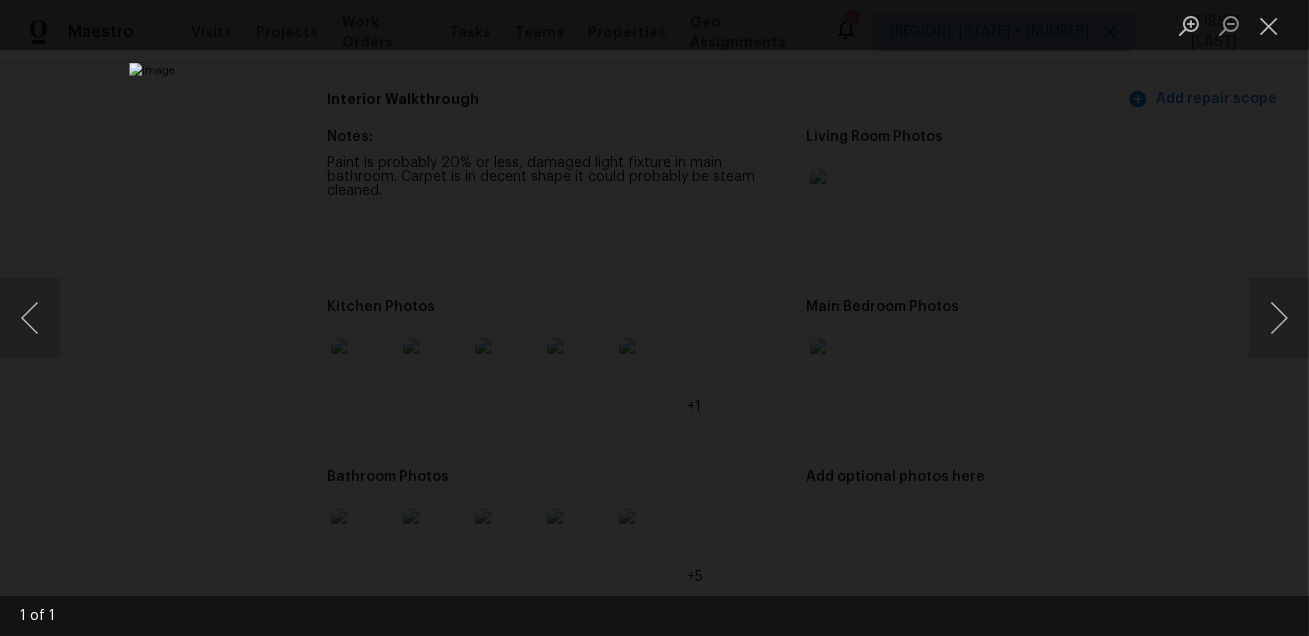 click at bounding box center [654, 318] 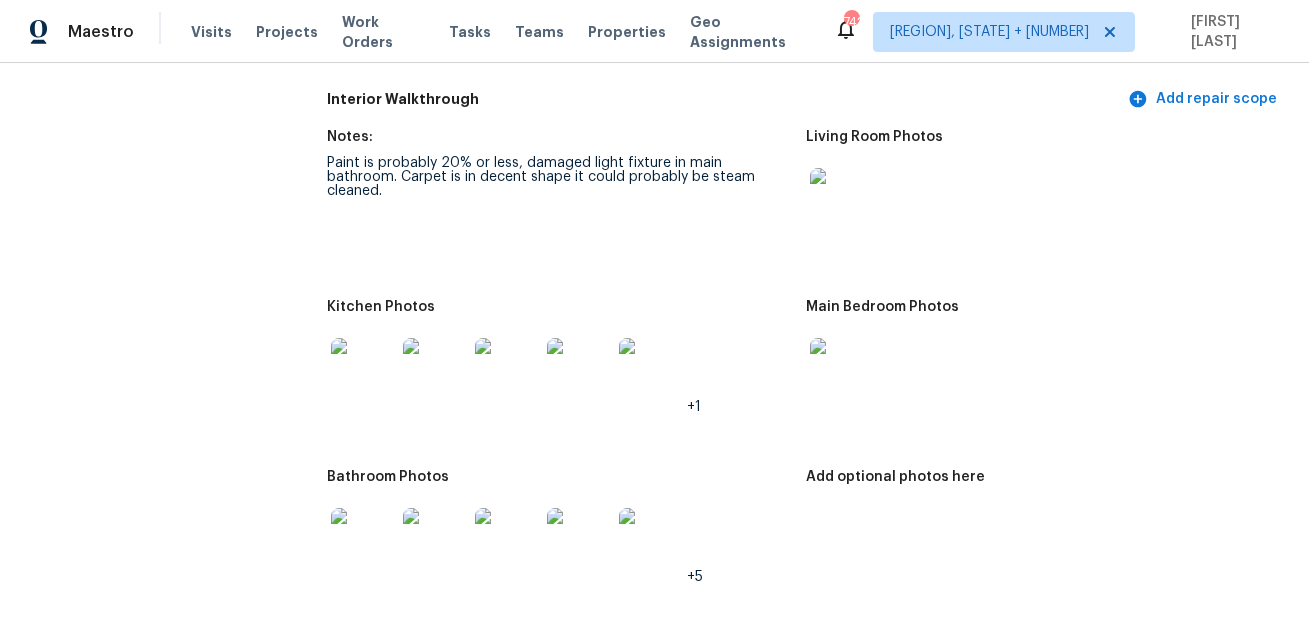 click at bounding box center (363, 370) 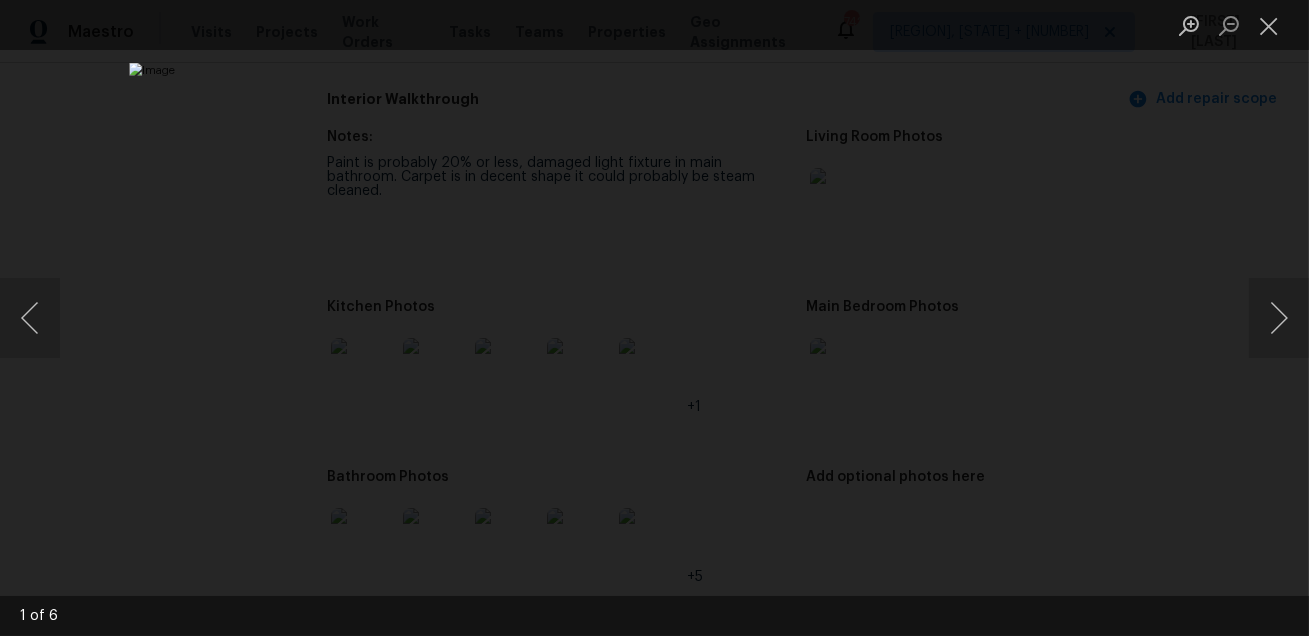 click at bounding box center [654, 318] 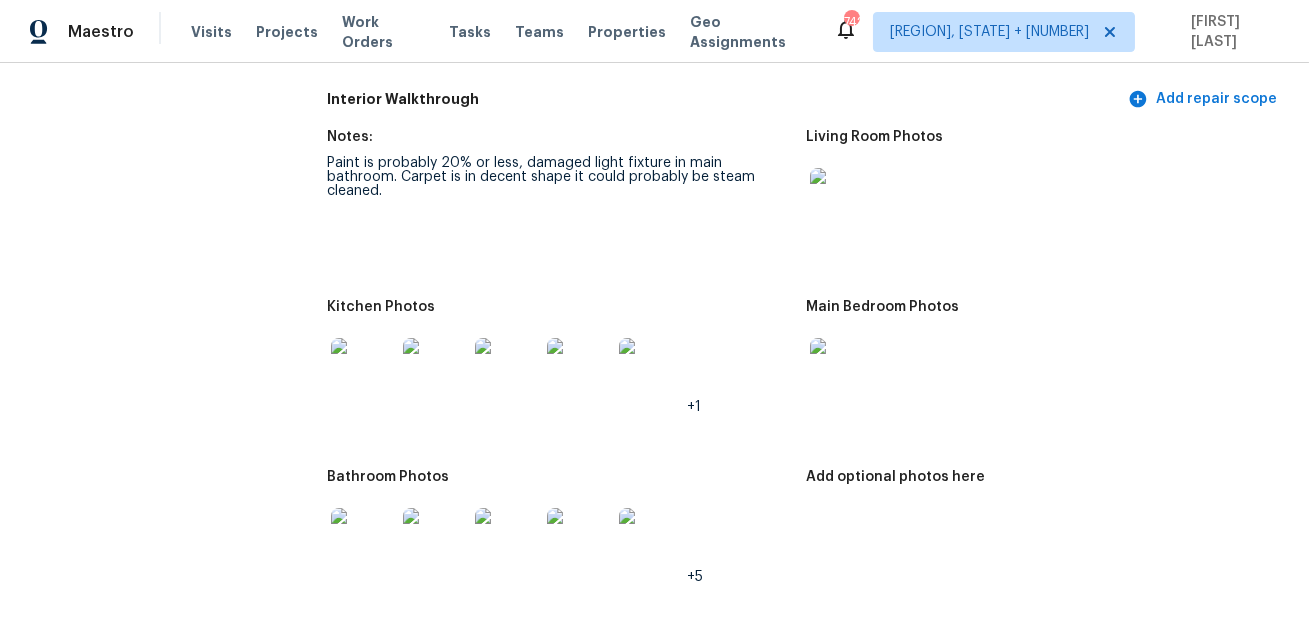 click at bounding box center [842, 370] 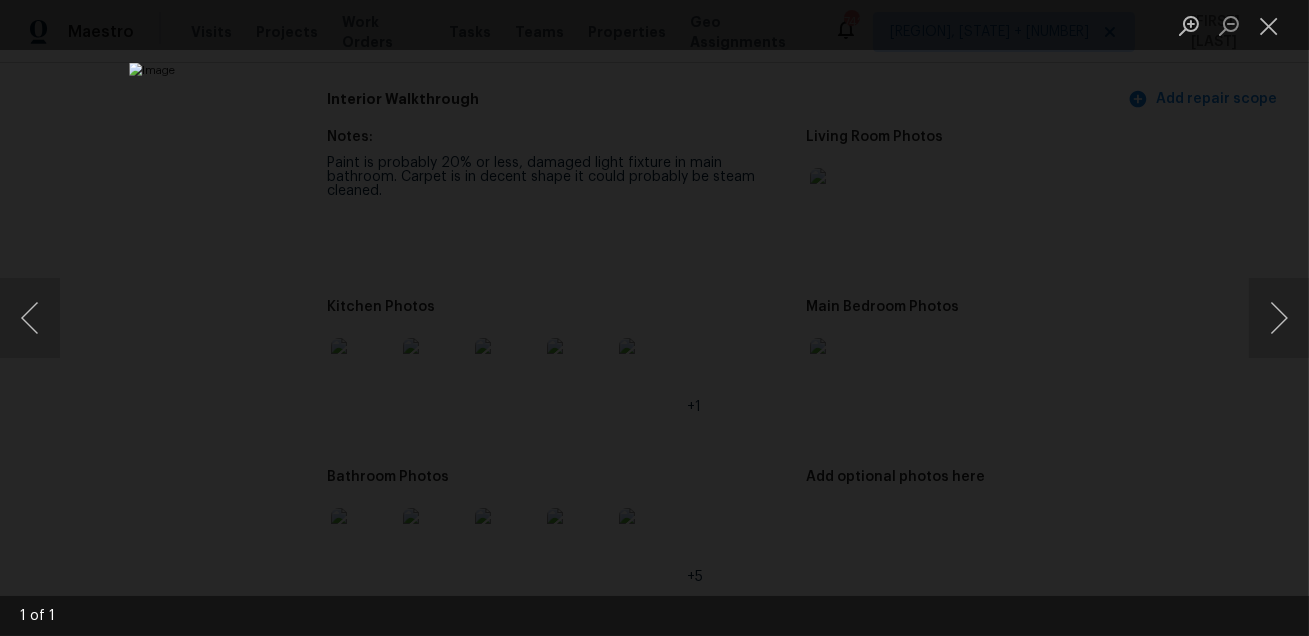 click at bounding box center (654, 318) 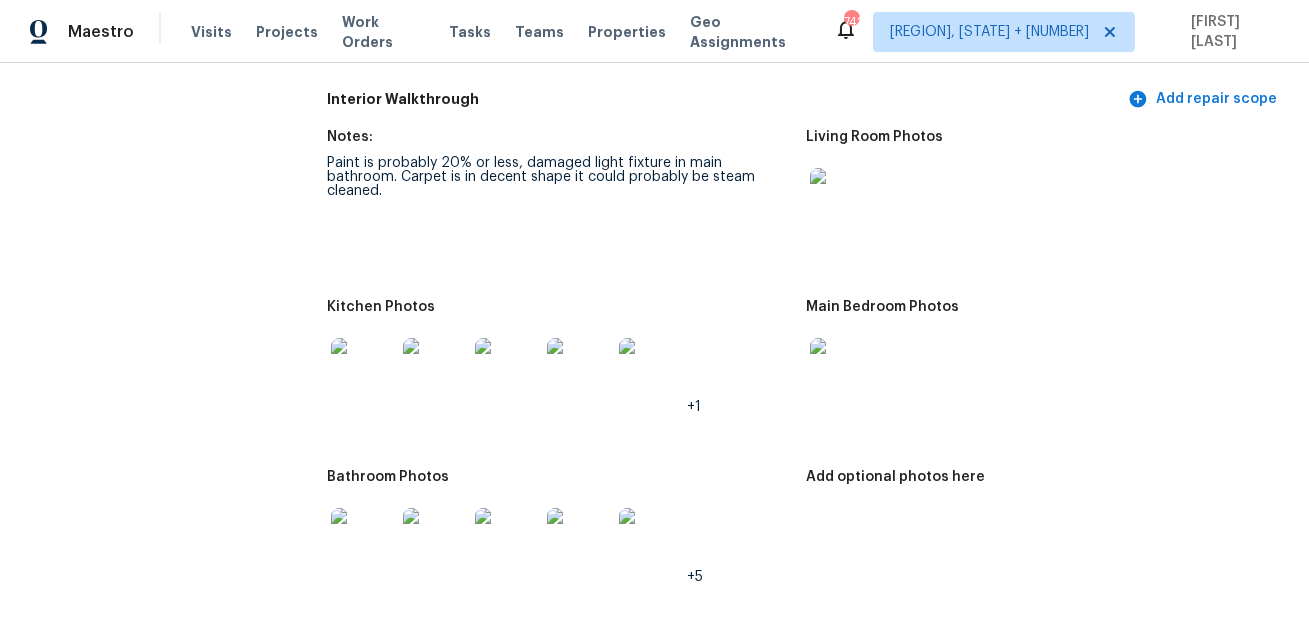 click at bounding box center (363, 540) 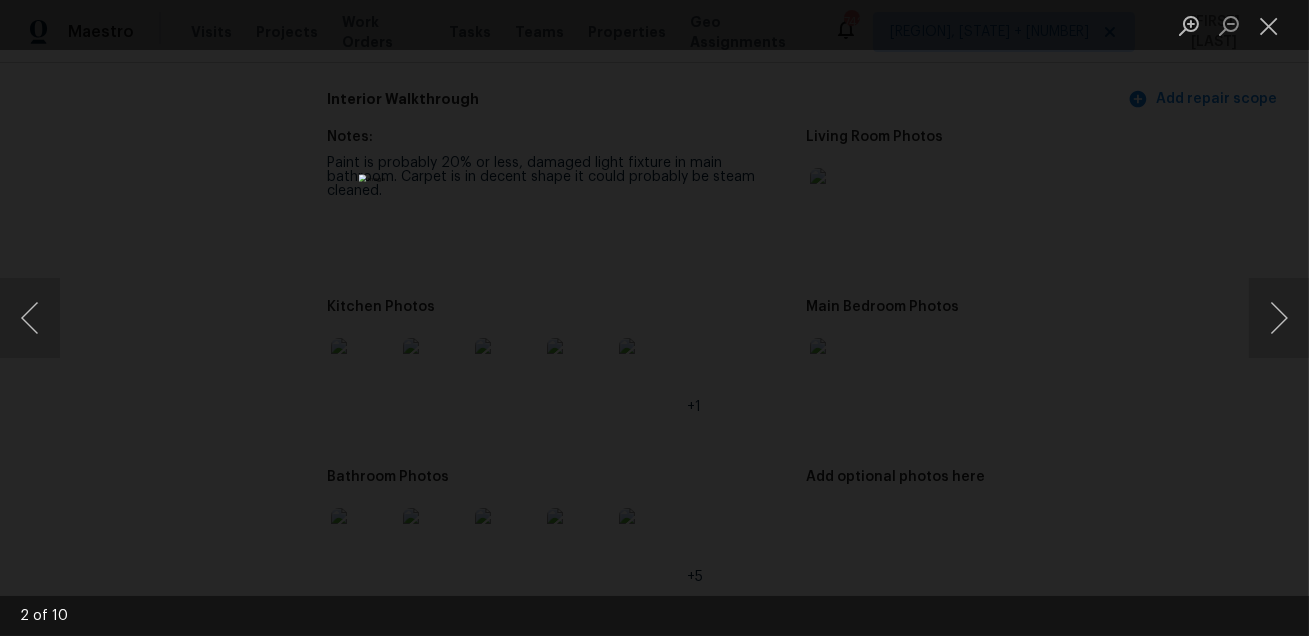 click at bounding box center [654, 318] 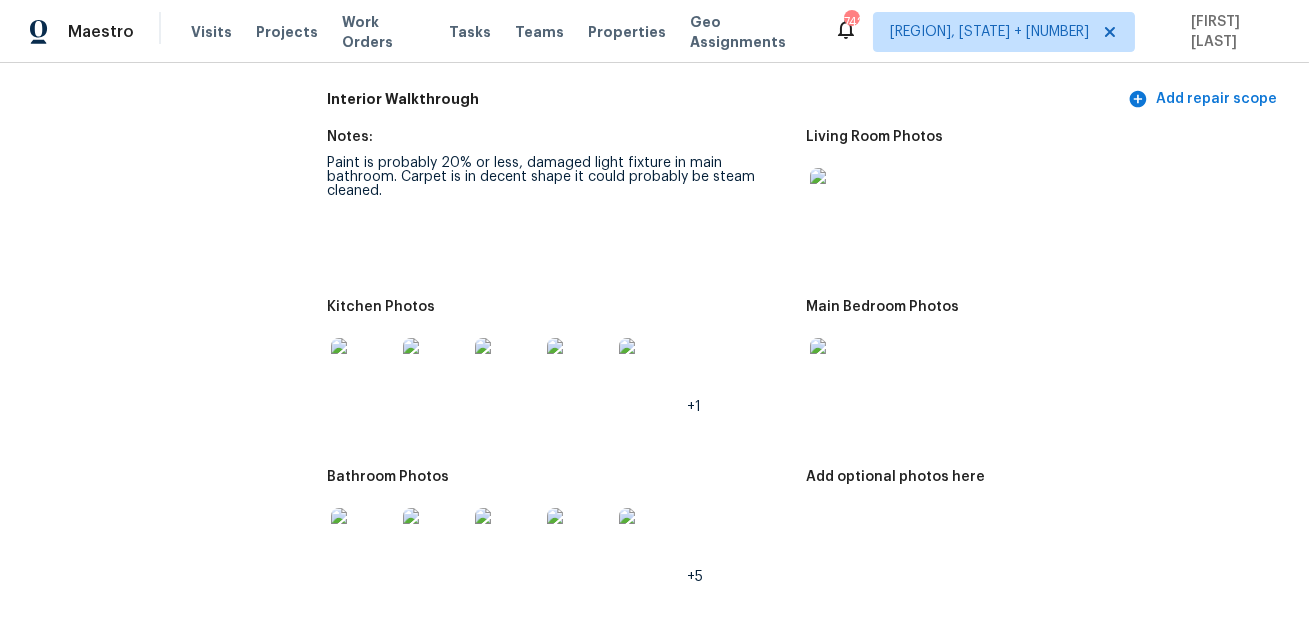scroll, scrollTop: 2342, scrollLeft: 0, axis: vertical 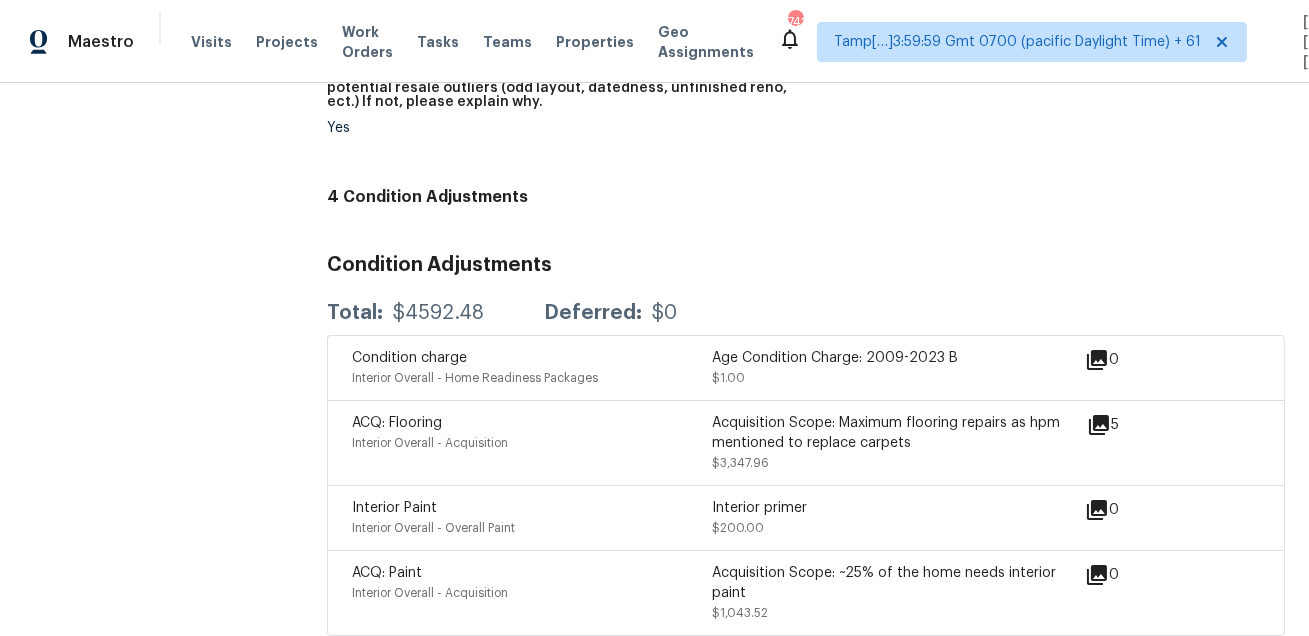 click on "ACQ: Flooring" at bounding box center [532, 423] 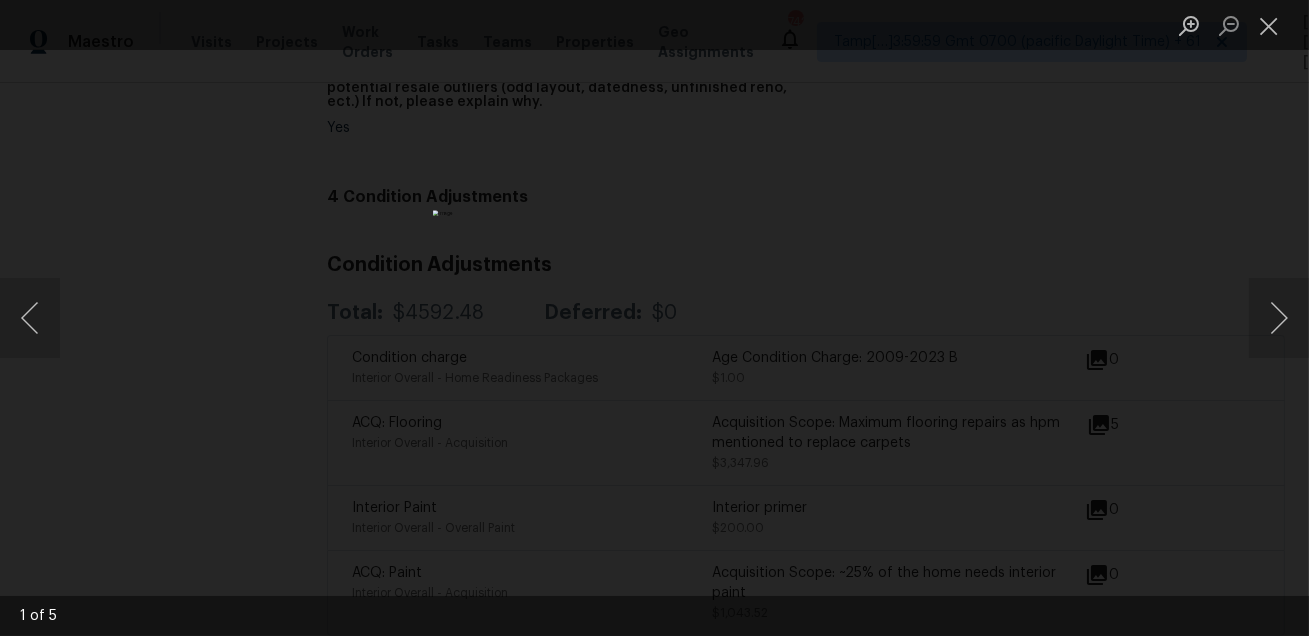click at bounding box center [654, 318] 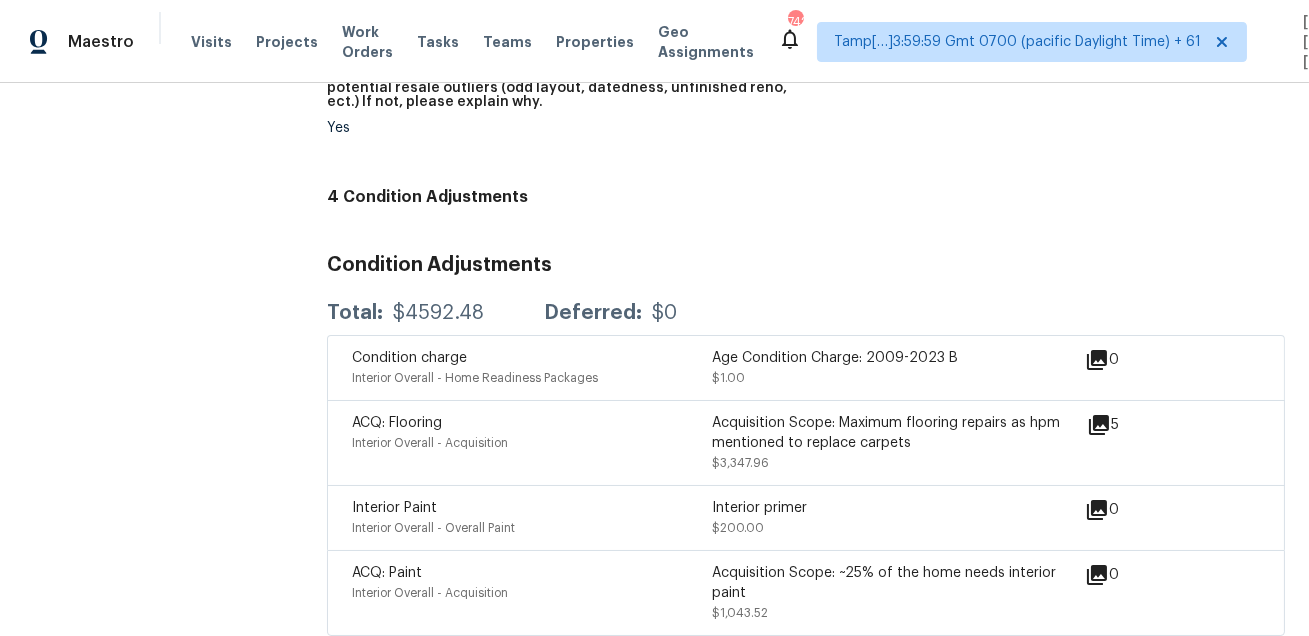 scroll, scrollTop: 0, scrollLeft: 0, axis: both 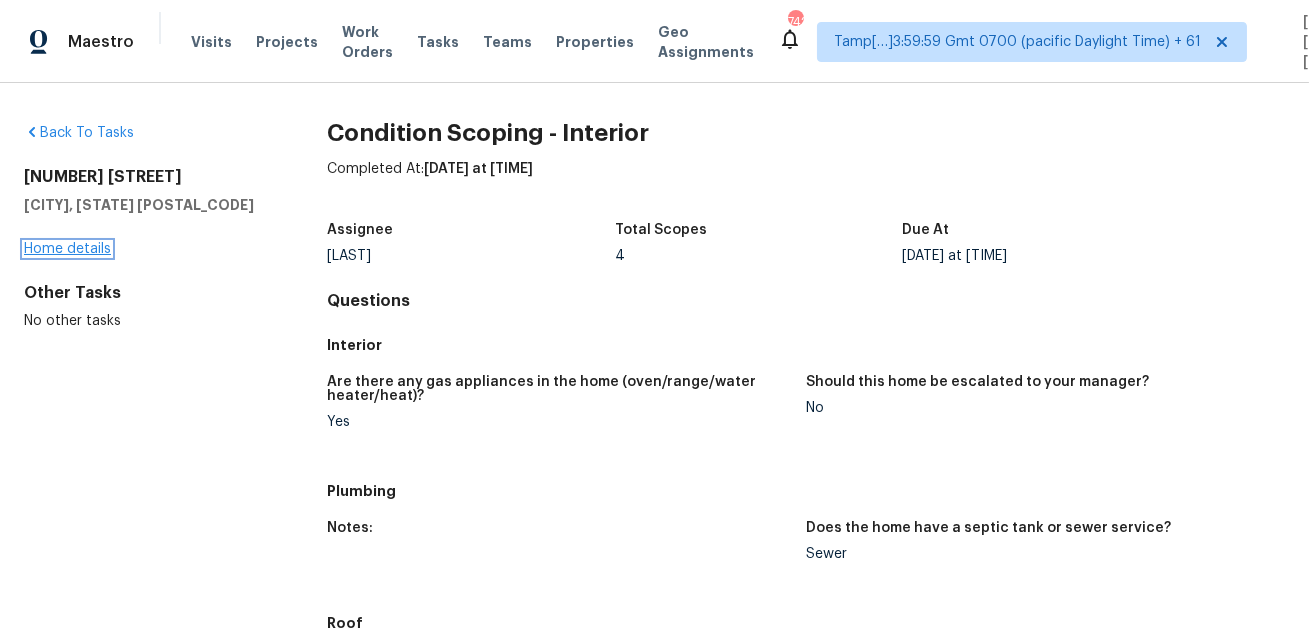 click on "Home details" at bounding box center [67, 249] 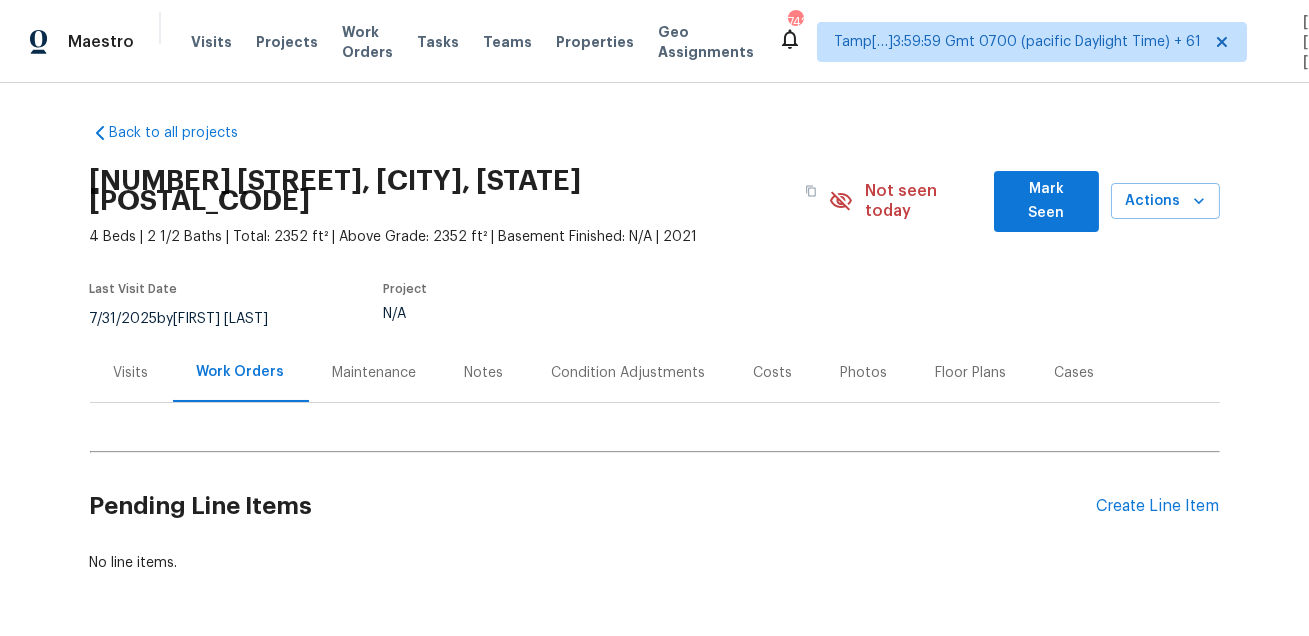 click on "Condition Adjustments" at bounding box center [629, 373] 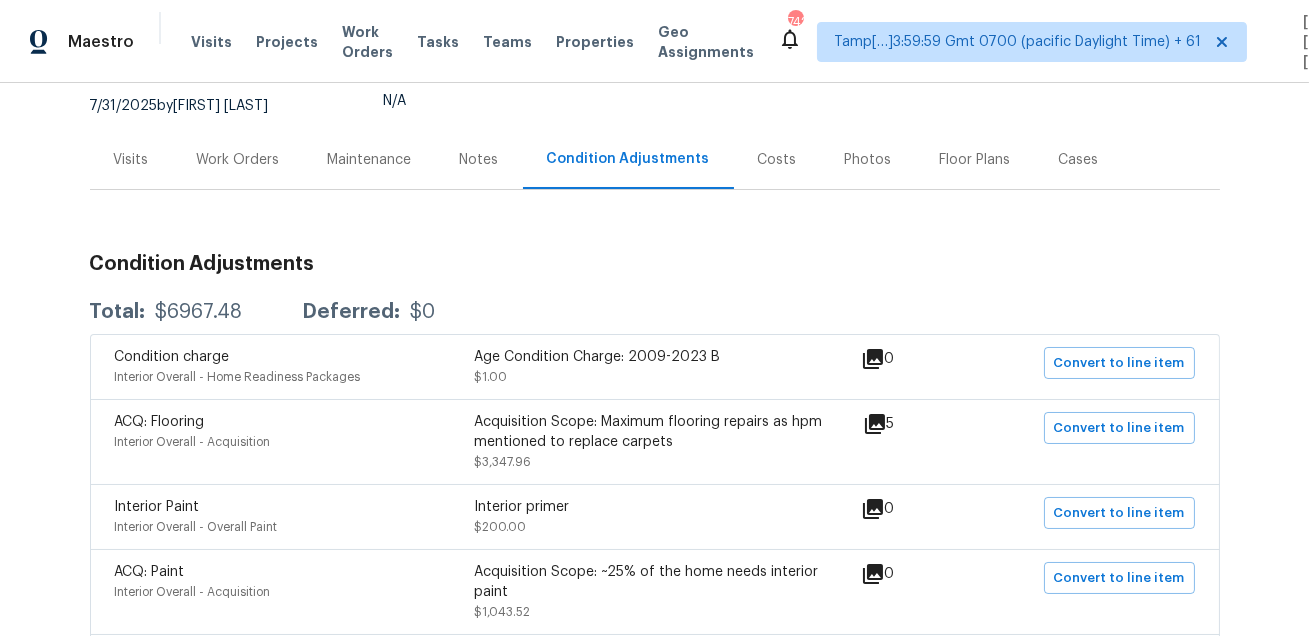 scroll, scrollTop: 281, scrollLeft: 0, axis: vertical 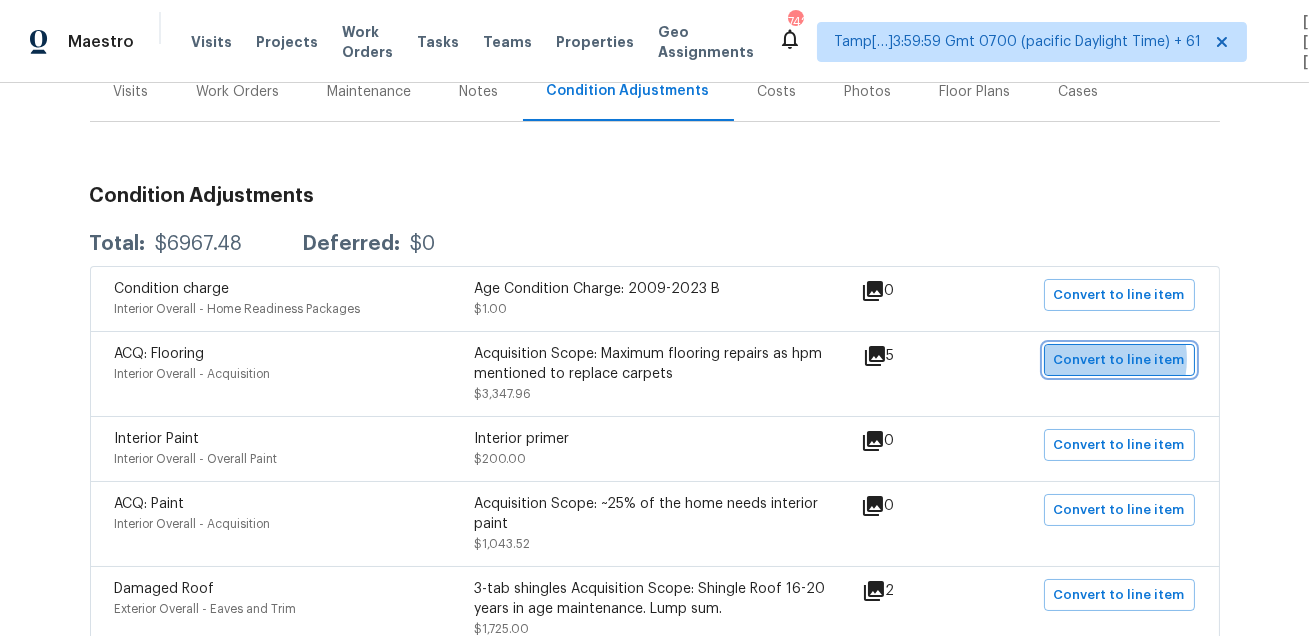 click on "Convert to line item" at bounding box center (1119, 360) 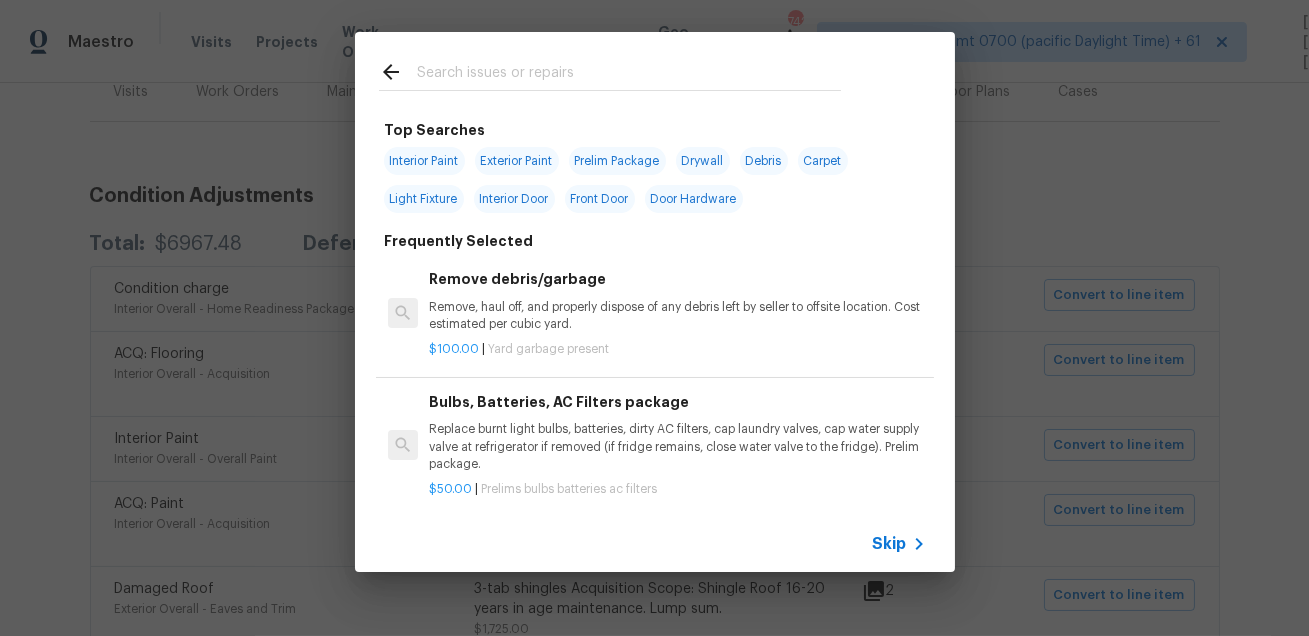 click on "Skip" at bounding box center (655, 544) 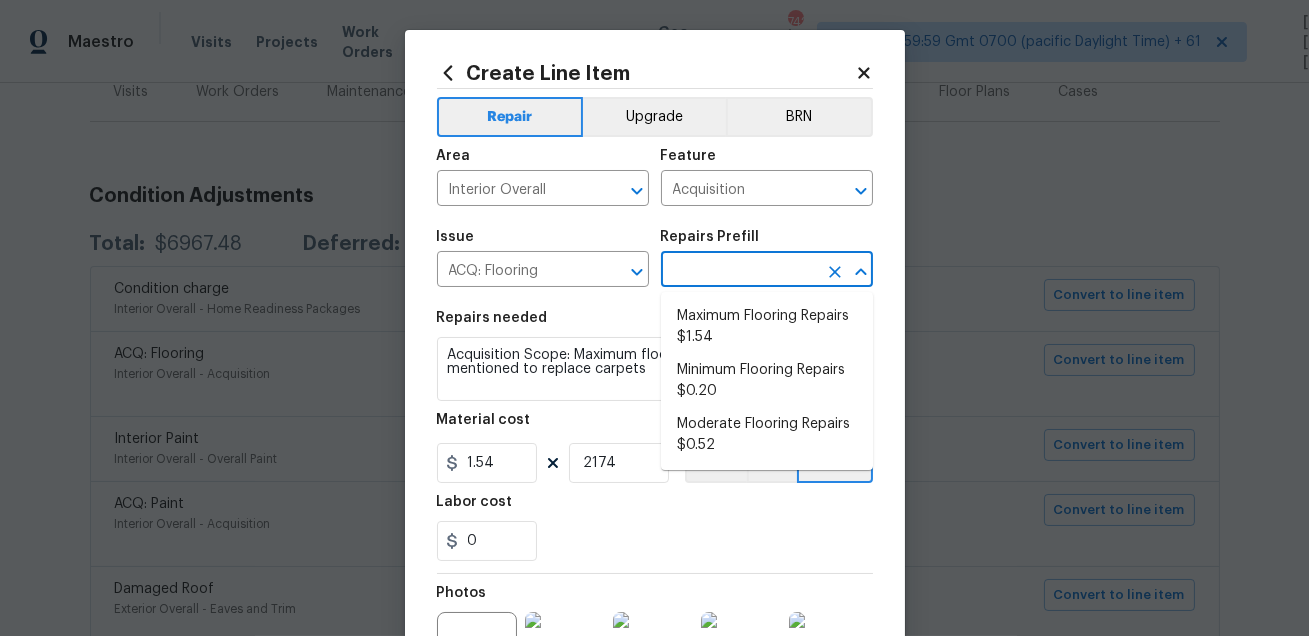 click at bounding box center [739, 271] 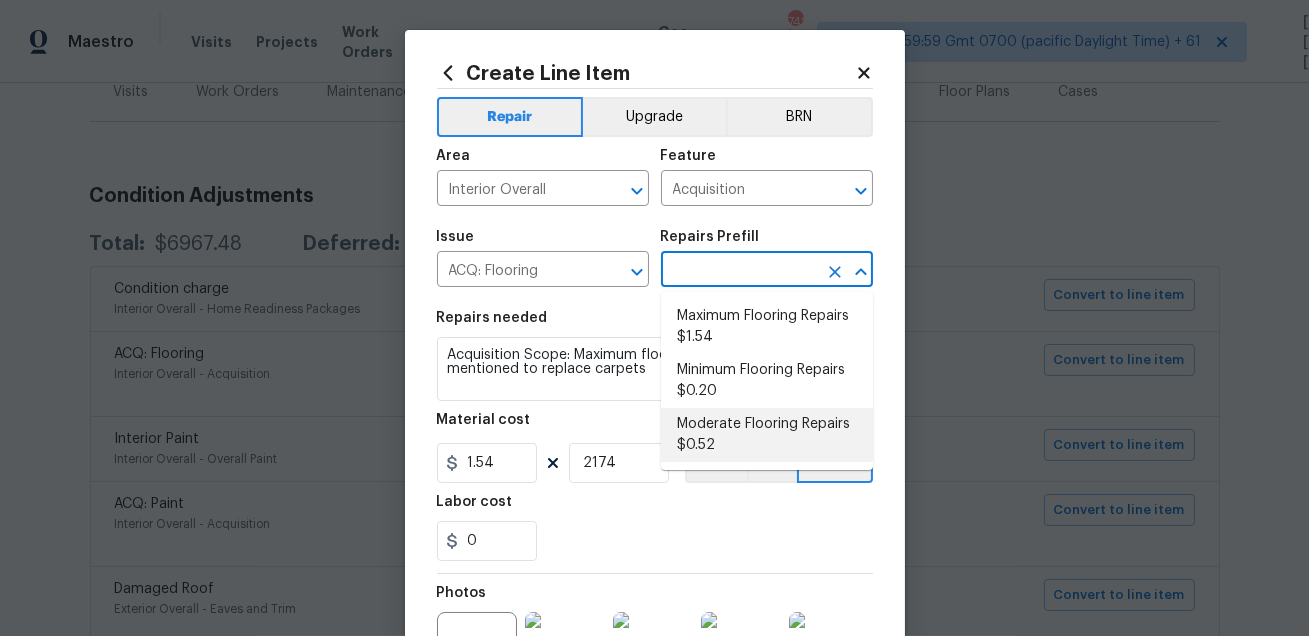 click on "Moderate Flooring Repairs $0.52" at bounding box center [767, 435] 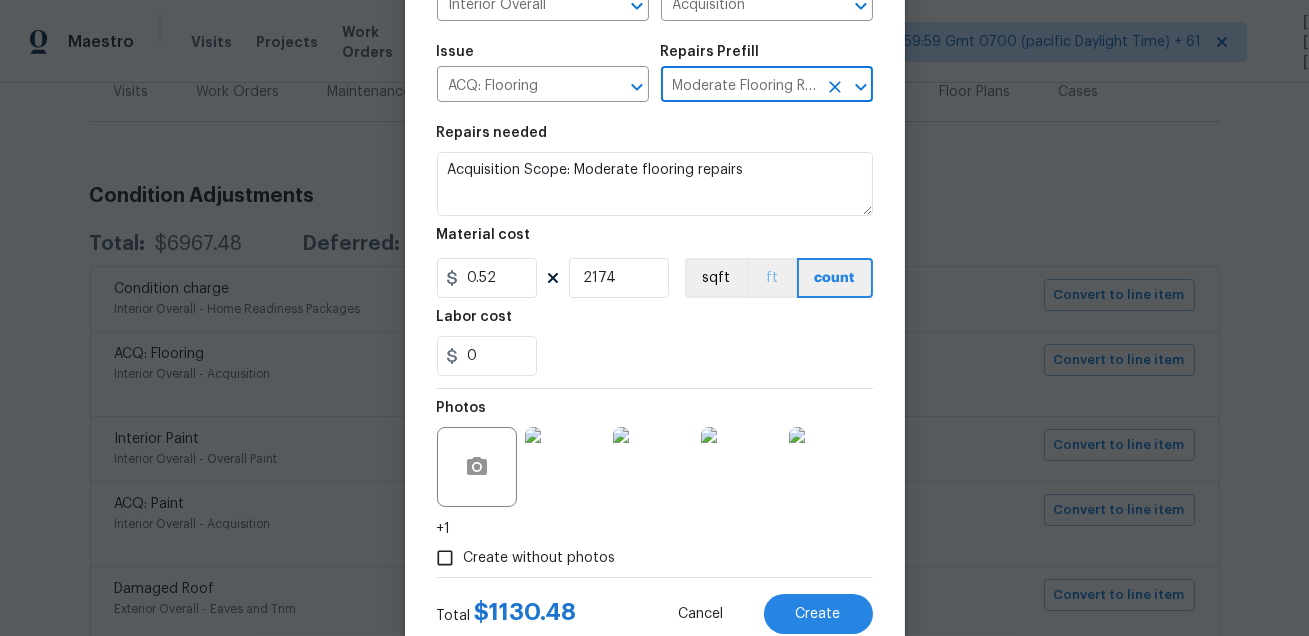 scroll, scrollTop: 181, scrollLeft: 0, axis: vertical 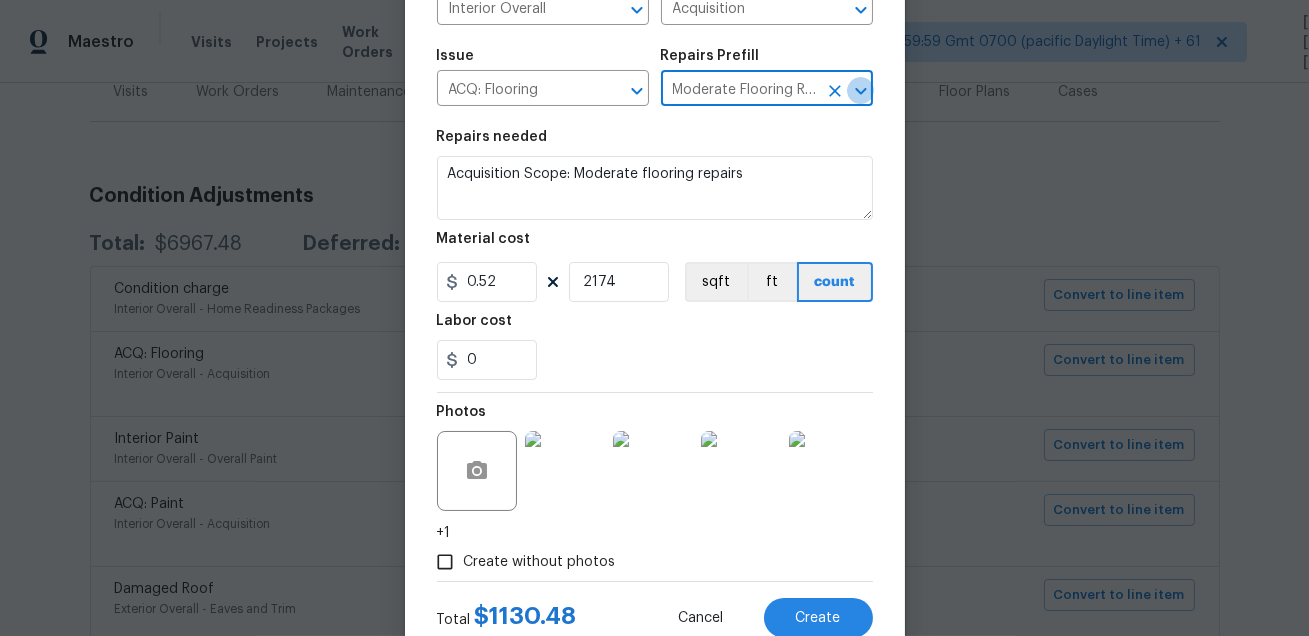 click 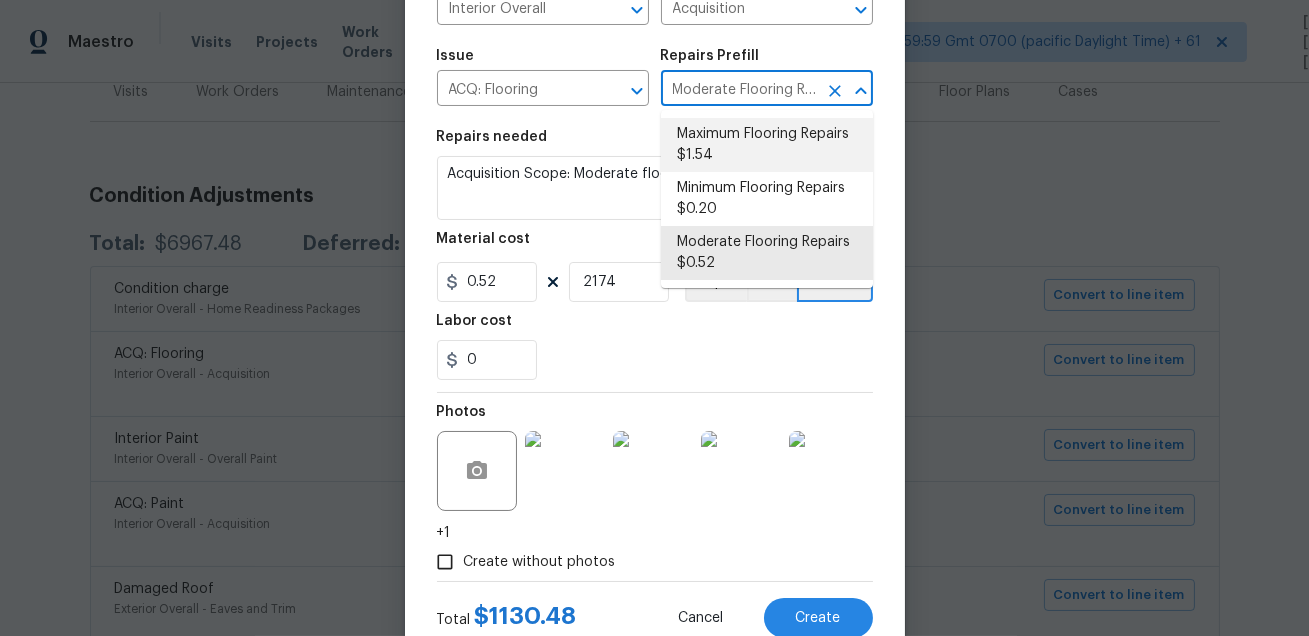 click on "Maximum Flooring Repairs $1.54" at bounding box center [767, 145] 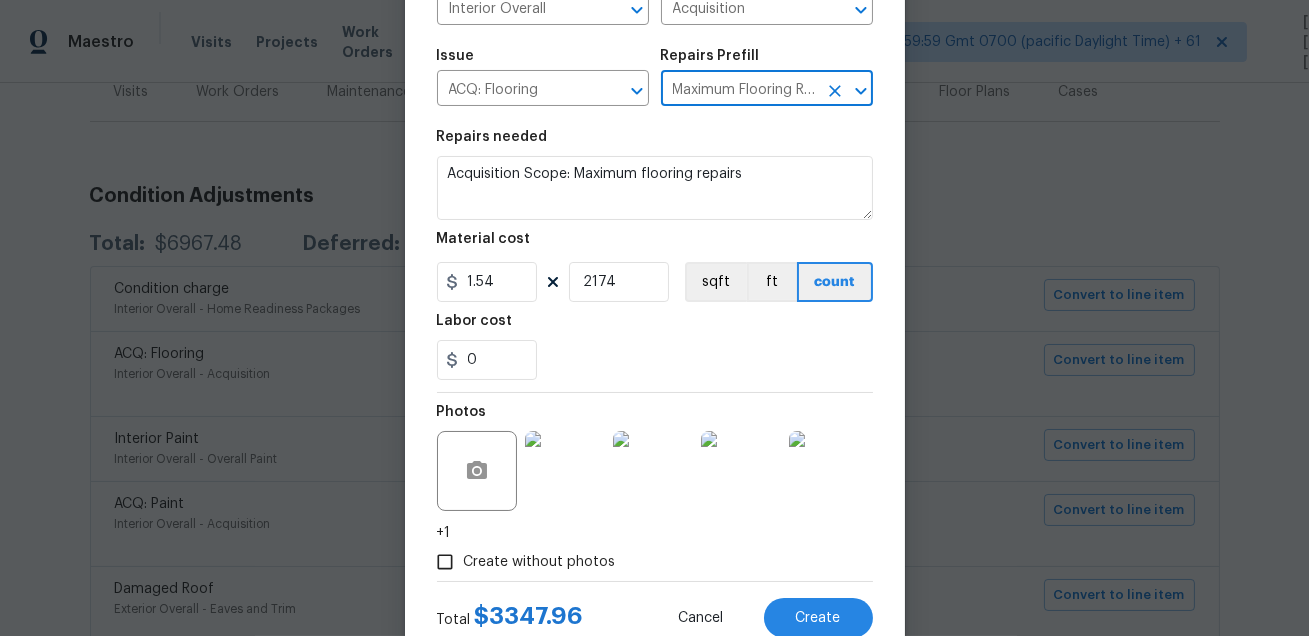 scroll, scrollTop: 245, scrollLeft: 0, axis: vertical 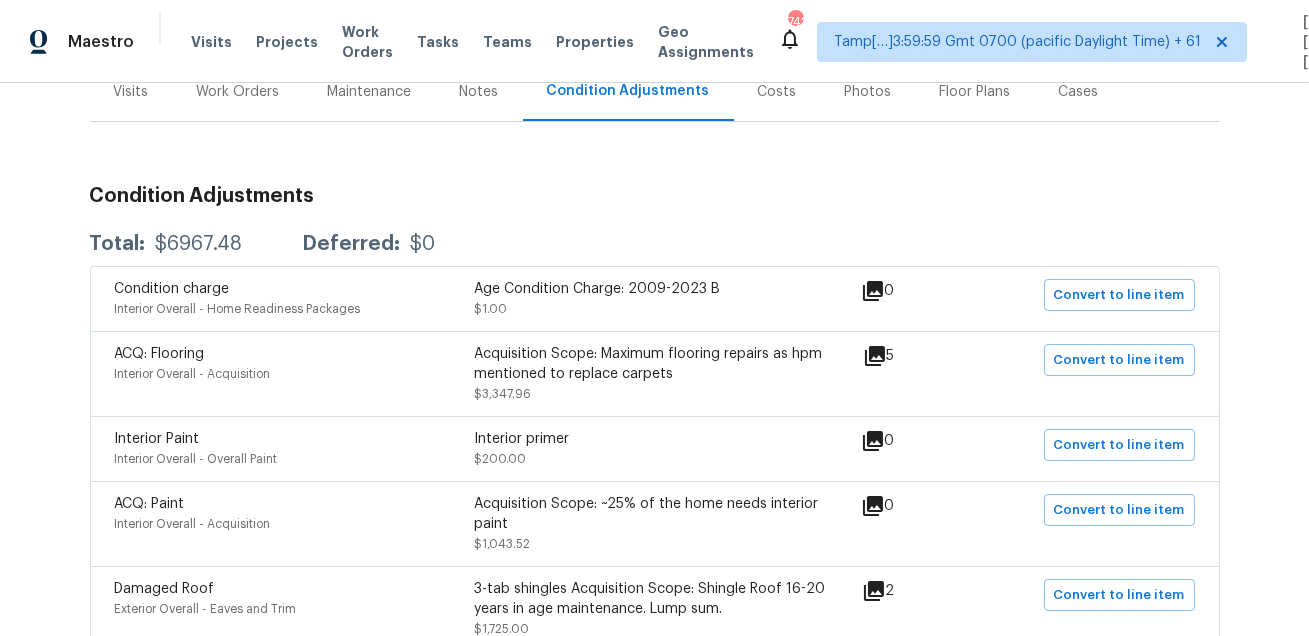 click on "Condition Adjustments Total:  $6967.48 Deferred:  $0 Condition charge Interior Overall - Home Readiness Packages Age Condition Charge: 2009-2023 B	 $1.00   0 Convert to line item ACQ: Flooring Interior Overall - Acquisition Acquisition Scope: Maximum flooring repairs as hpm mentioned to replace carpets $3,347.96   5 Convert to line item Interior Paint Interior Overall - Overall Paint Interior primer $200.00   0 Convert to line item ACQ: Paint Interior Overall - Acquisition Acquisition Scope: ~25% of the home needs interior paint $1,043.52   0 Convert to line item Damaged Roof Exterior Overall - Eaves and Trim 3-tab shingles
Acquisition Scope: Shingle Roof 16-20 years in age maintenance. Lump sum.  $1,725.00   2 Convert to line item Pressure wash required Exterior Overall - Landscaping Pressure wash home, driveway, walkways/sidewalks and patio. Must use a surface washer on all flat surfaces. $350.00   6 Convert to line item Landscape Package Exterior Overall - Home Readiness Packages $300.00   4" at bounding box center (655, 556) 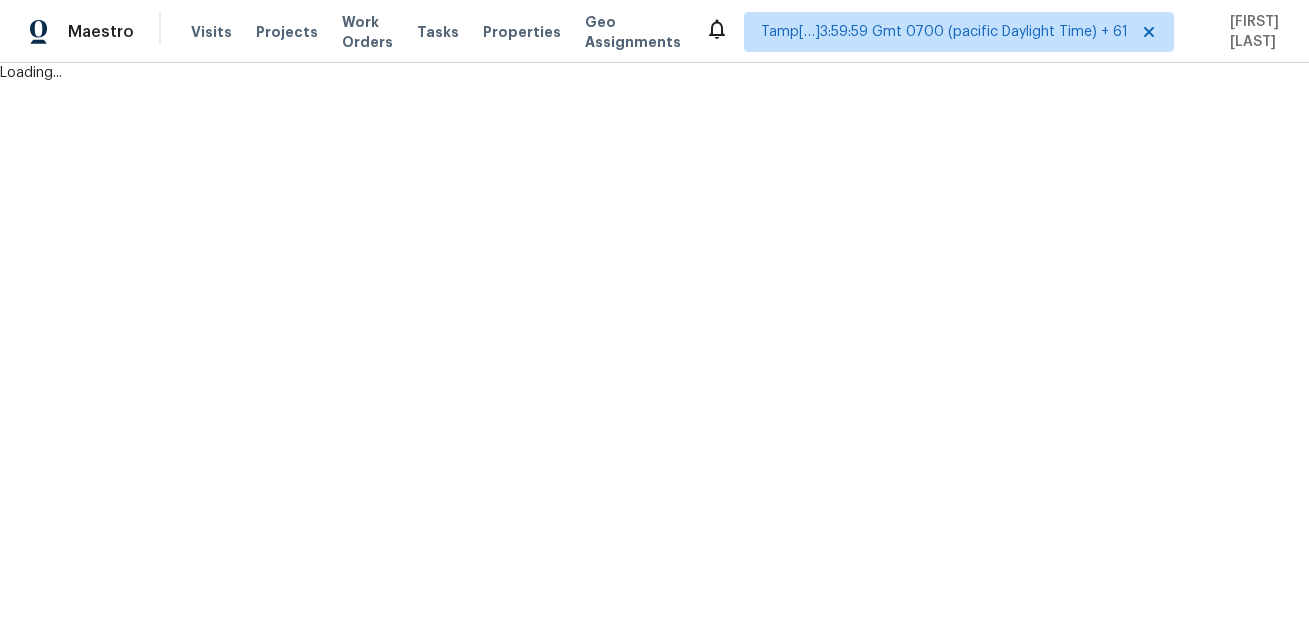 scroll, scrollTop: 0, scrollLeft: 0, axis: both 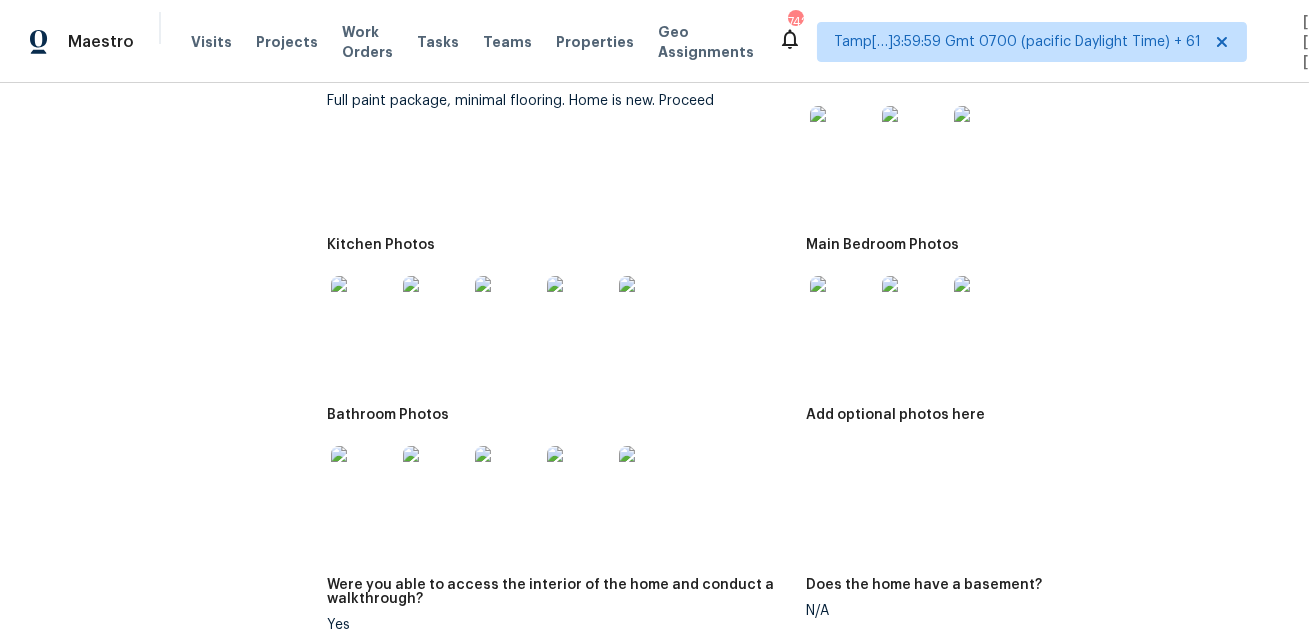 click at bounding box center [842, 138] 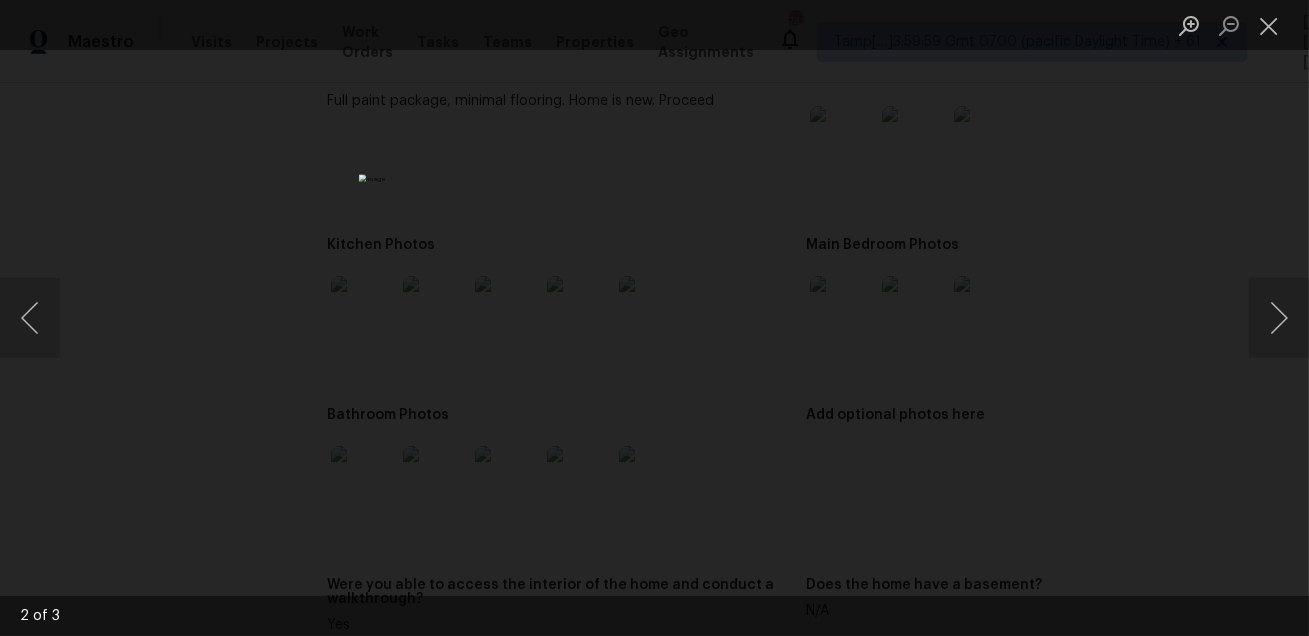 click at bounding box center (654, 318) 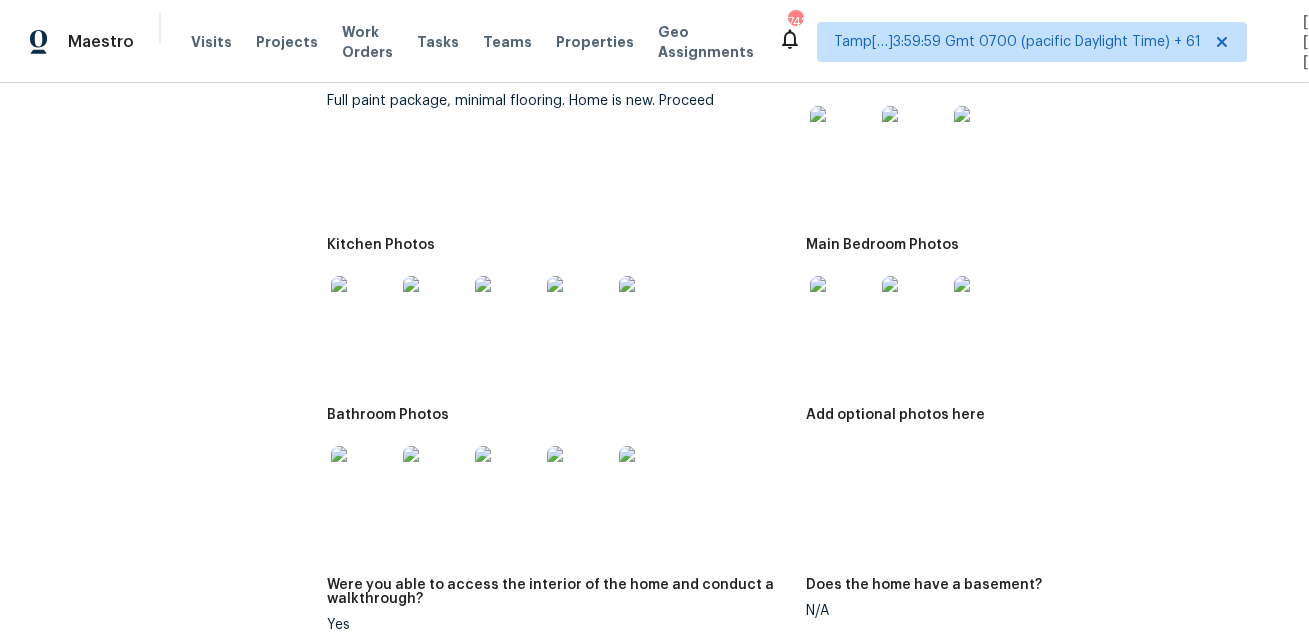 click at bounding box center (363, 308) 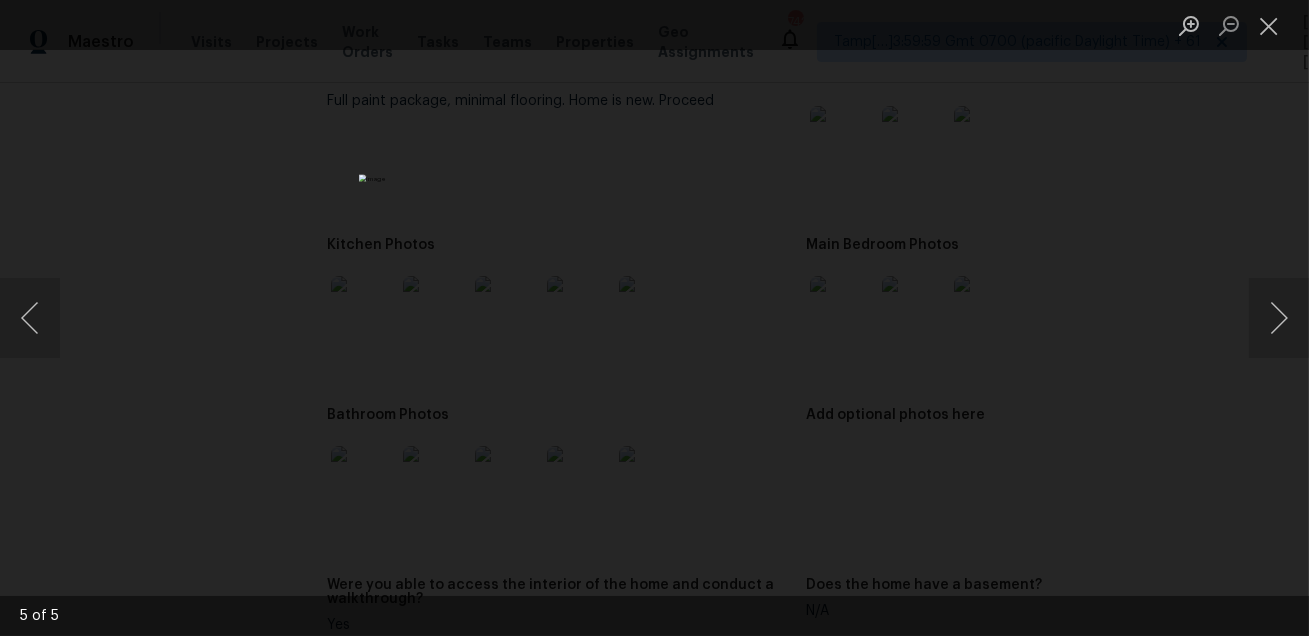 click at bounding box center (654, 318) 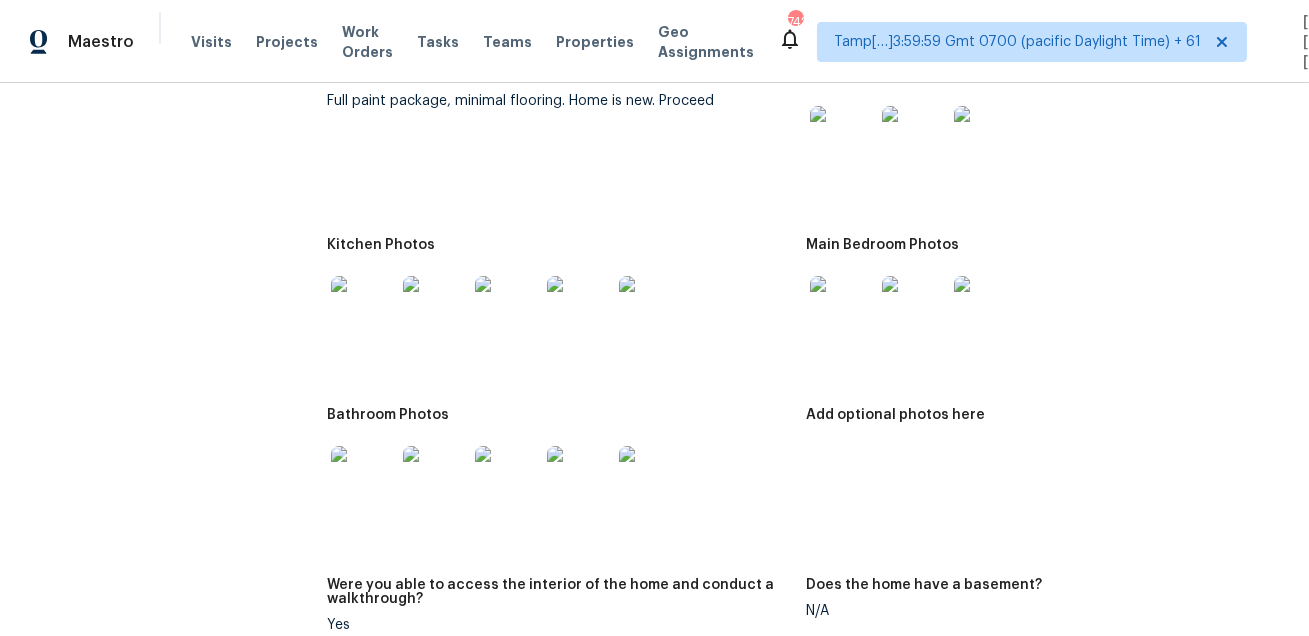 click at bounding box center (842, 308) 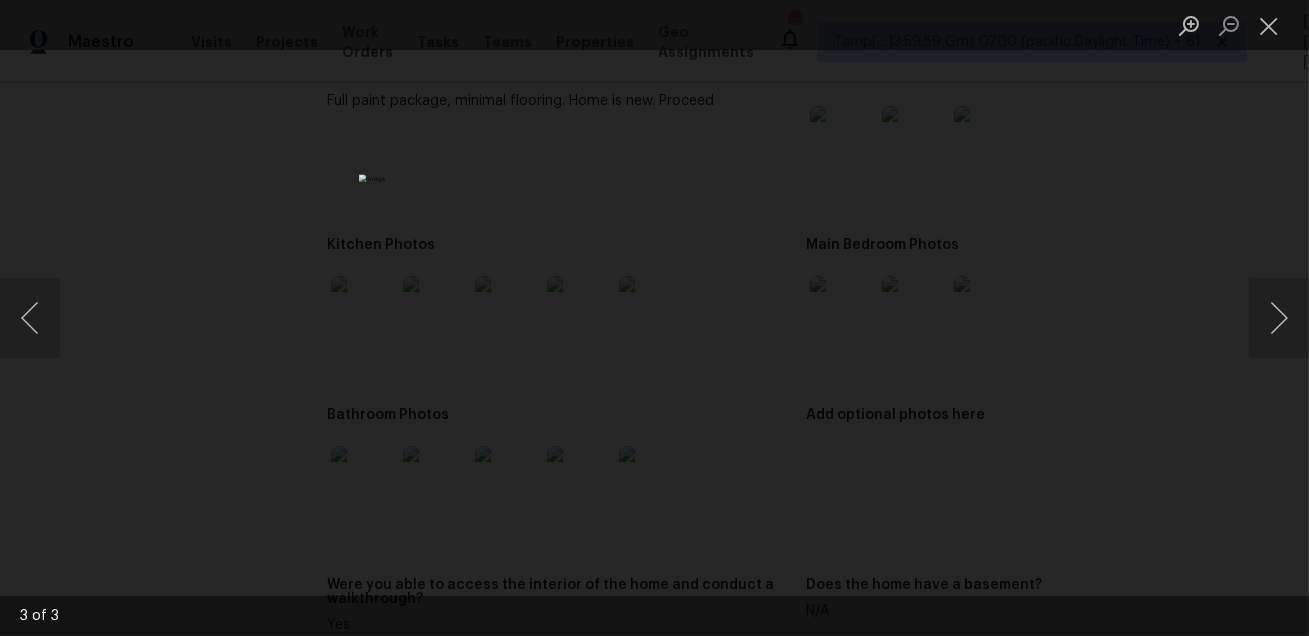 click at bounding box center [654, 318] 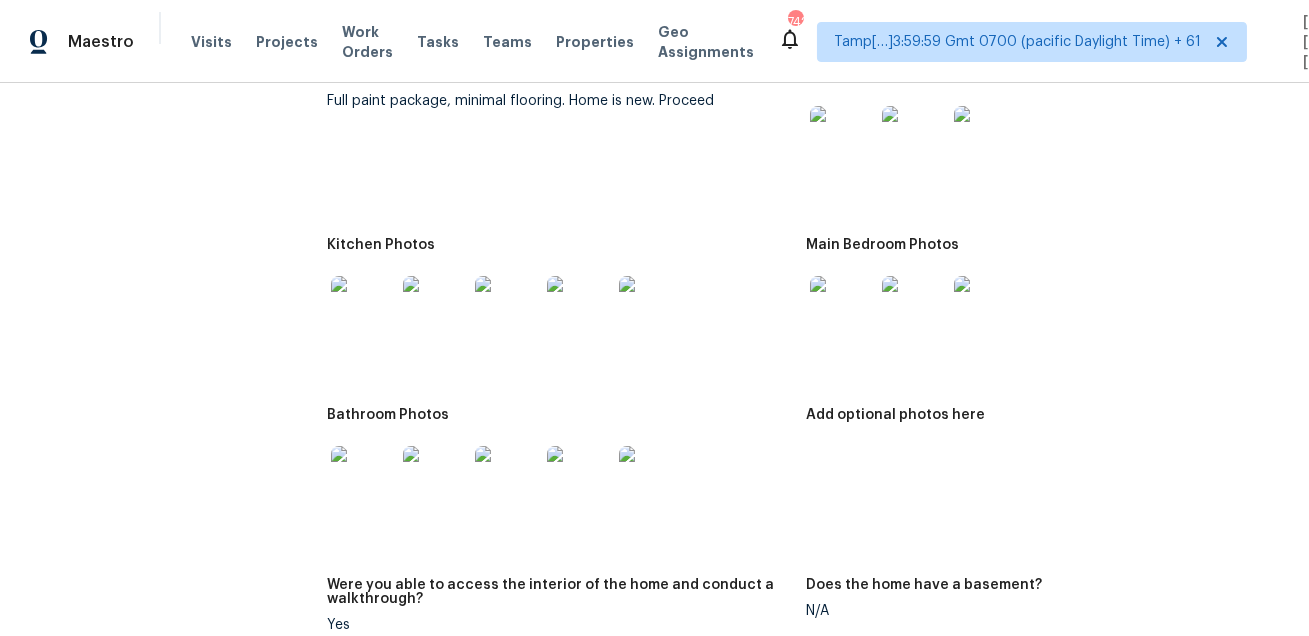 click at bounding box center (363, 478) 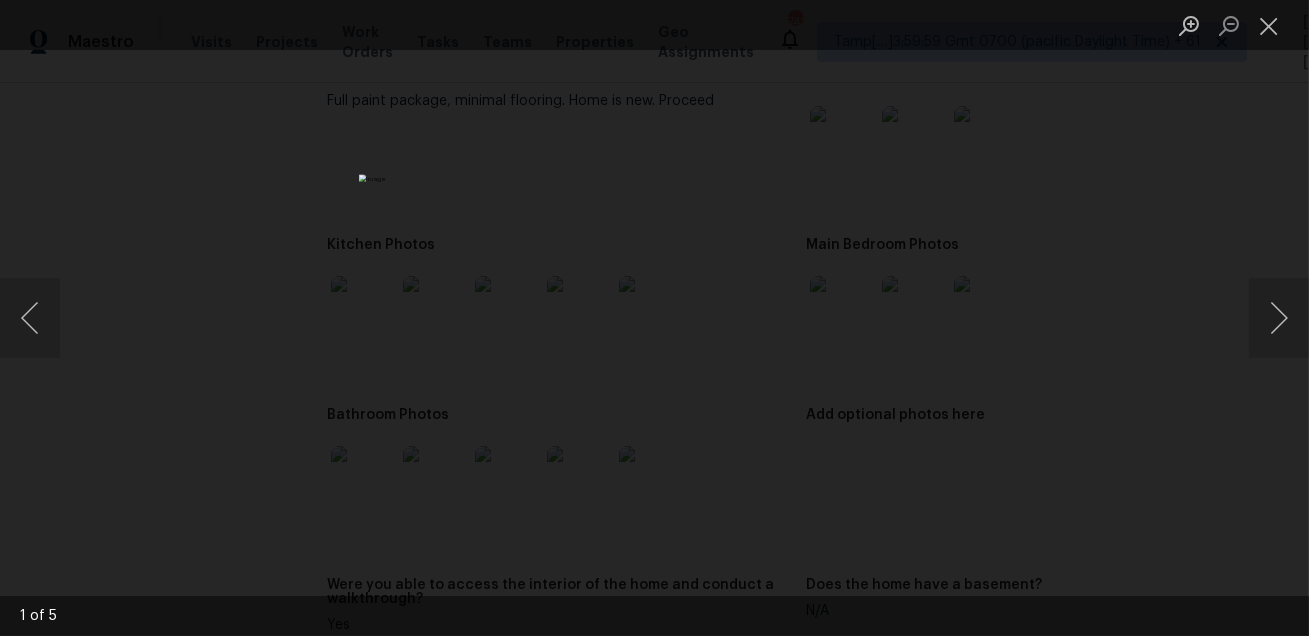 click at bounding box center (654, 318) 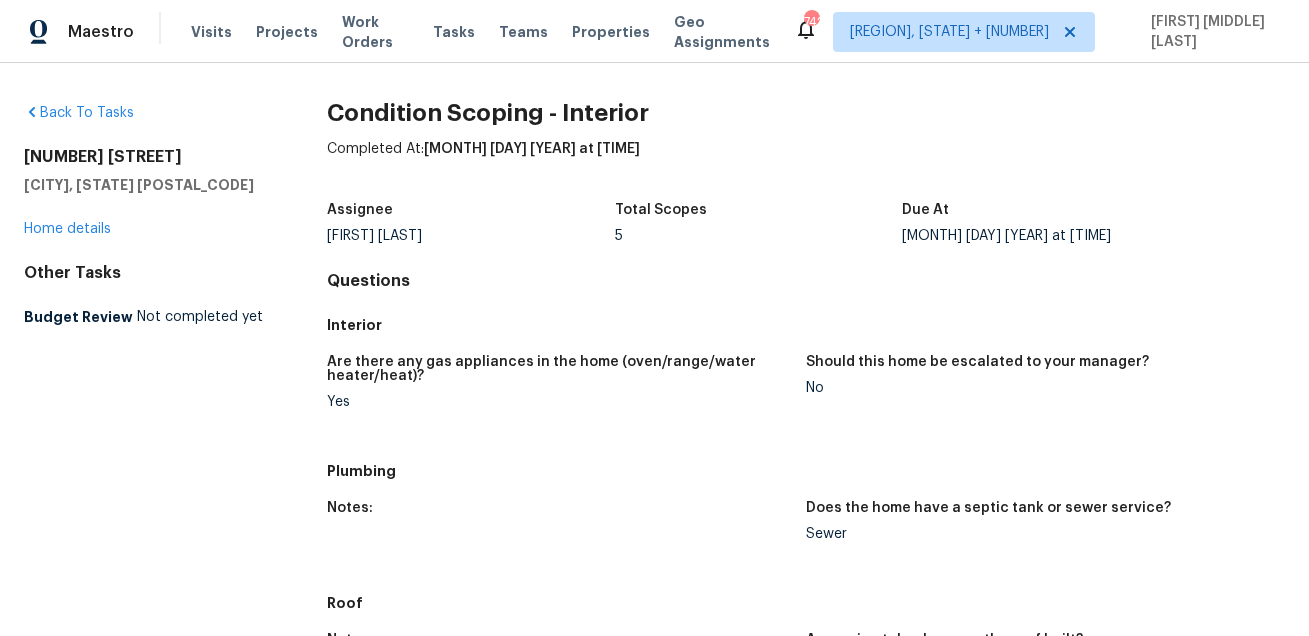 scroll, scrollTop: 0, scrollLeft: 0, axis: both 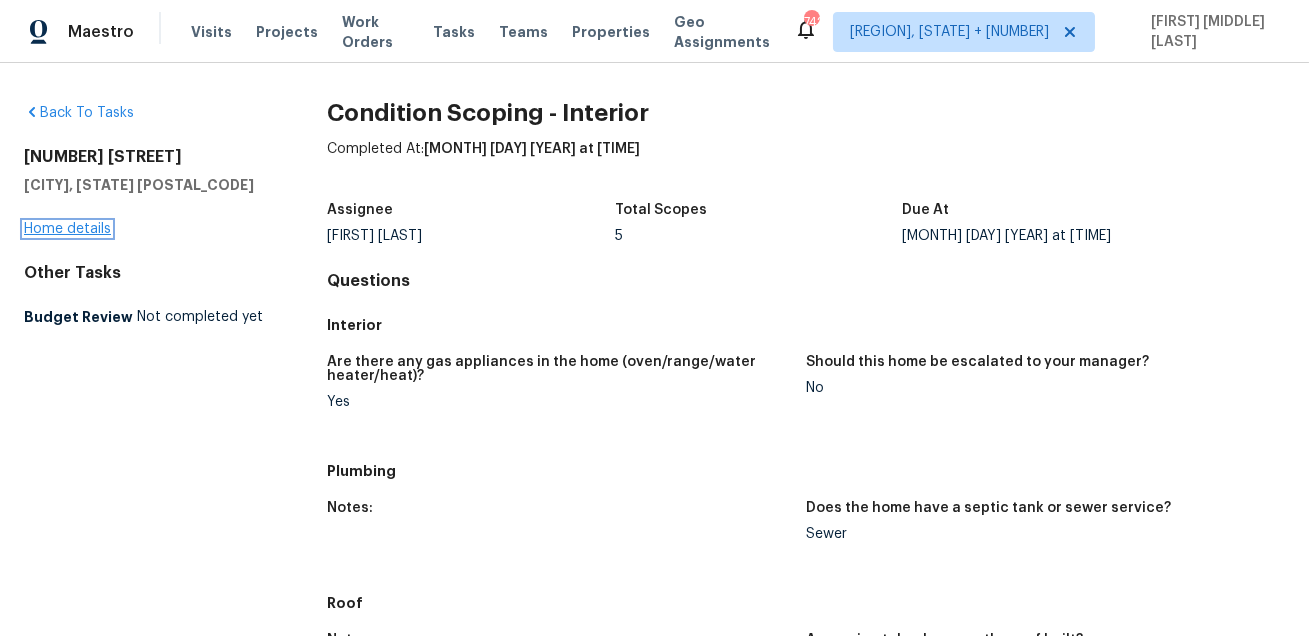click on "Home details" at bounding box center [67, 229] 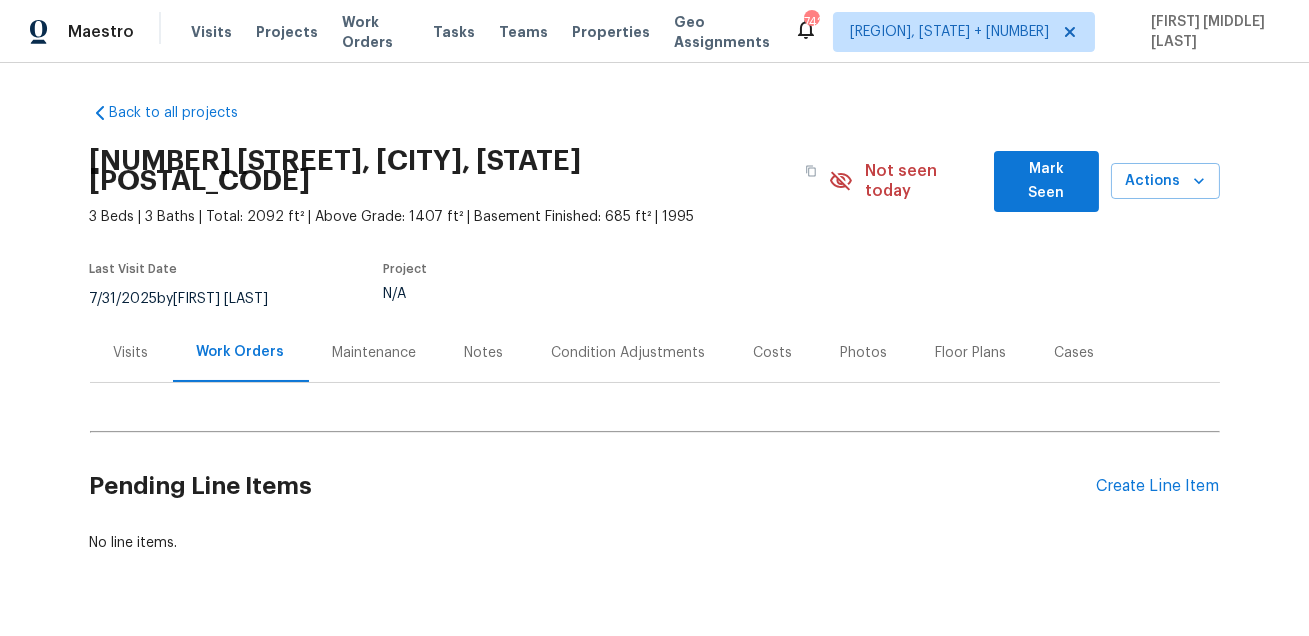 scroll, scrollTop: 31, scrollLeft: 0, axis: vertical 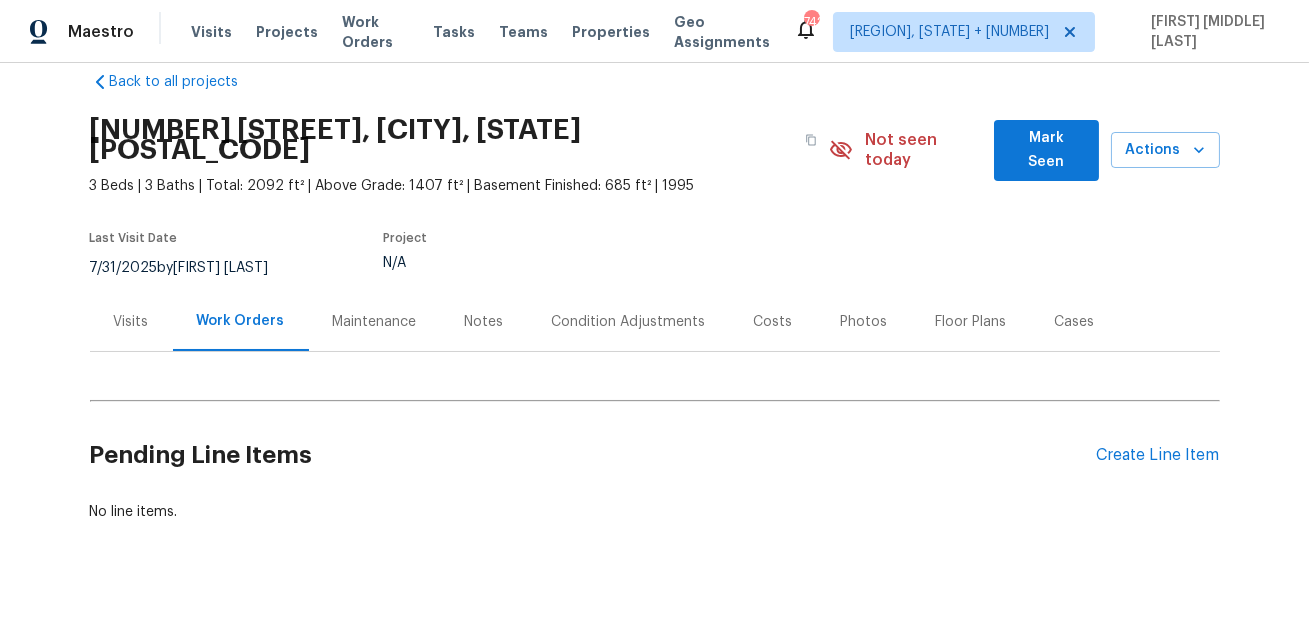 click on "Condition Adjustments" at bounding box center (629, 321) 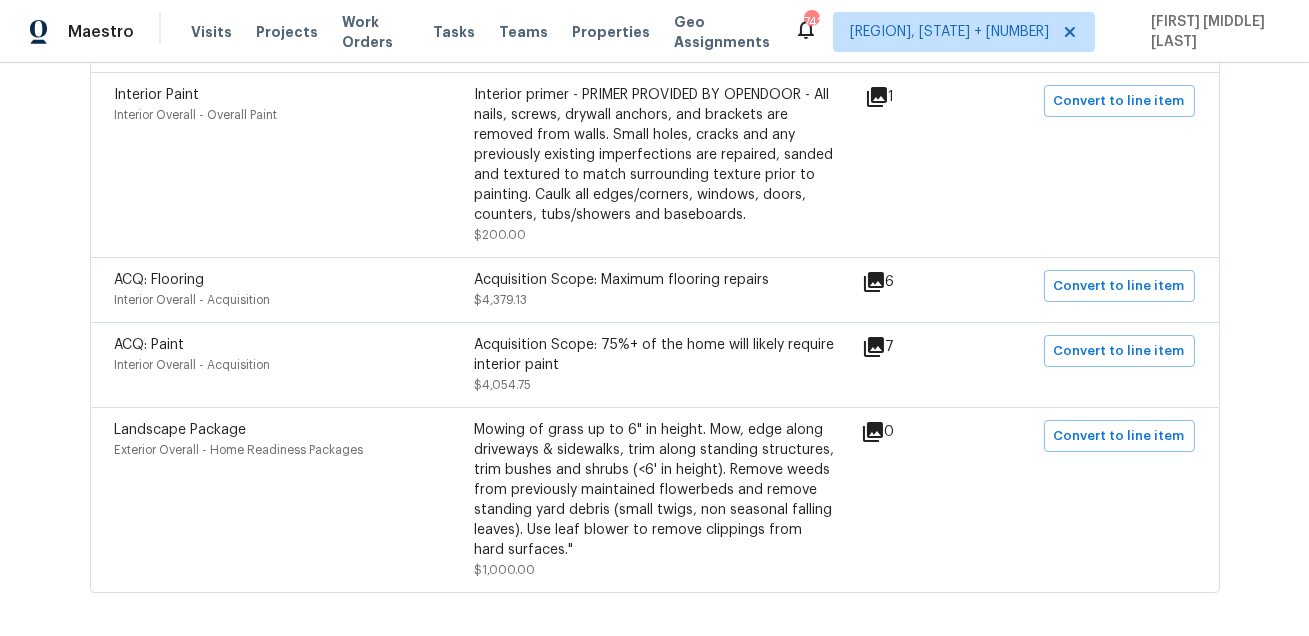 scroll, scrollTop: 620, scrollLeft: 0, axis: vertical 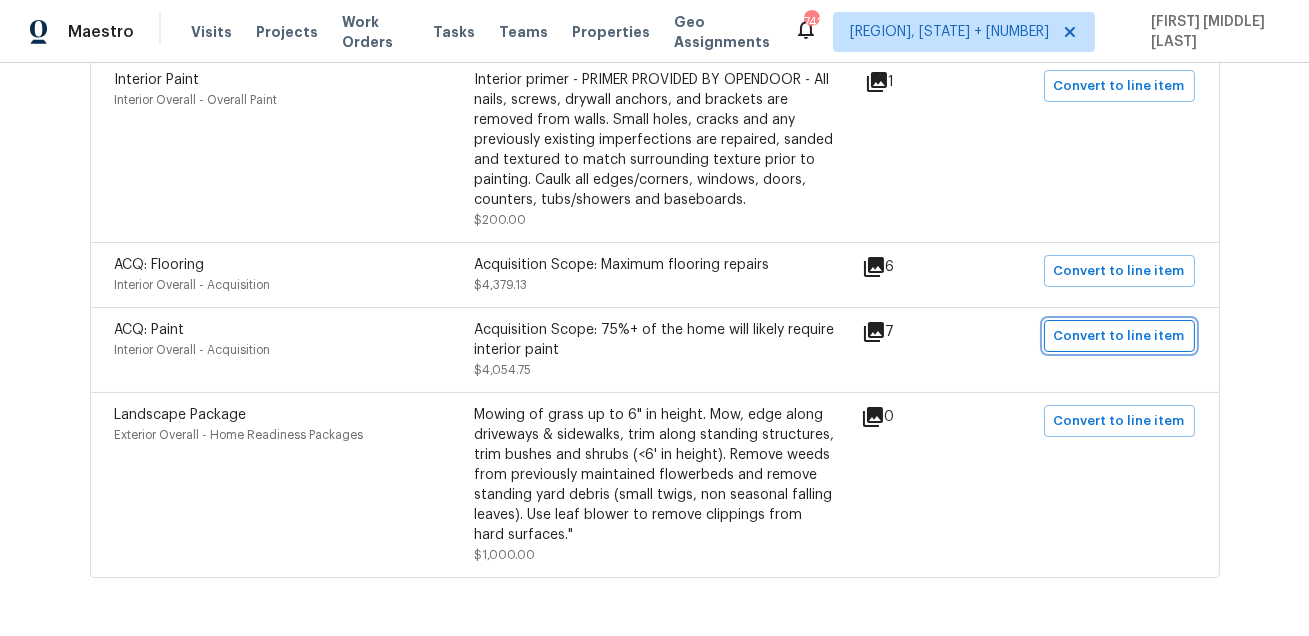 click on "Convert to line item" at bounding box center (1119, 336) 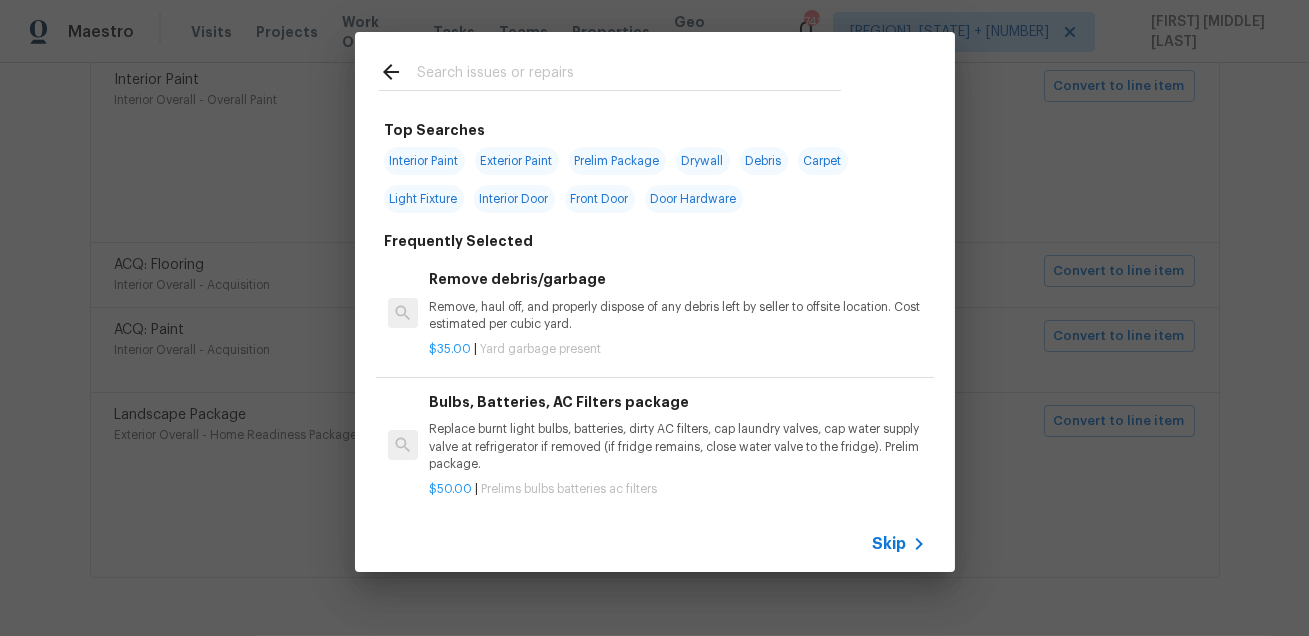 click on "Skip" at bounding box center (890, 544) 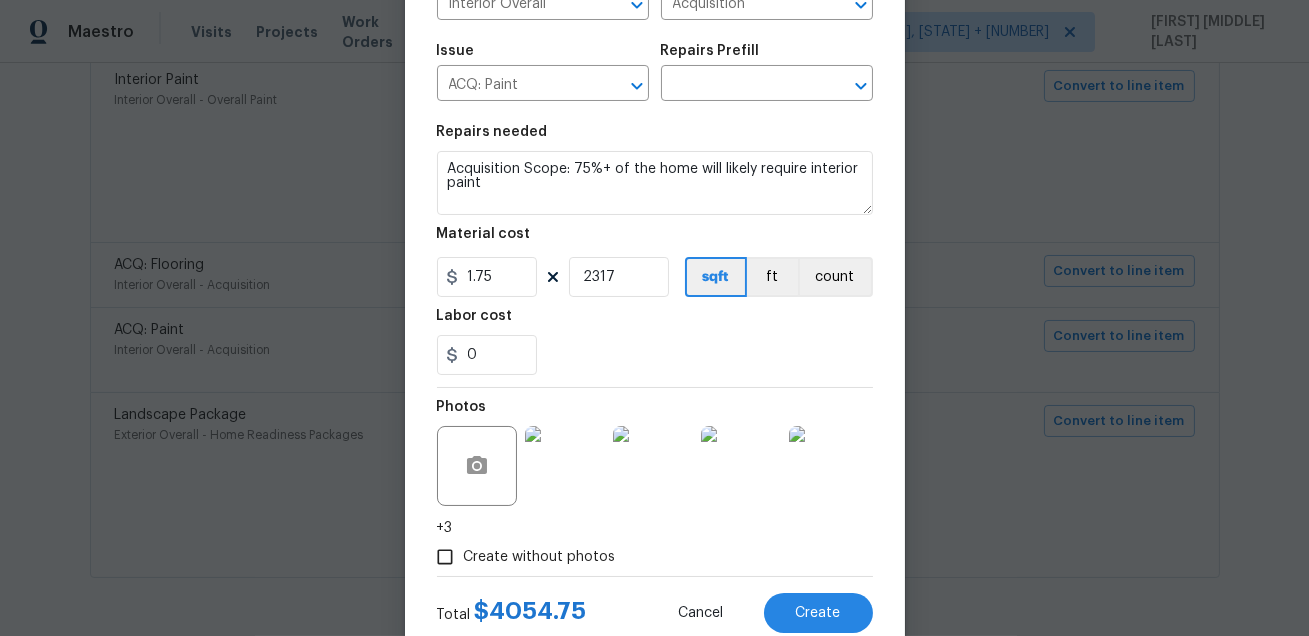 scroll, scrollTop: 245, scrollLeft: 0, axis: vertical 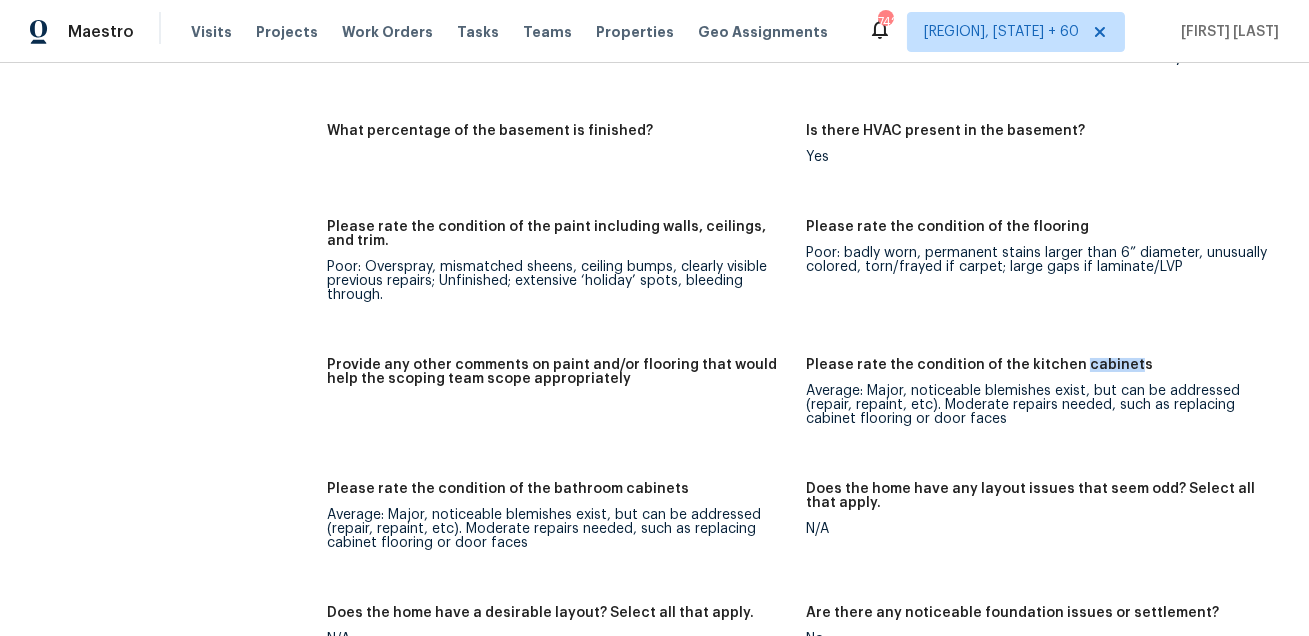 click on "Please rate the condition of the paint including walls, ceilings, and trim. Poor: Overspray, mismatched sheens, ceiling bumps, clearly visible previous repairs; Unfinished; extensive ‘holiday’ spots, bleeding through." at bounding box center [566, 277] 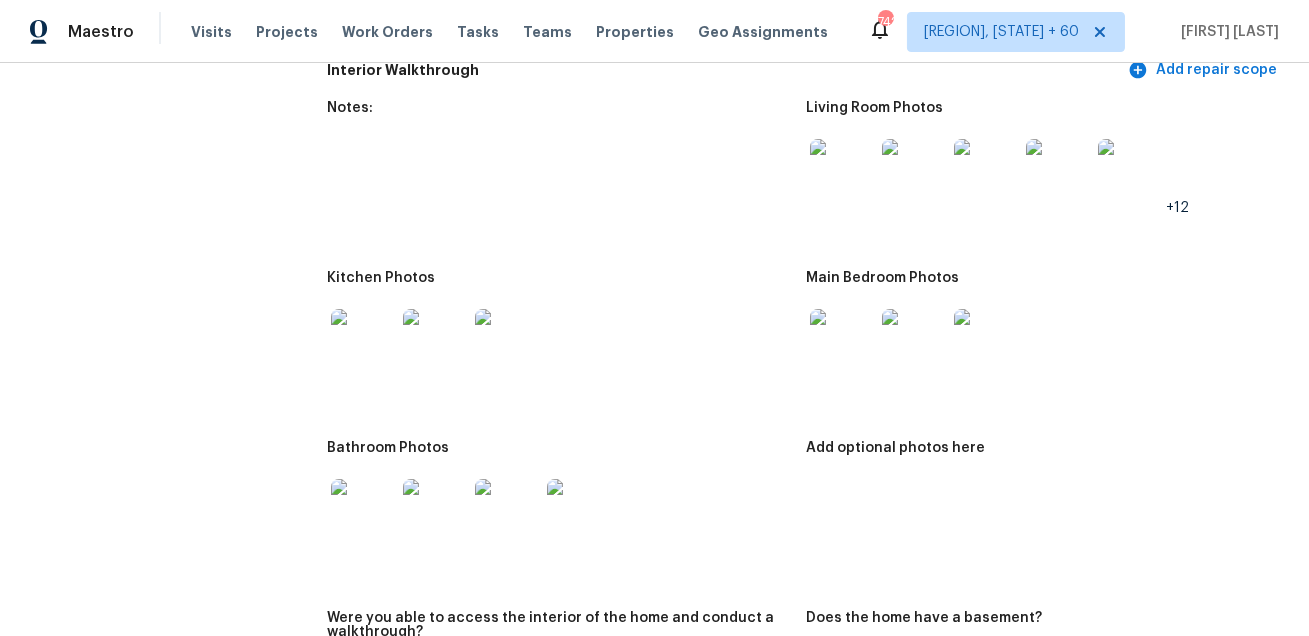 scroll, scrollTop: 2670, scrollLeft: 0, axis: vertical 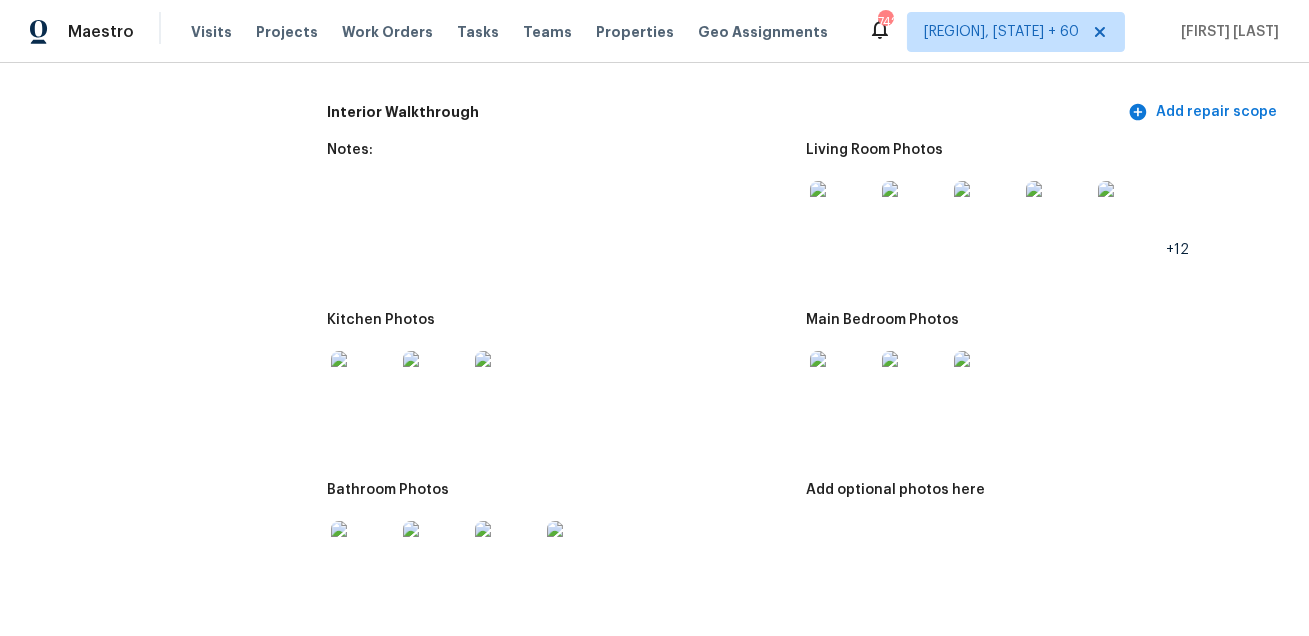click at bounding box center (842, 213) 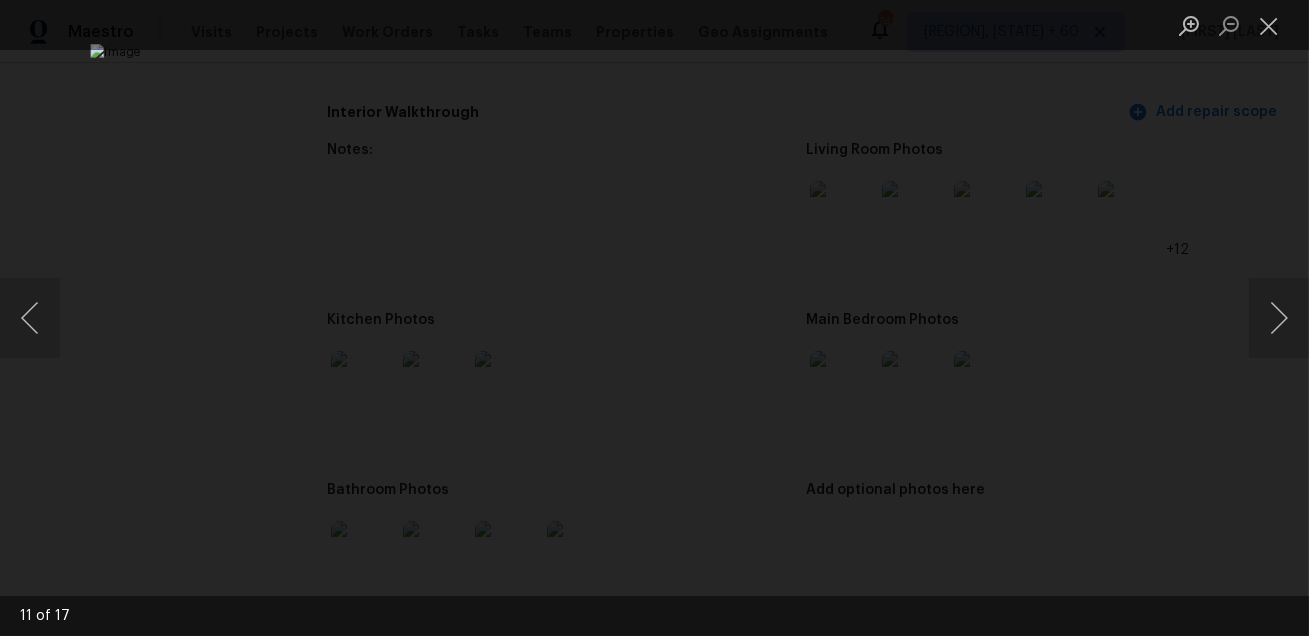 click at bounding box center (654, 318) 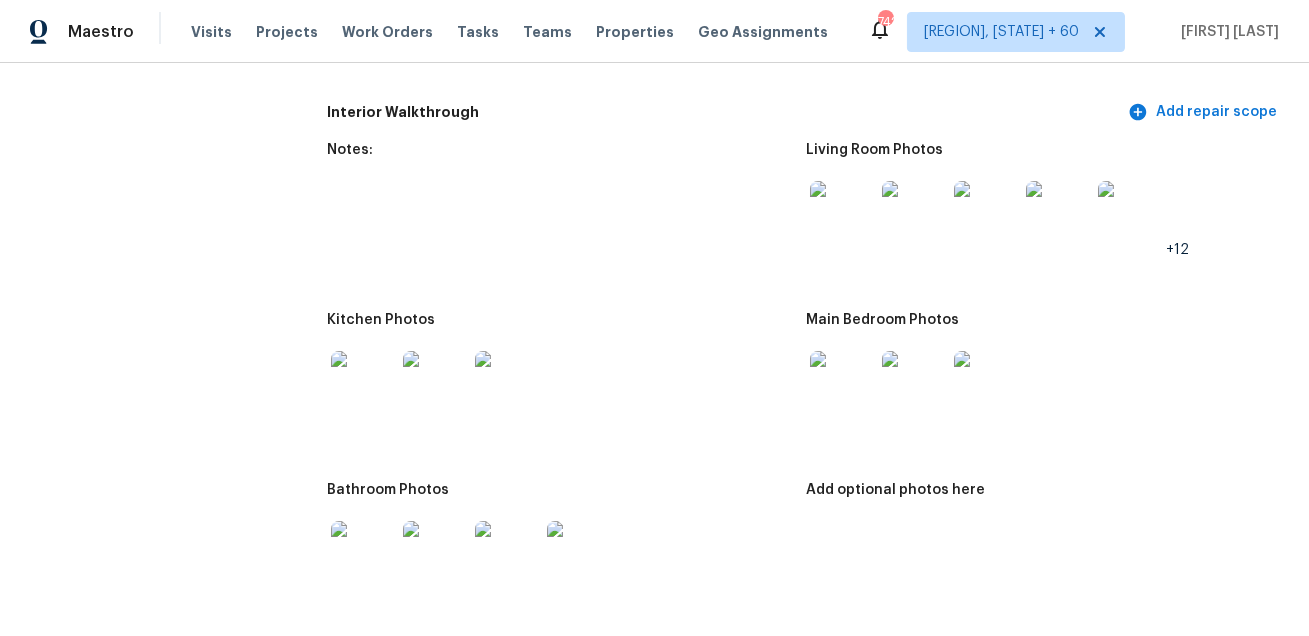 click at bounding box center (363, 383) 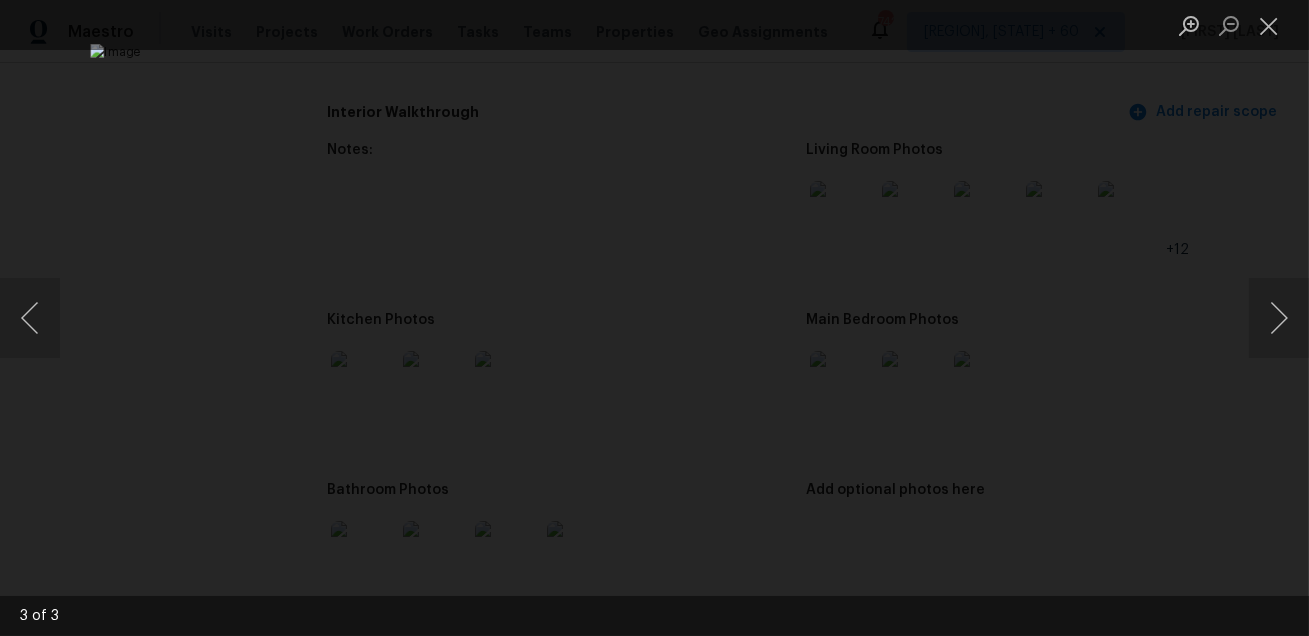 click at bounding box center (654, 318) 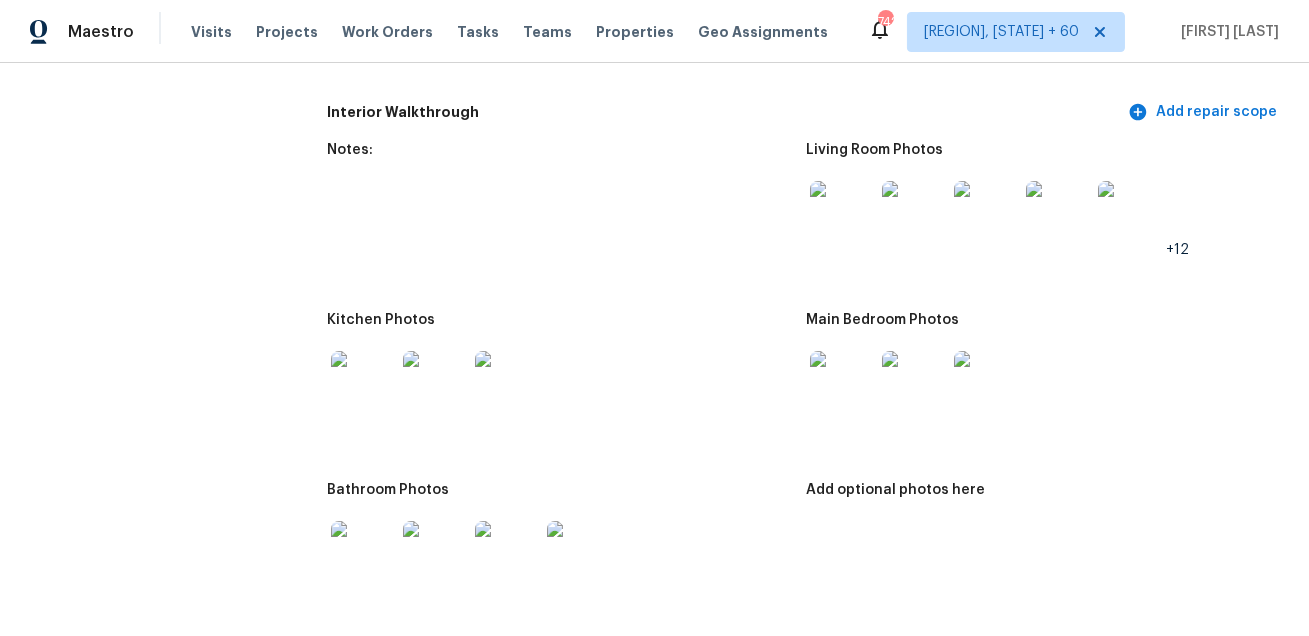 click at bounding box center (842, 383) 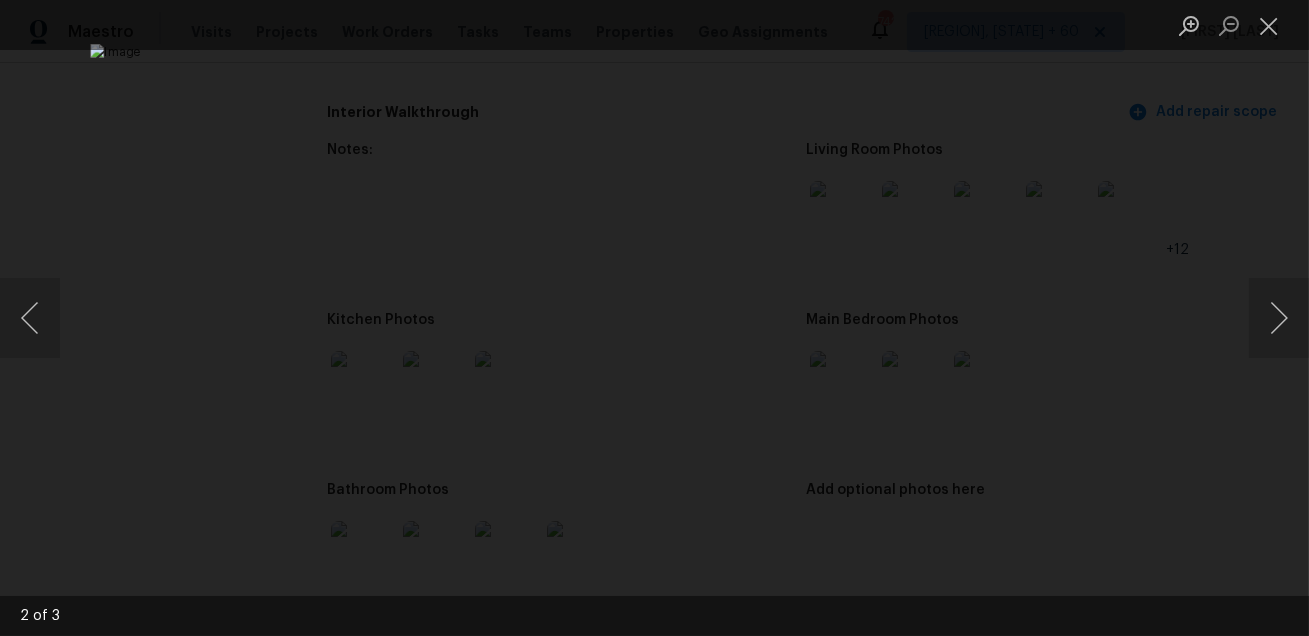 click at bounding box center (654, 318) 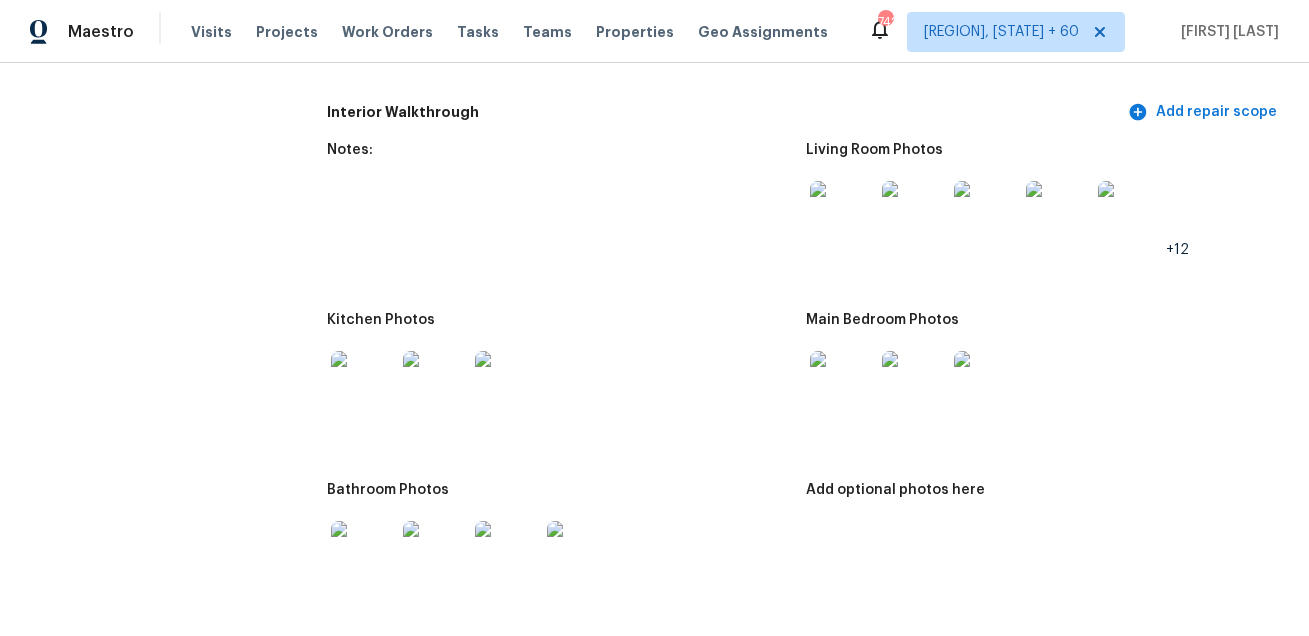 click at bounding box center [363, 553] 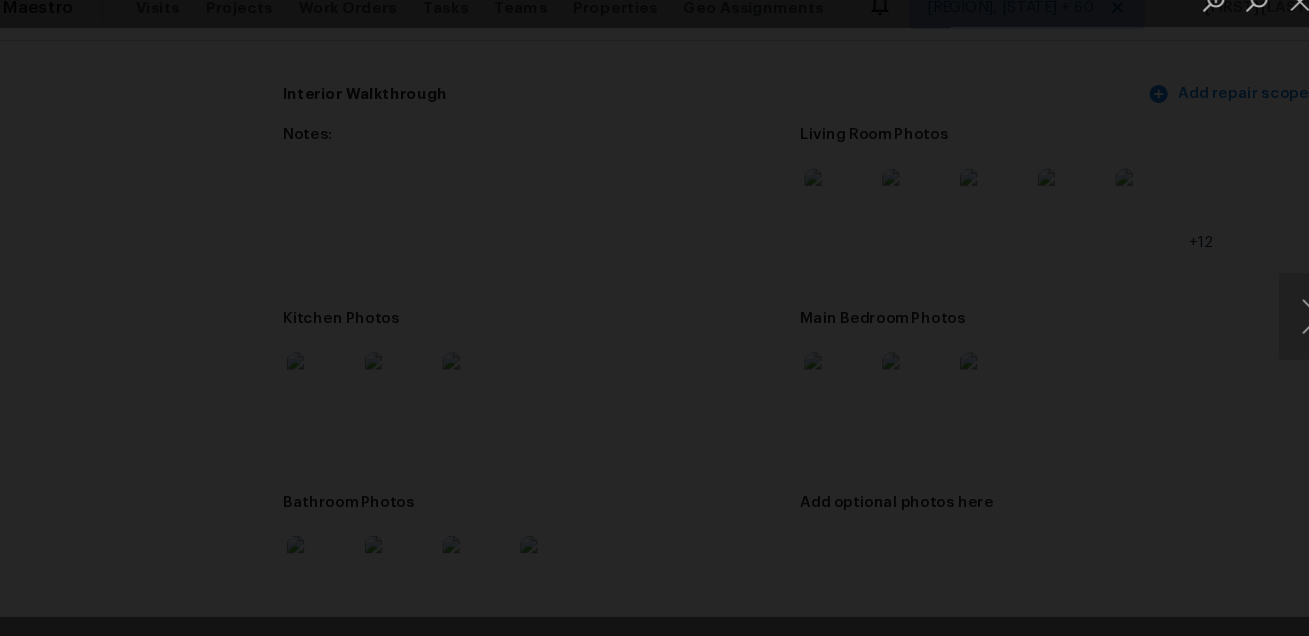 click at bounding box center (531, 376) 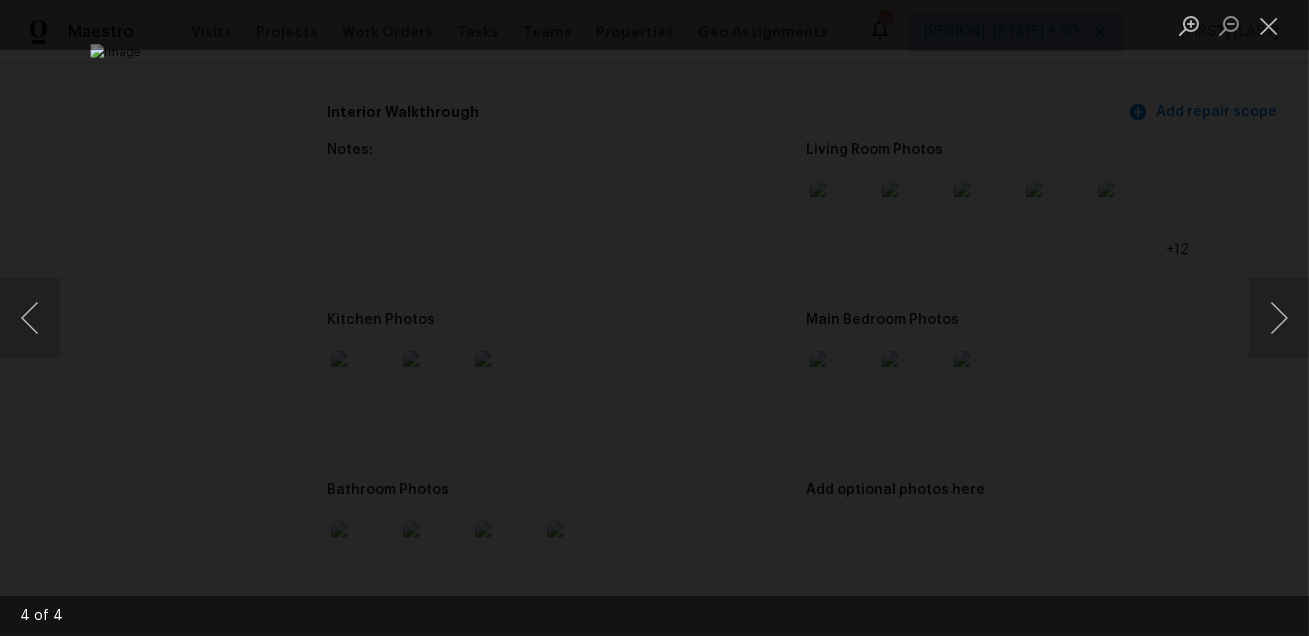 click at bounding box center [654, 318] 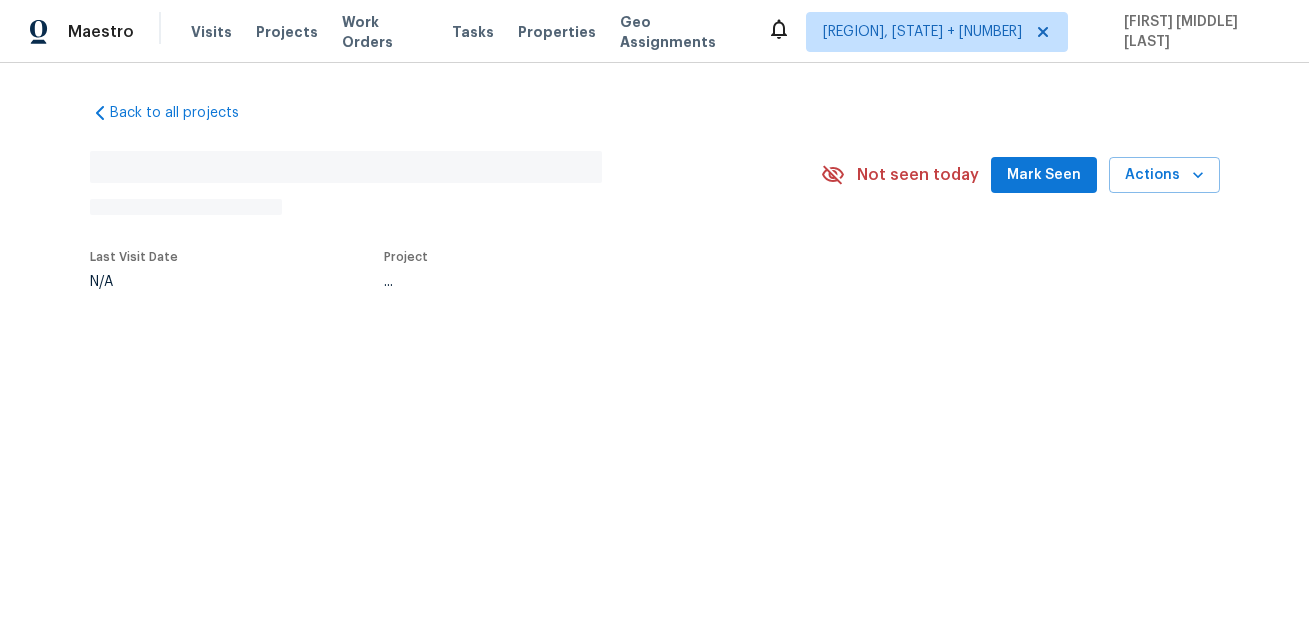 scroll, scrollTop: 0, scrollLeft: 0, axis: both 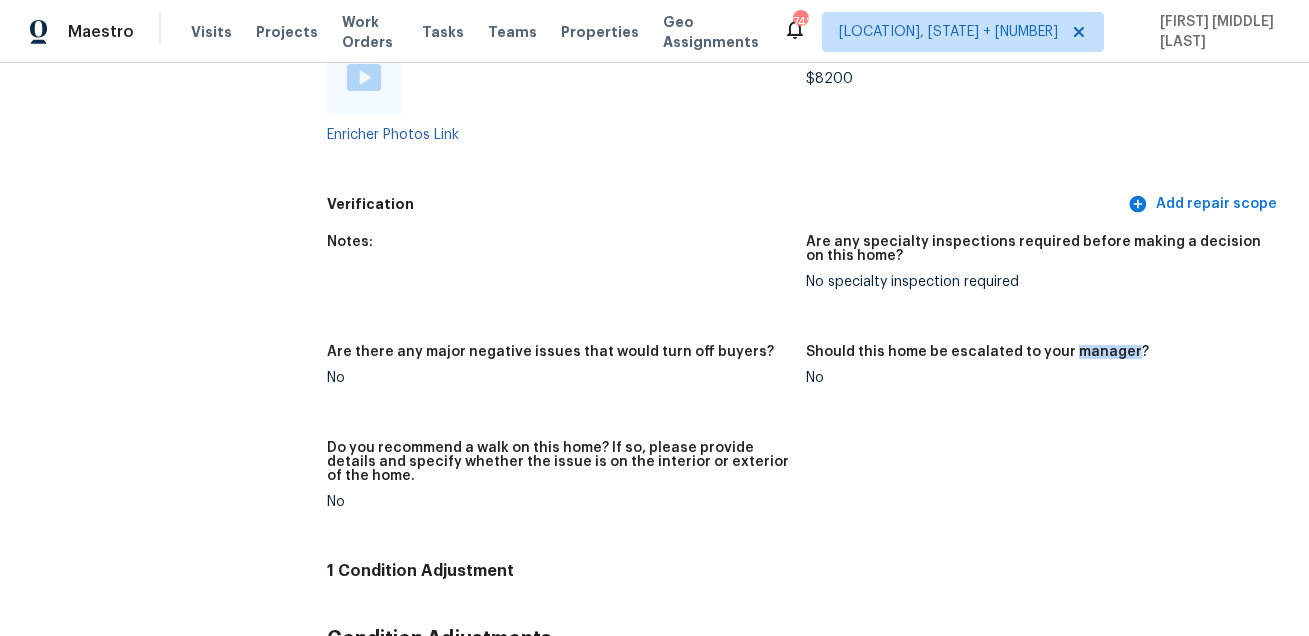 click on "Verification" at bounding box center (725, 204) 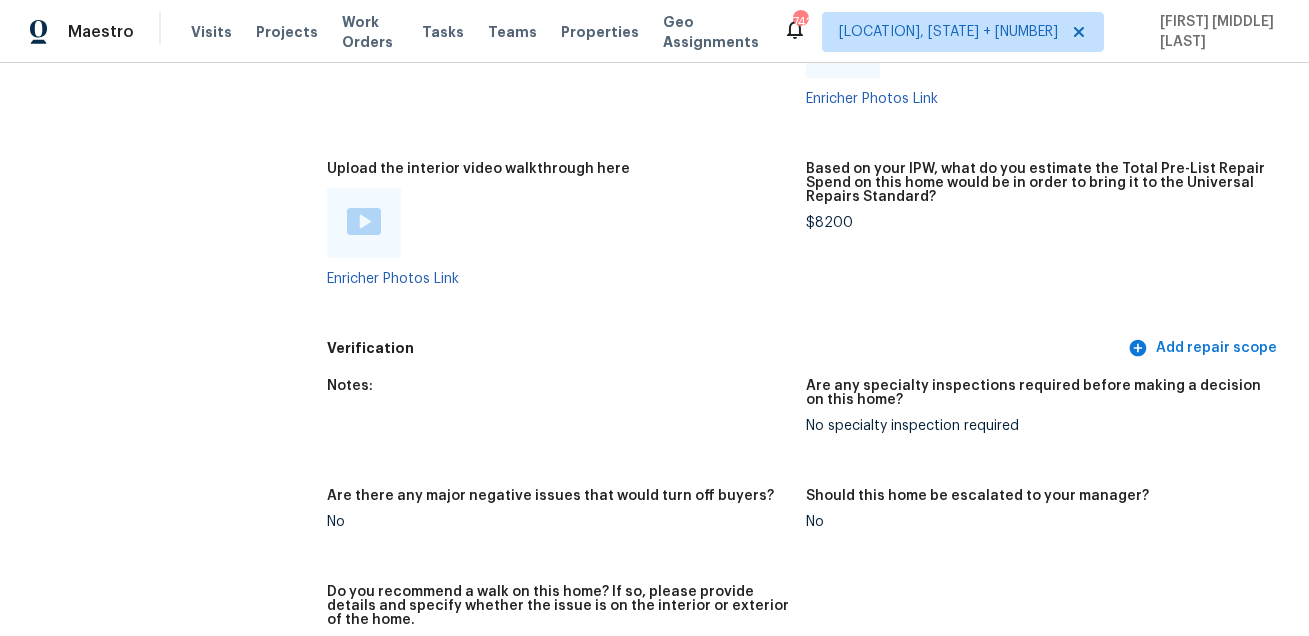 scroll, scrollTop: 1400, scrollLeft: 0, axis: vertical 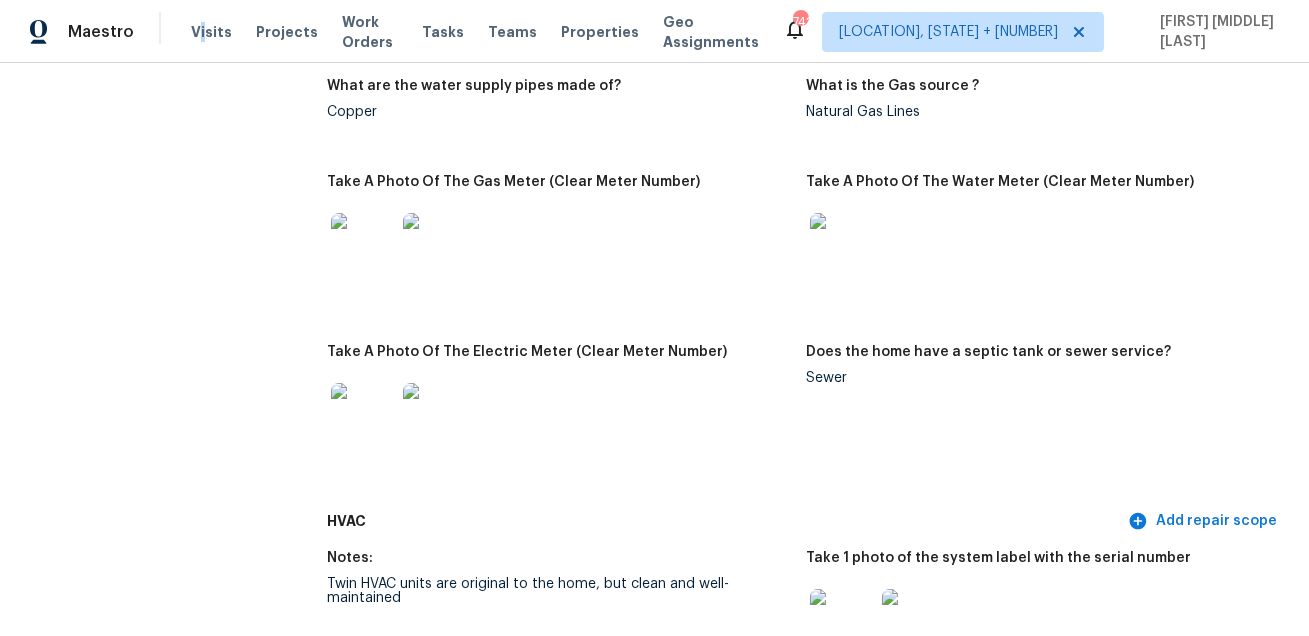 click on "Take A Photo Of The Water Meter (Clear Meter Number)" at bounding box center [1045, 248] 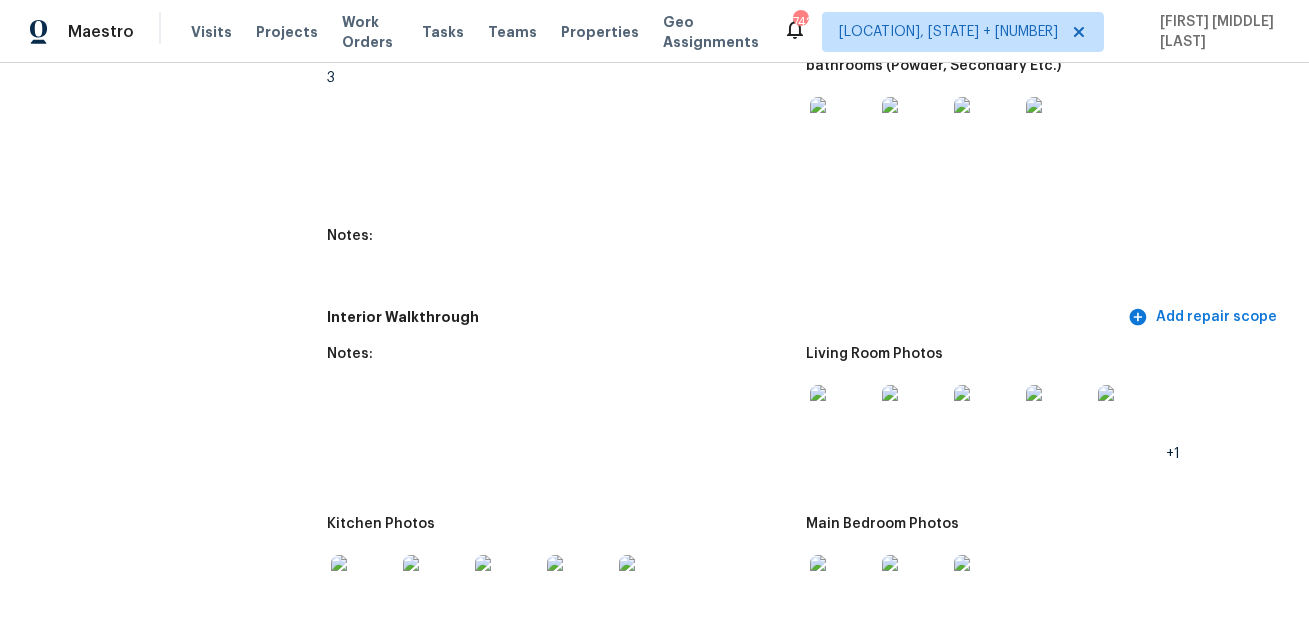 scroll, scrollTop: 2355, scrollLeft: 0, axis: vertical 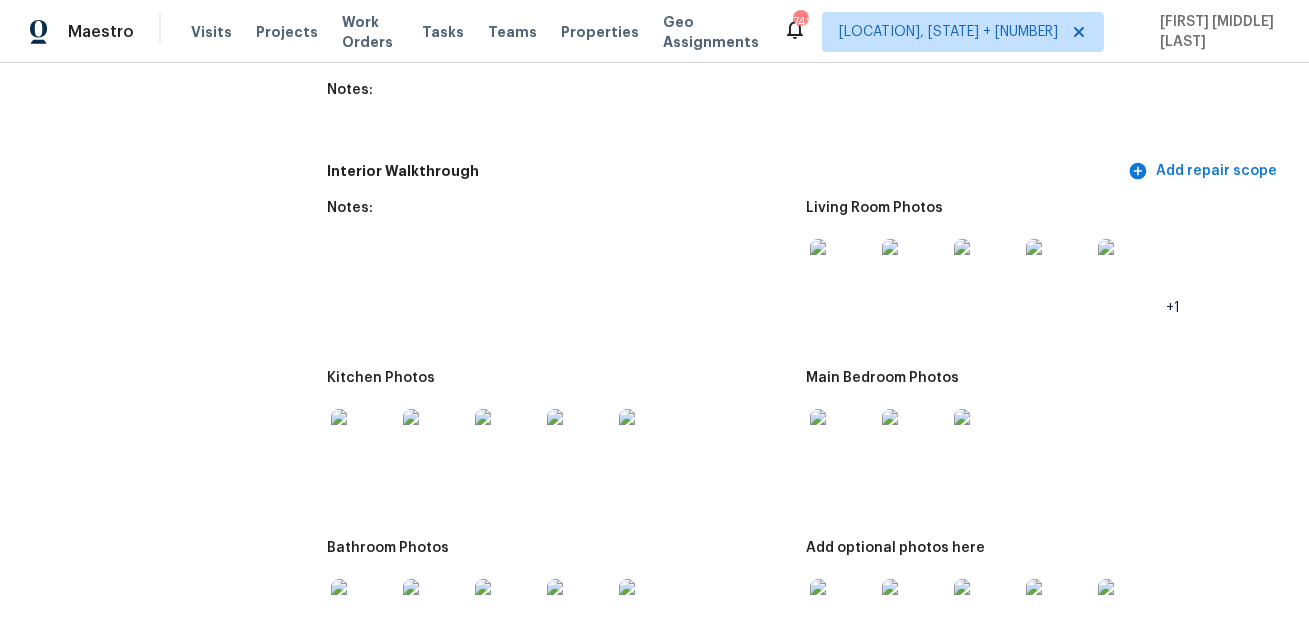 click at bounding box center (842, 271) 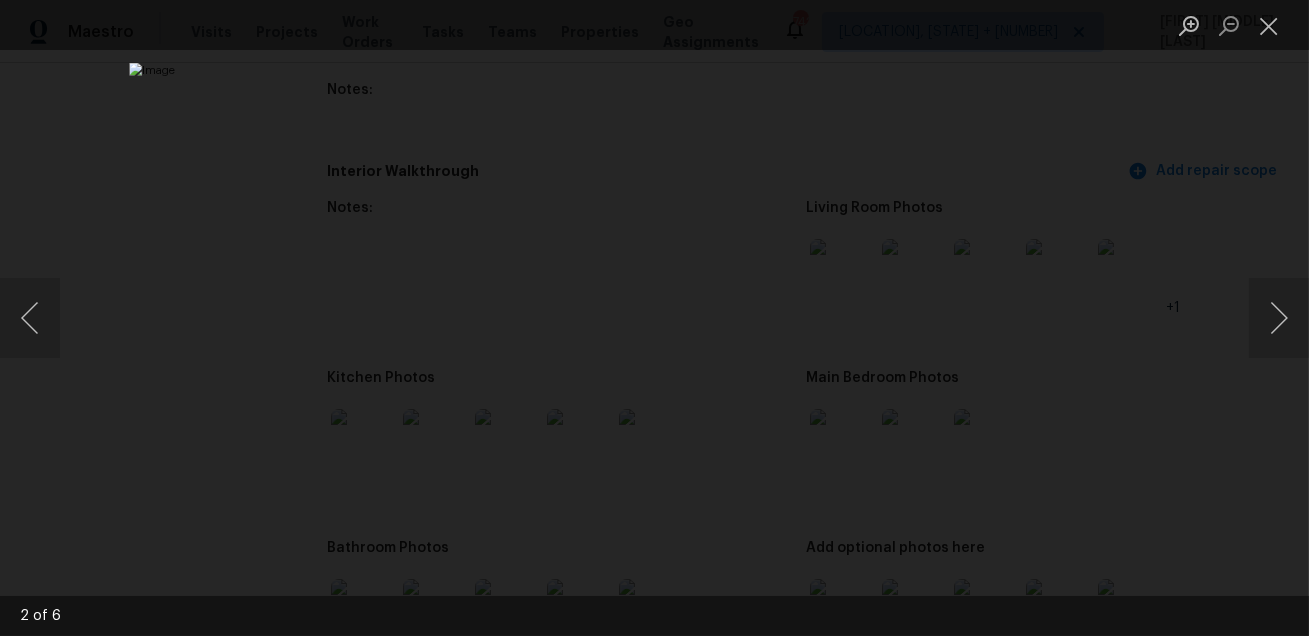 click at bounding box center [654, 318] 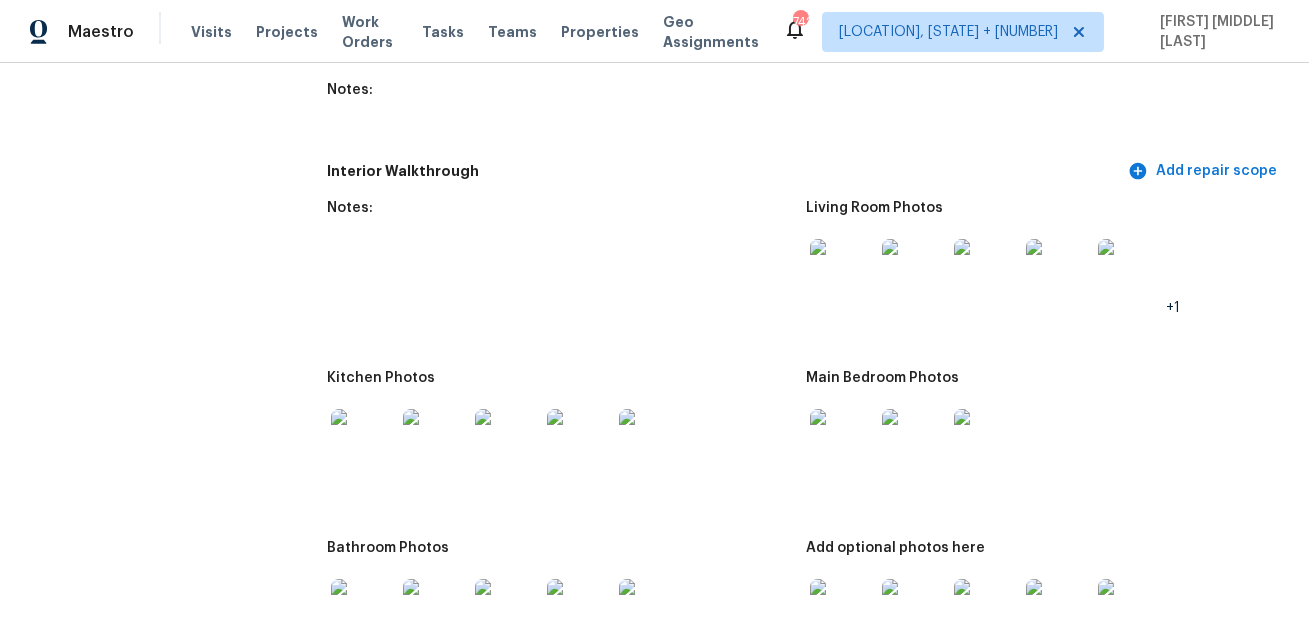 click at bounding box center (363, 441) 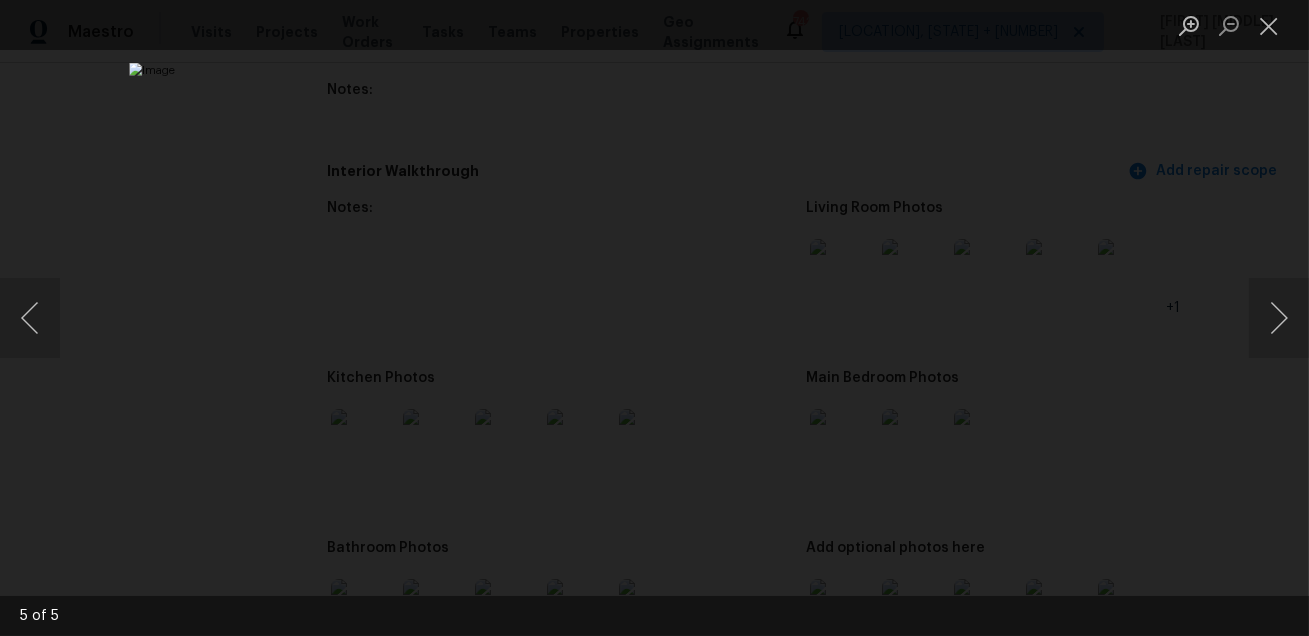 click at bounding box center [654, 318] 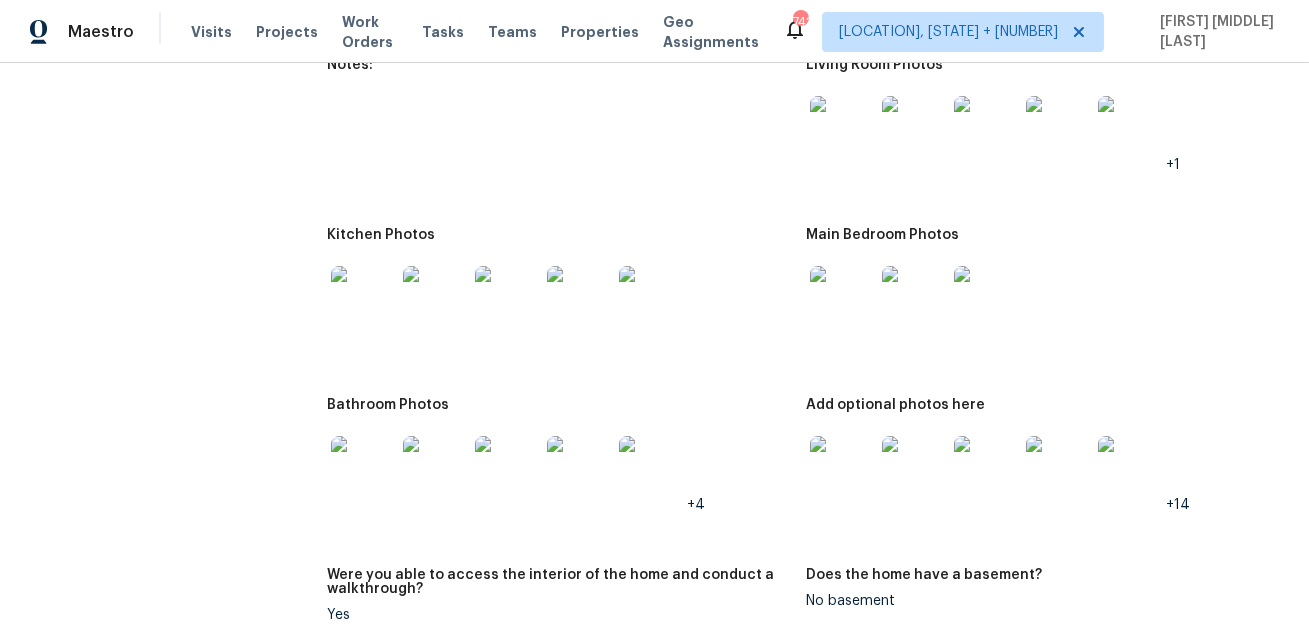 scroll, scrollTop: 2624, scrollLeft: 0, axis: vertical 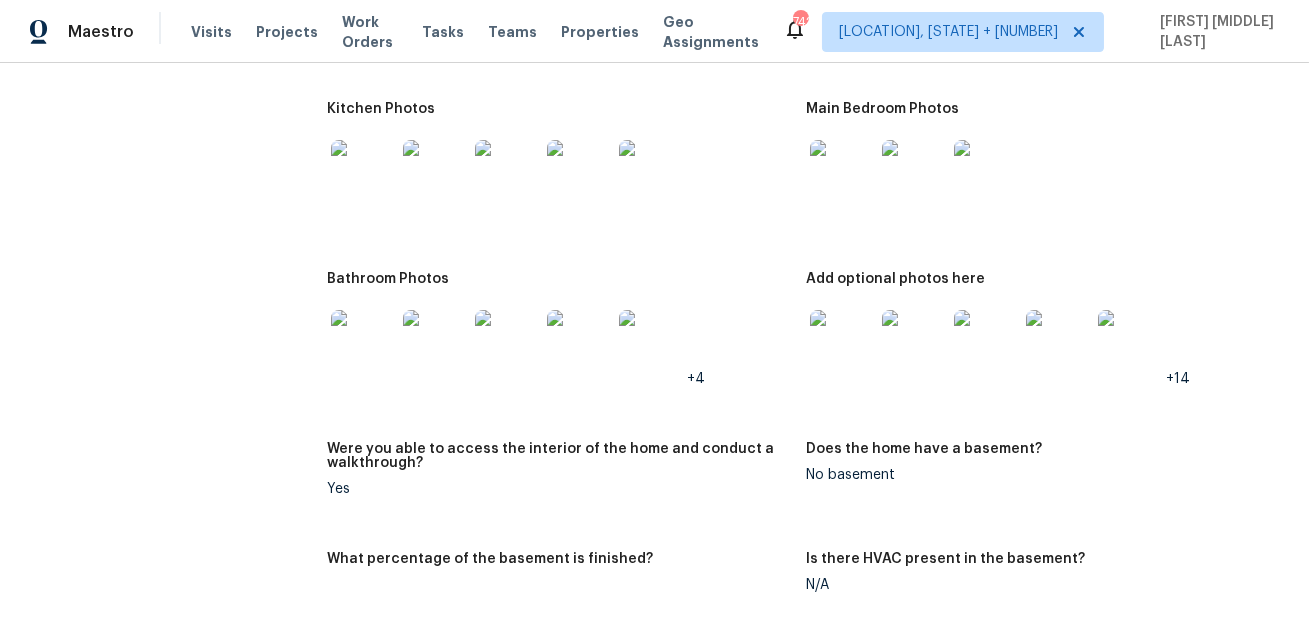 click at bounding box center (842, 172) 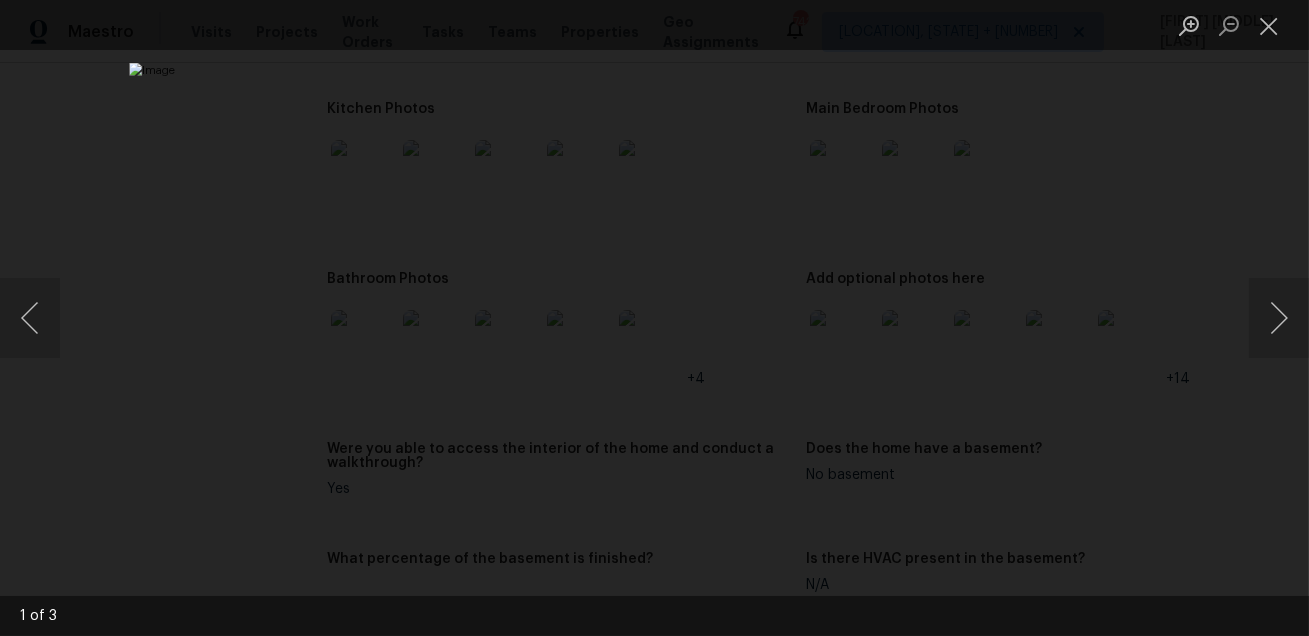 click at bounding box center [654, 318] 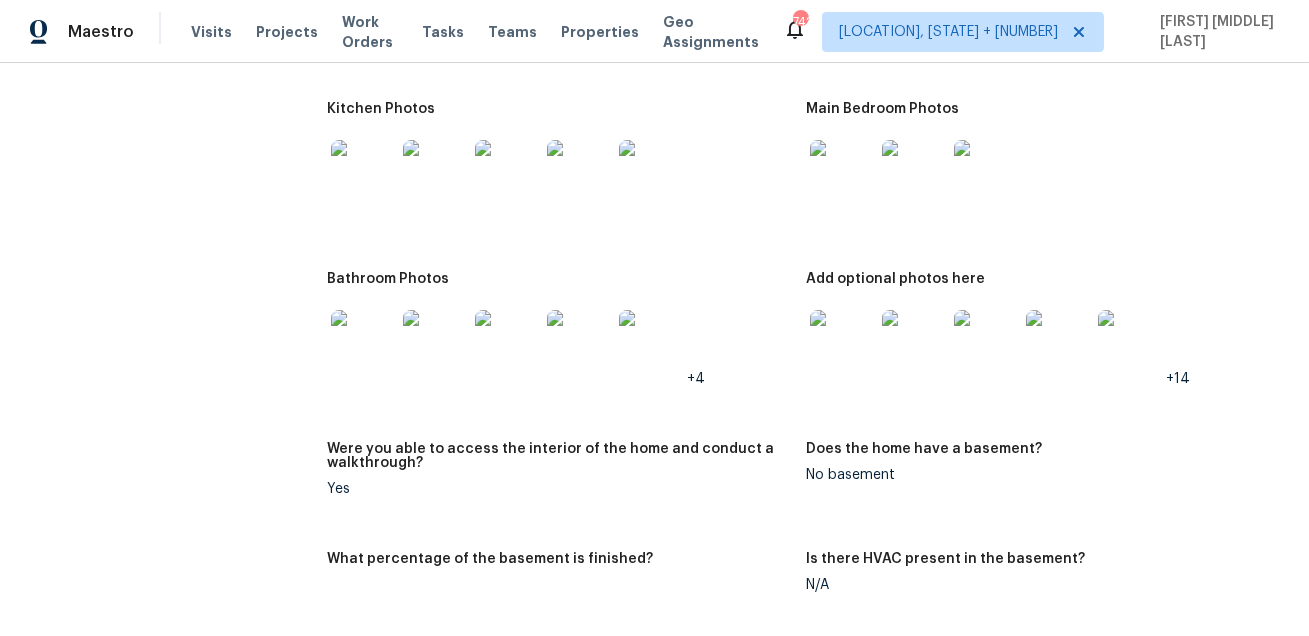 click at bounding box center (363, 342) 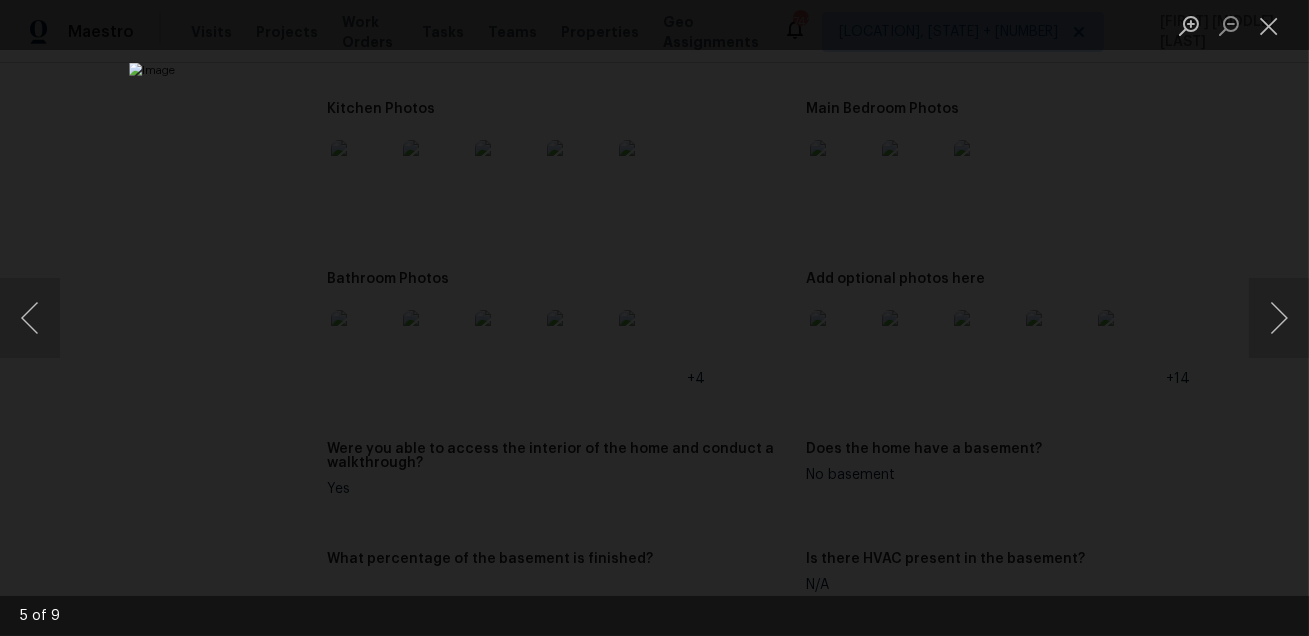 click at bounding box center [654, 318] 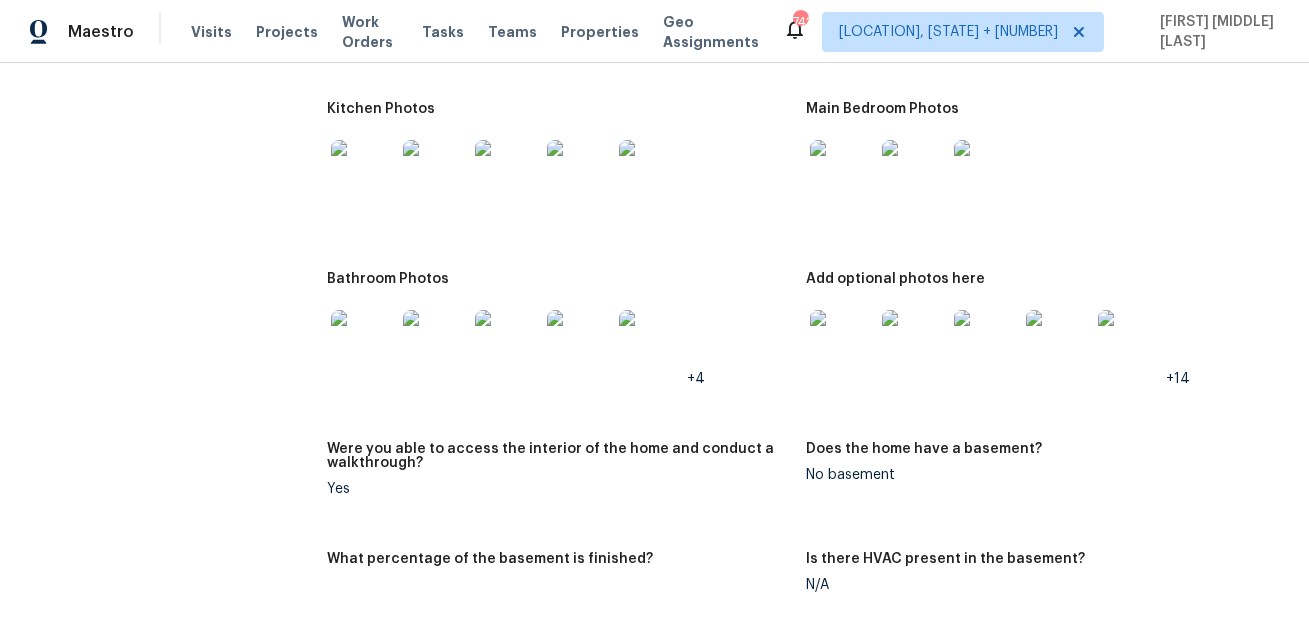 click at bounding box center [842, 342] 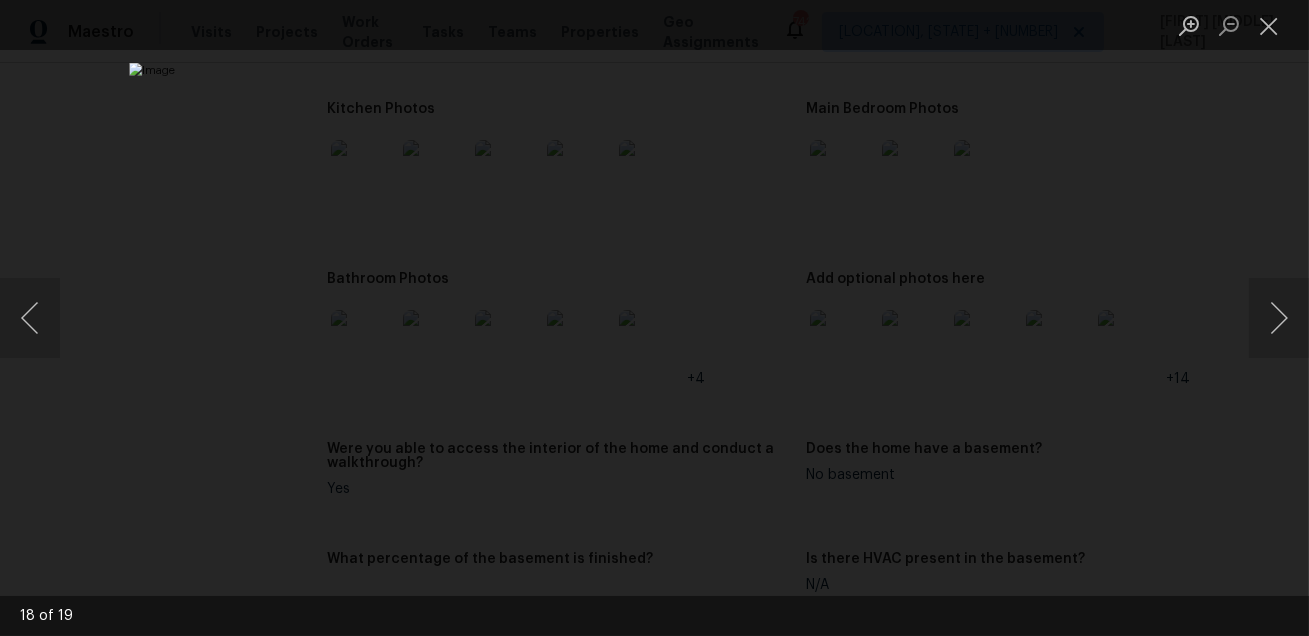click at bounding box center [654, 318] 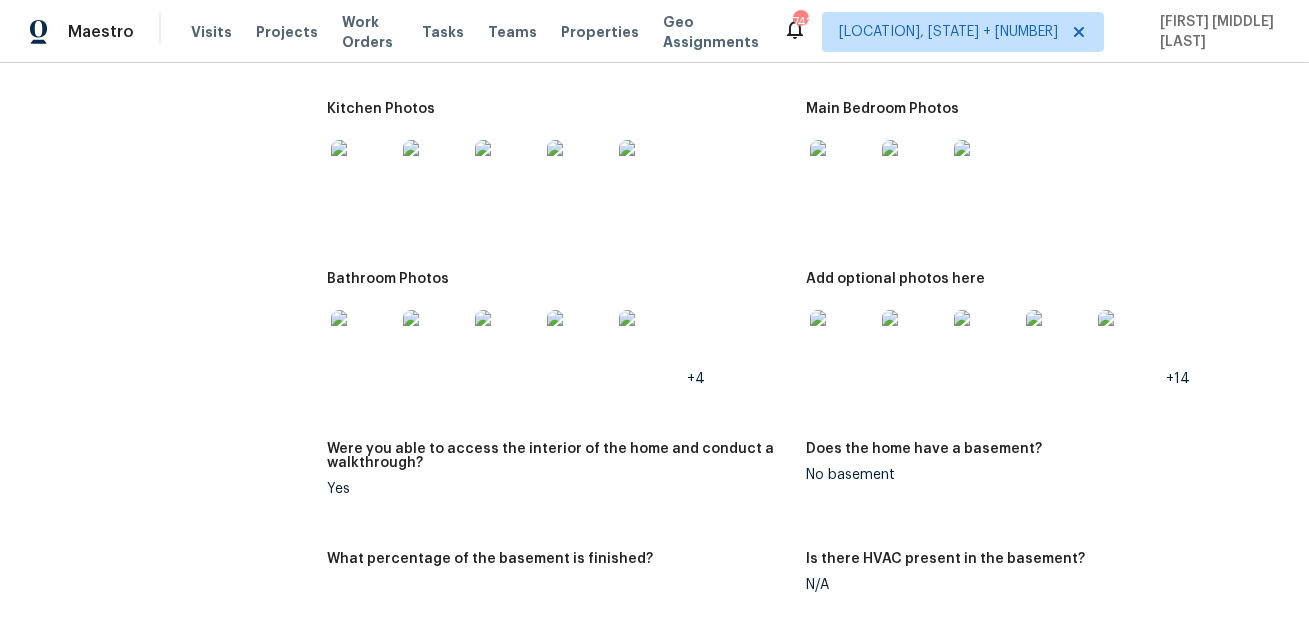 click at bounding box center [842, 342] 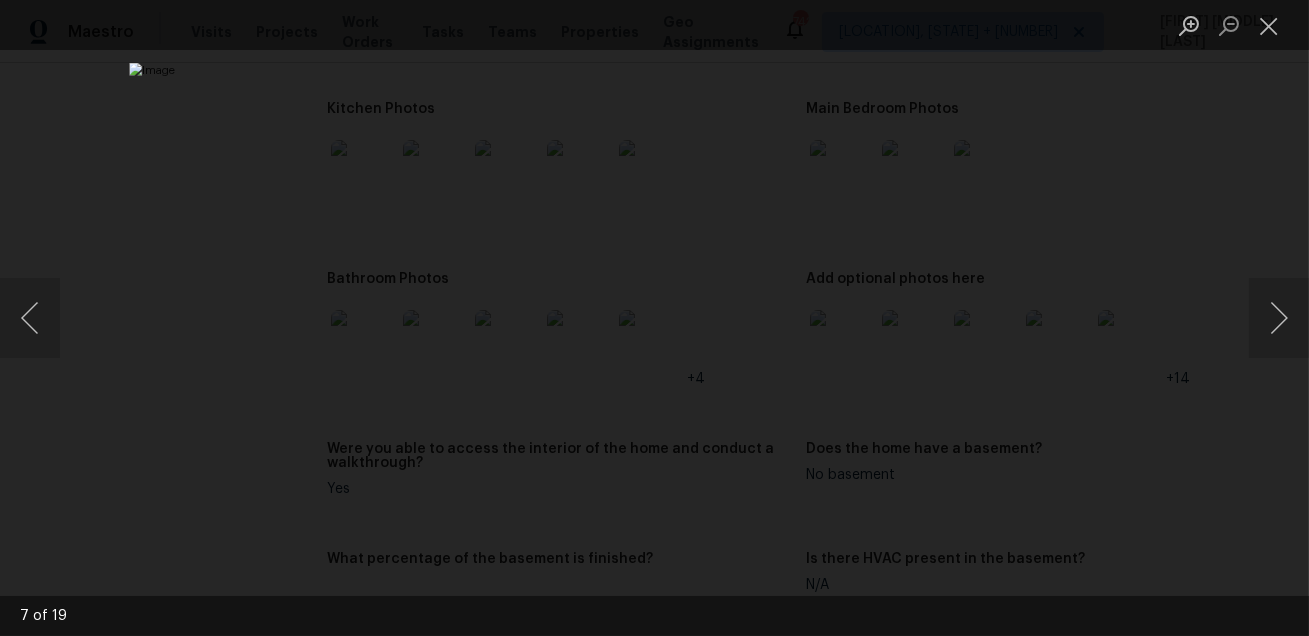click at bounding box center [654, 318] 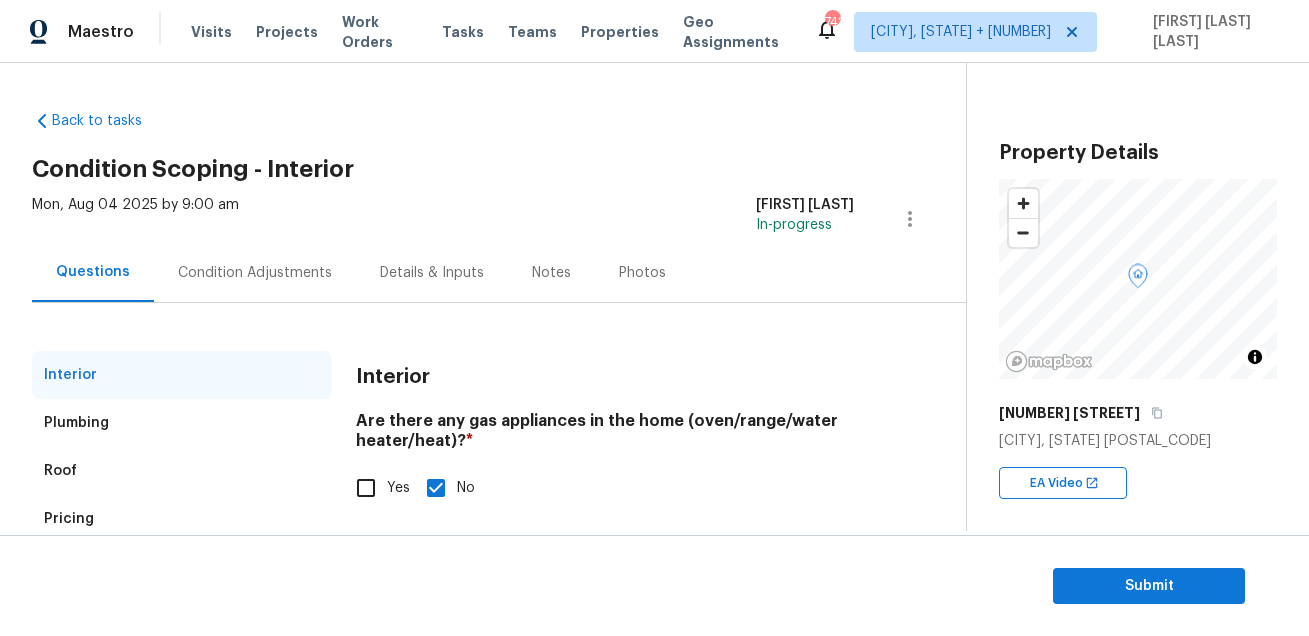 scroll, scrollTop: 0, scrollLeft: 0, axis: both 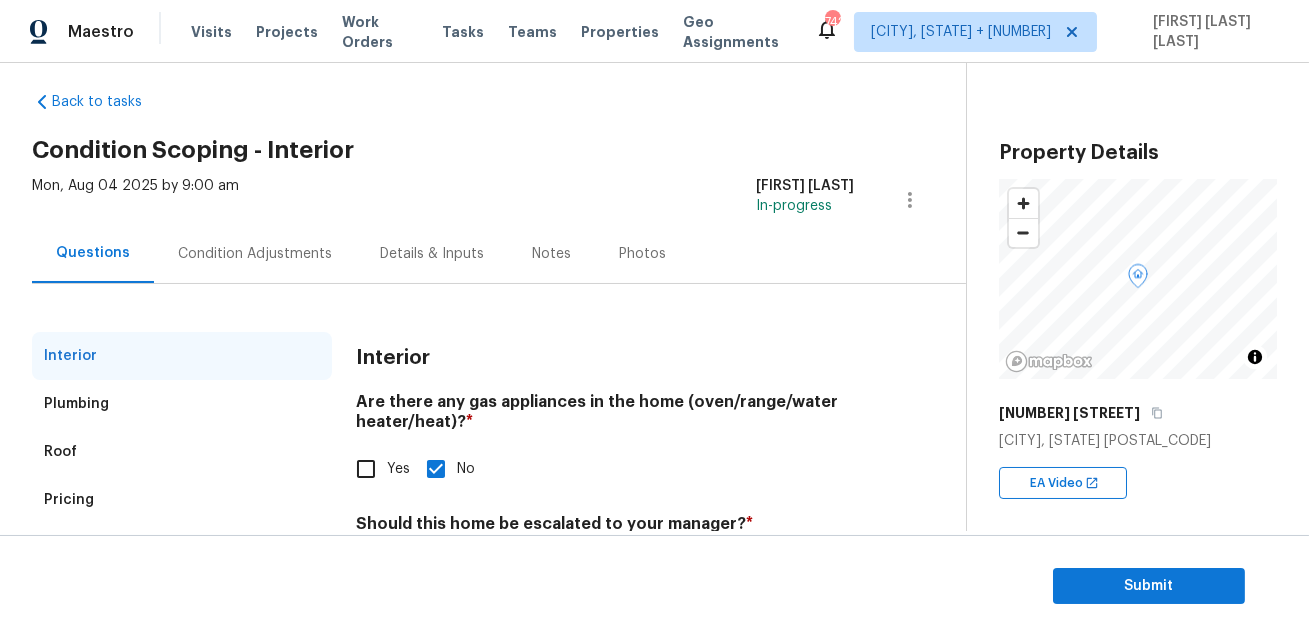 click on "Condition Adjustments" at bounding box center [255, 253] 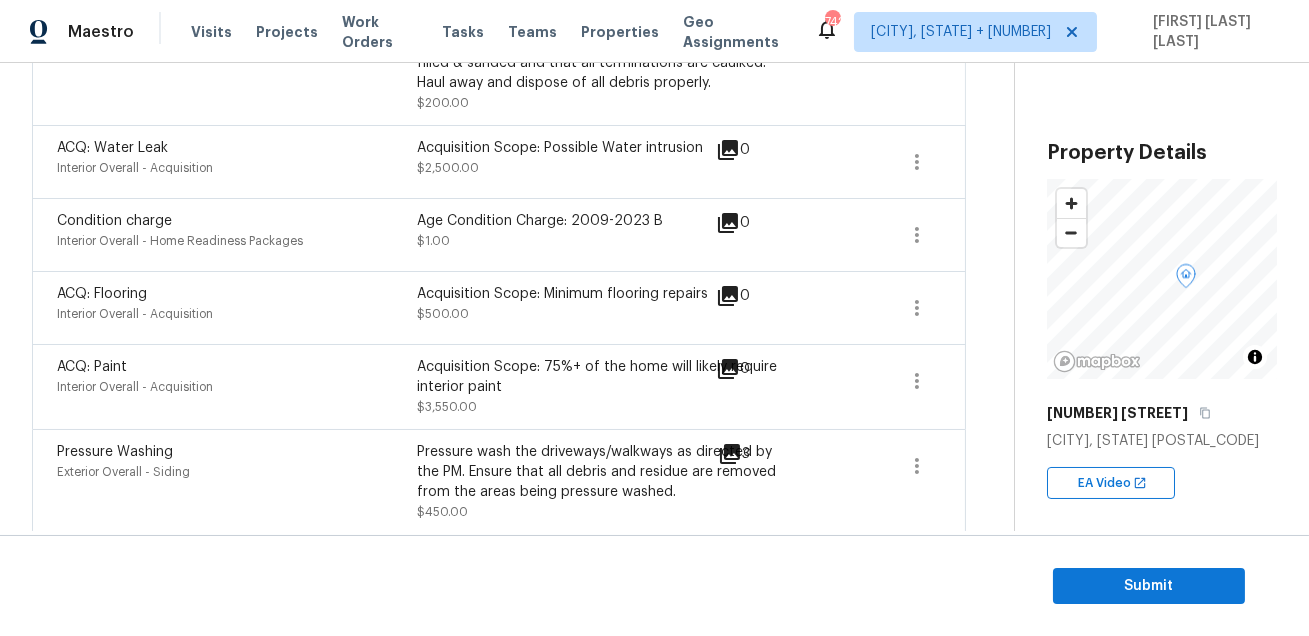 scroll, scrollTop: 476, scrollLeft: 0, axis: vertical 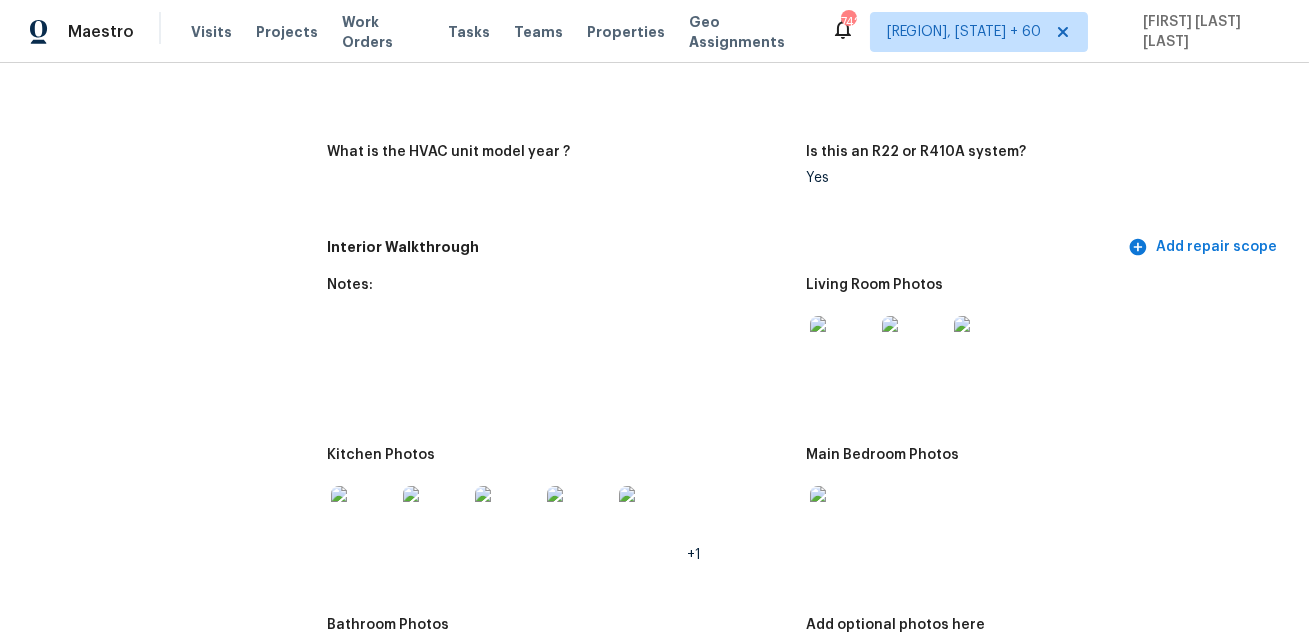 click at bounding box center (842, 348) 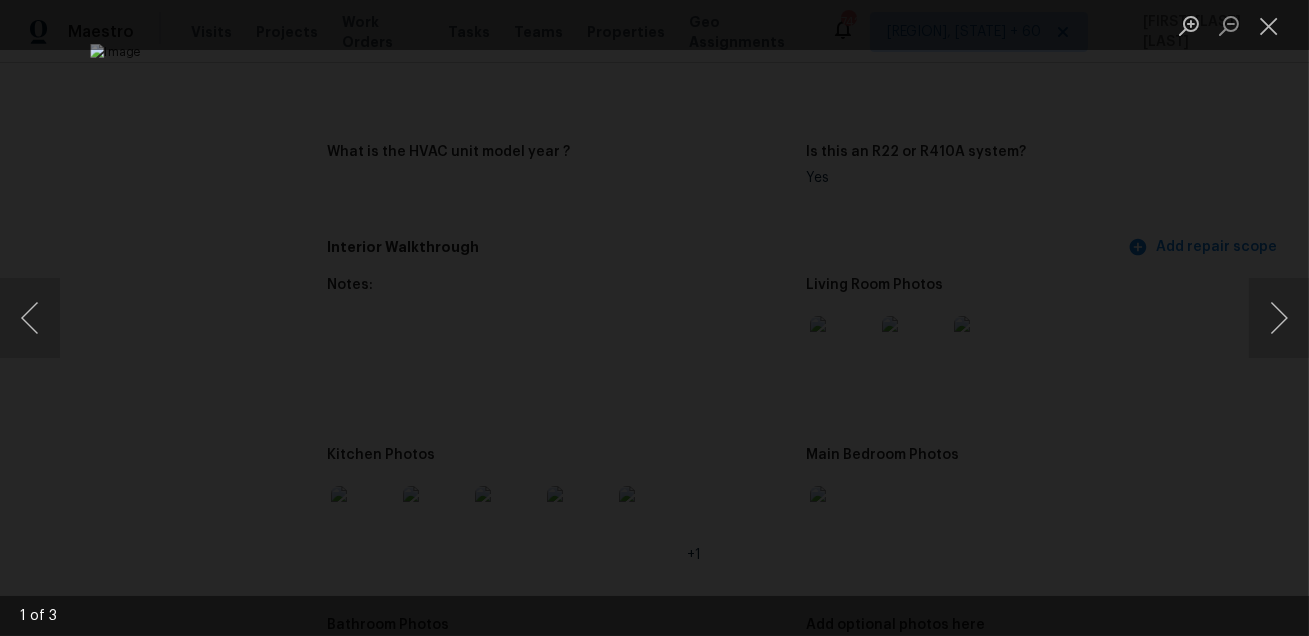 click at bounding box center (654, 318) 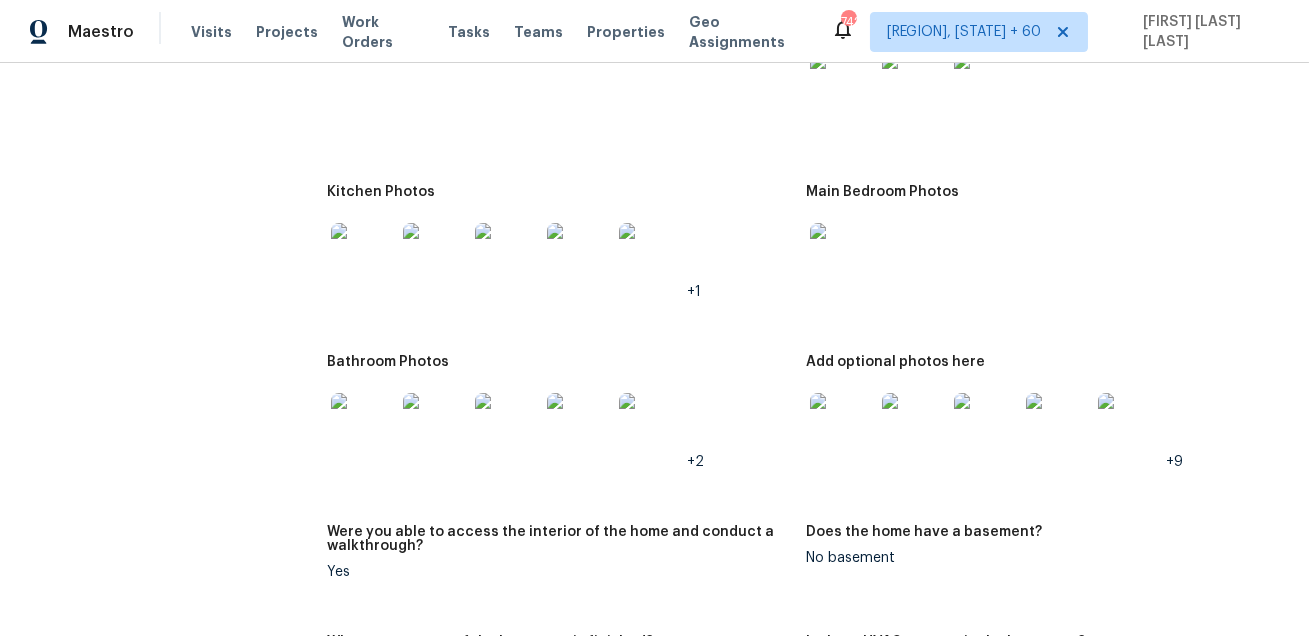 scroll, scrollTop: 2463, scrollLeft: 0, axis: vertical 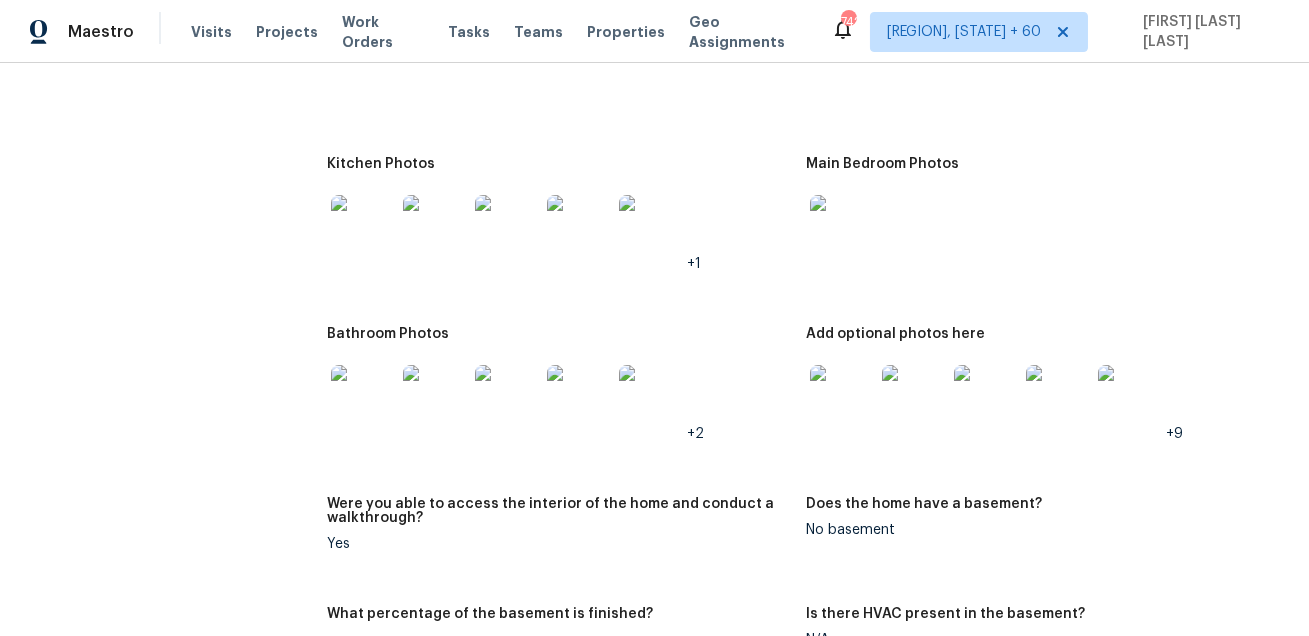 click at bounding box center (363, 227) 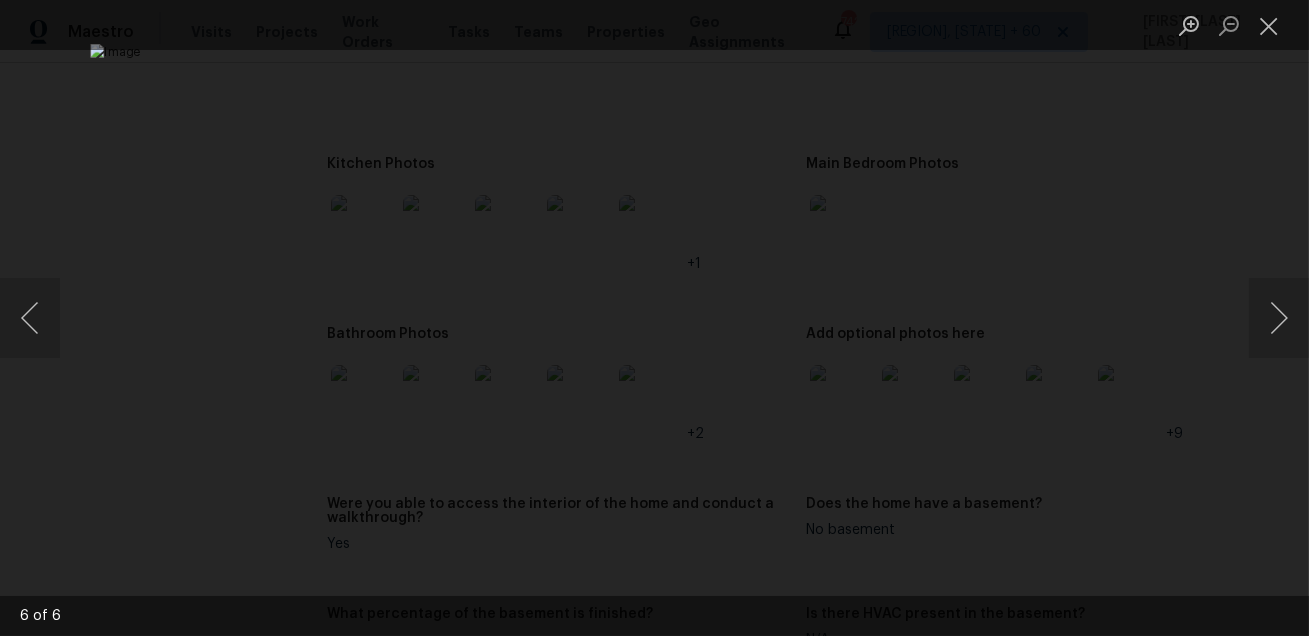 click at bounding box center [654, 318] 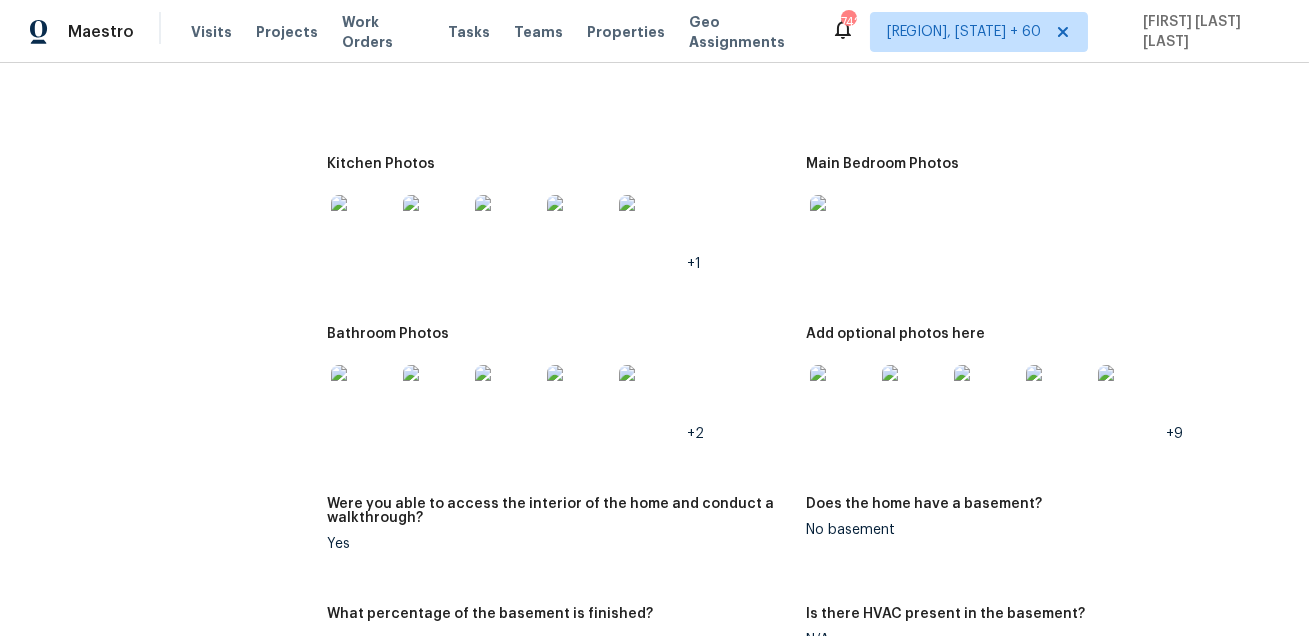 click at bounding box center [842, 227] 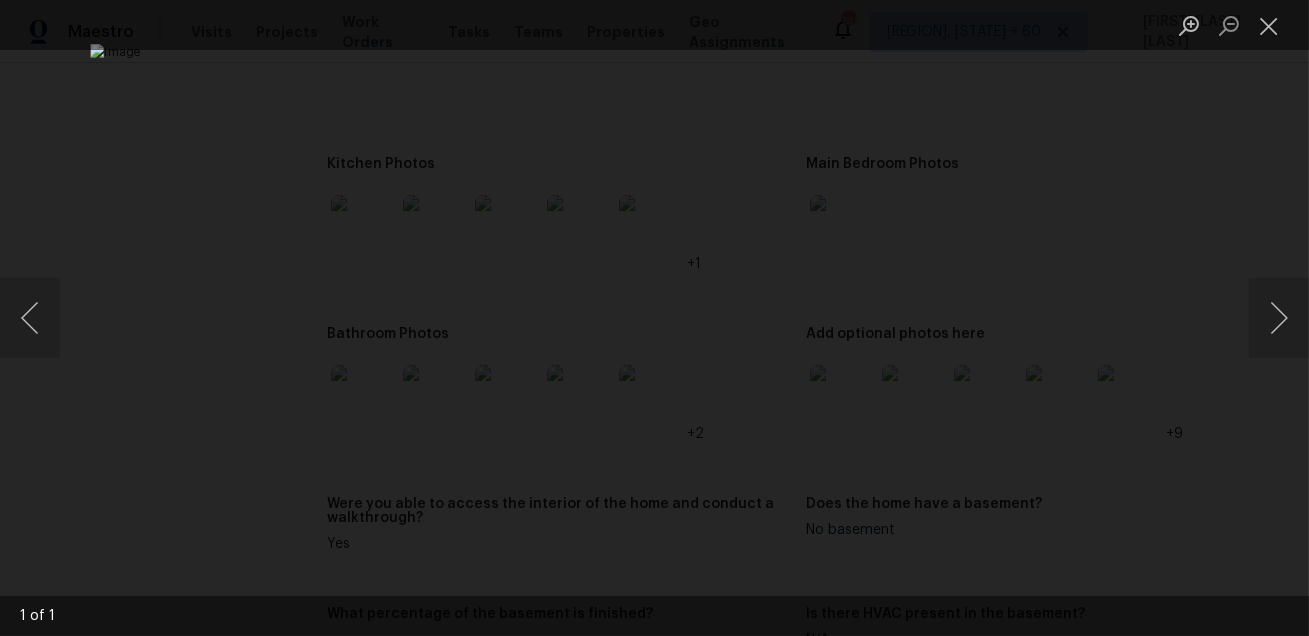 click at bounding box center (654, 318) 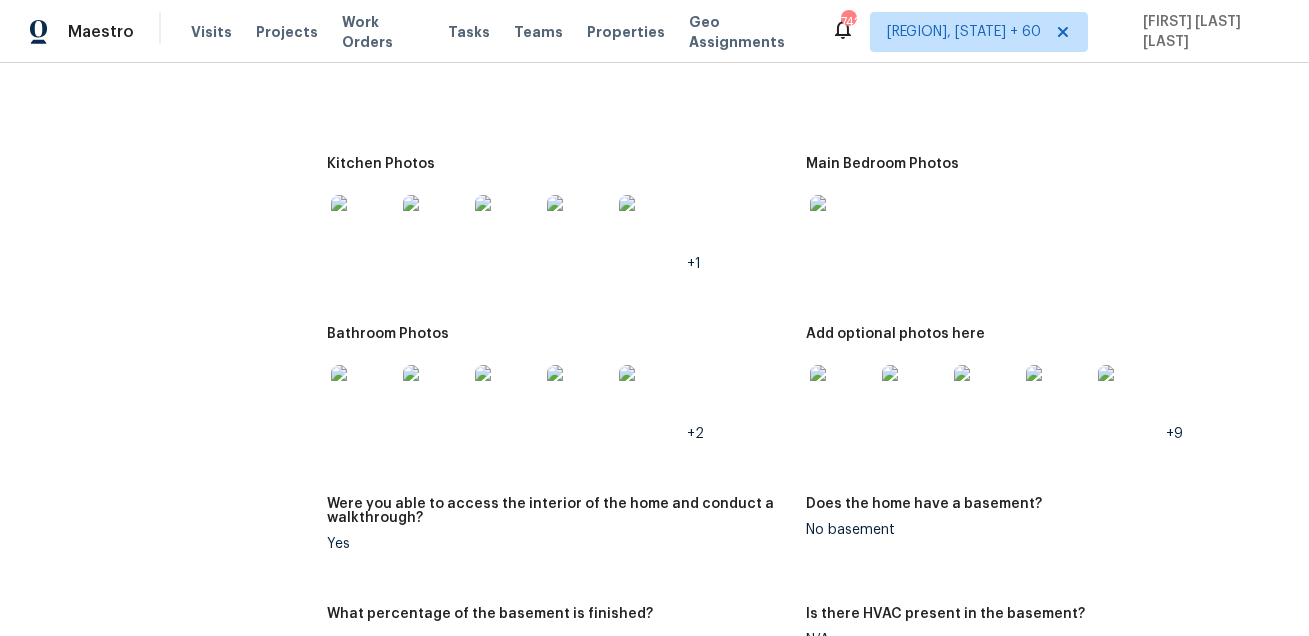 click at bounding box center [363, 397] 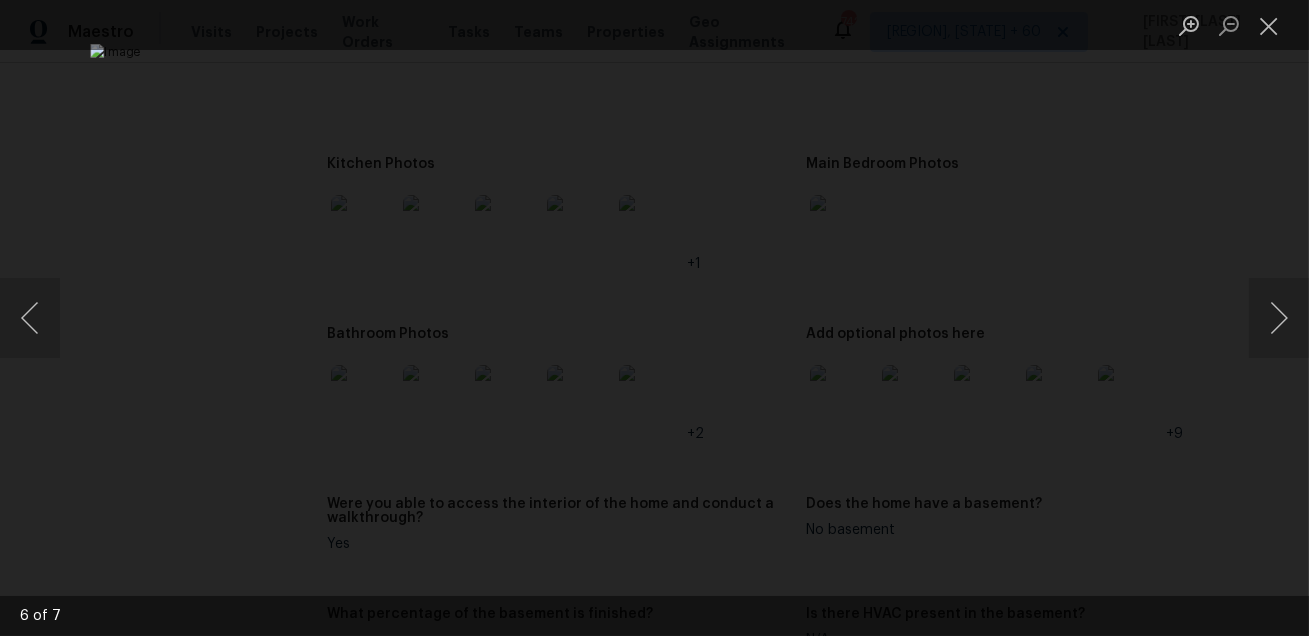 click at bounding box center (654, 318) 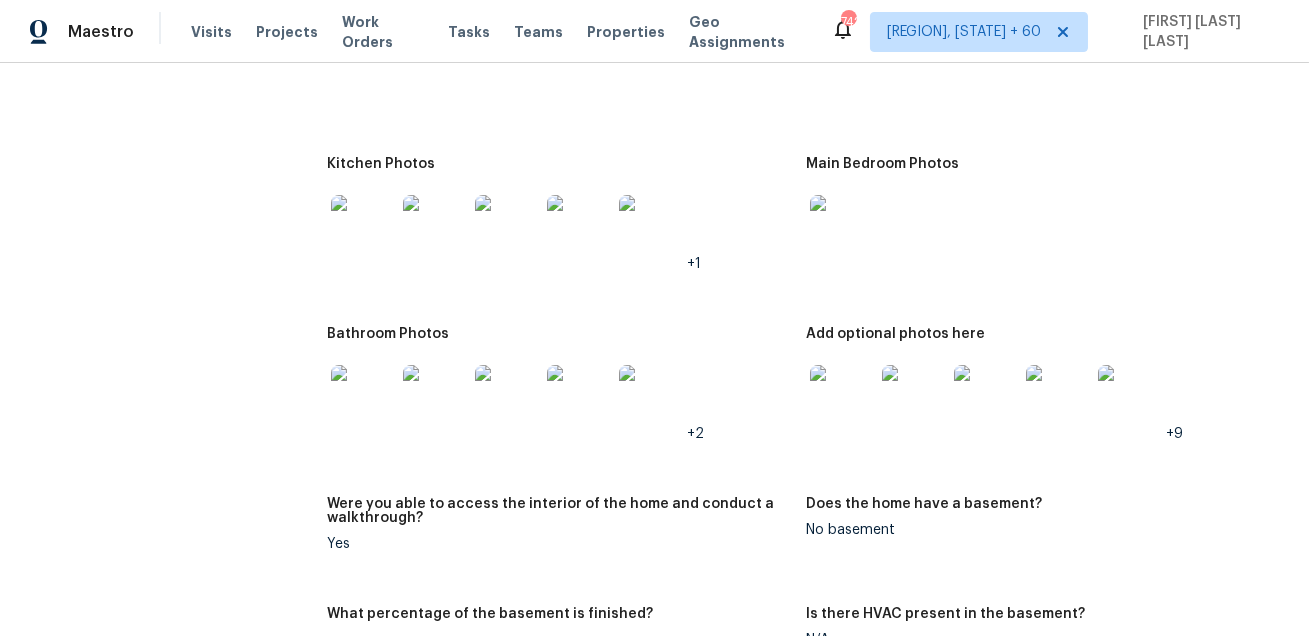 click at bounding box center (842, 397) 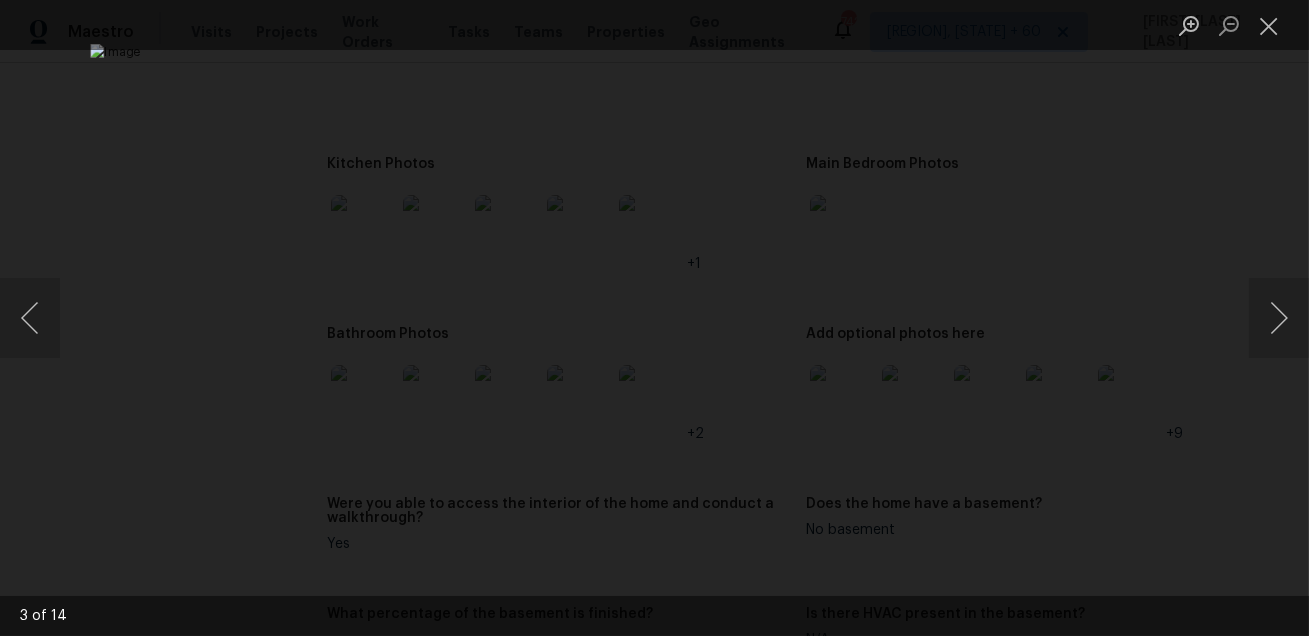 click at bounding box center (654, 318) 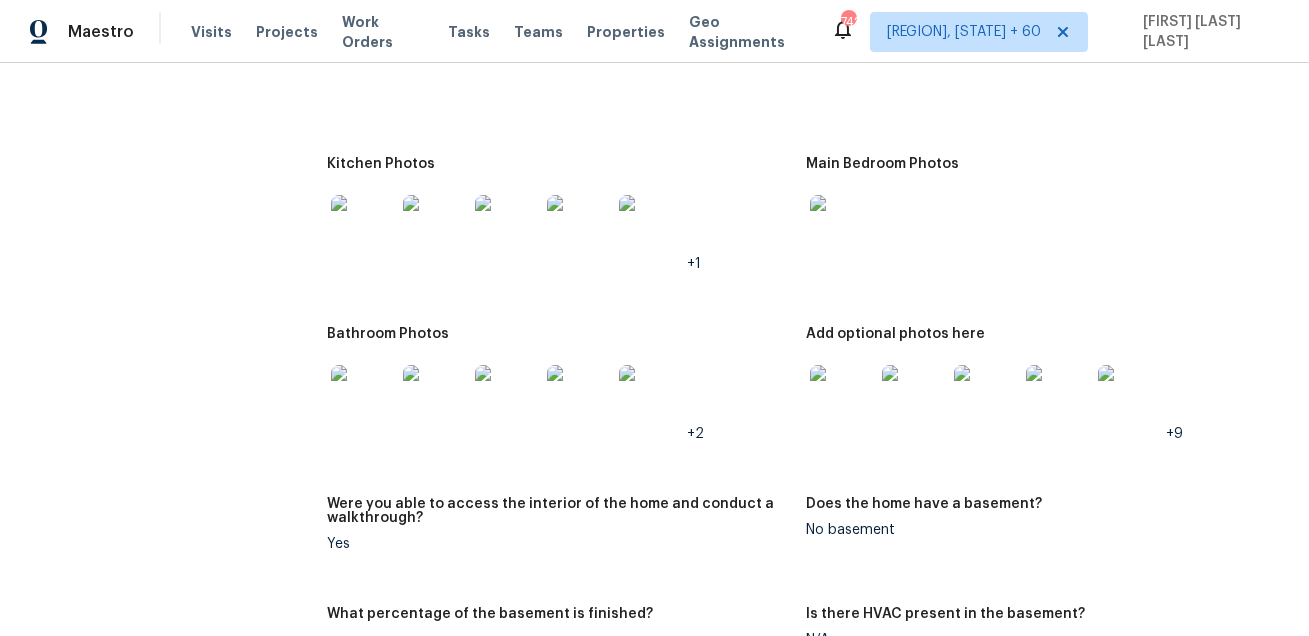 click on "Notes: Living Room Photos Kitchen Photos  +1 Main Bedroom Photos Bathroom Photos  +2 Add optional photos here  +9 Were you able to access the interior of the home and conduct a walkthrough? Yes Does the home have a basement? No basement What percentage of the basement is finished? Is there HVAC present in the basement? N/A Please rate the condition of the paint including walls, ceilings, and trim. Good: Minor uniformity, cleanliness, installation concerns. Minimal sheen variance Please rate the condition of the flooring Good: minor staining at isolated, non-easily observable areas; minor/normal wear for age; few/tiny gaps if laminate/LVP Provide any other comments on paint and/or flooring that would help the scoping team scope appropriately Please rate the condition of the kitchen cabinets Good: Some small blemishes exist, but are not immediately noticeable. Minor repairs such as paint touch up, cleaning, or hardware replacement may be needed Please rate the condition of the bathroom cabinets N/A N/A No Yes" at bounding box center [806, 998] 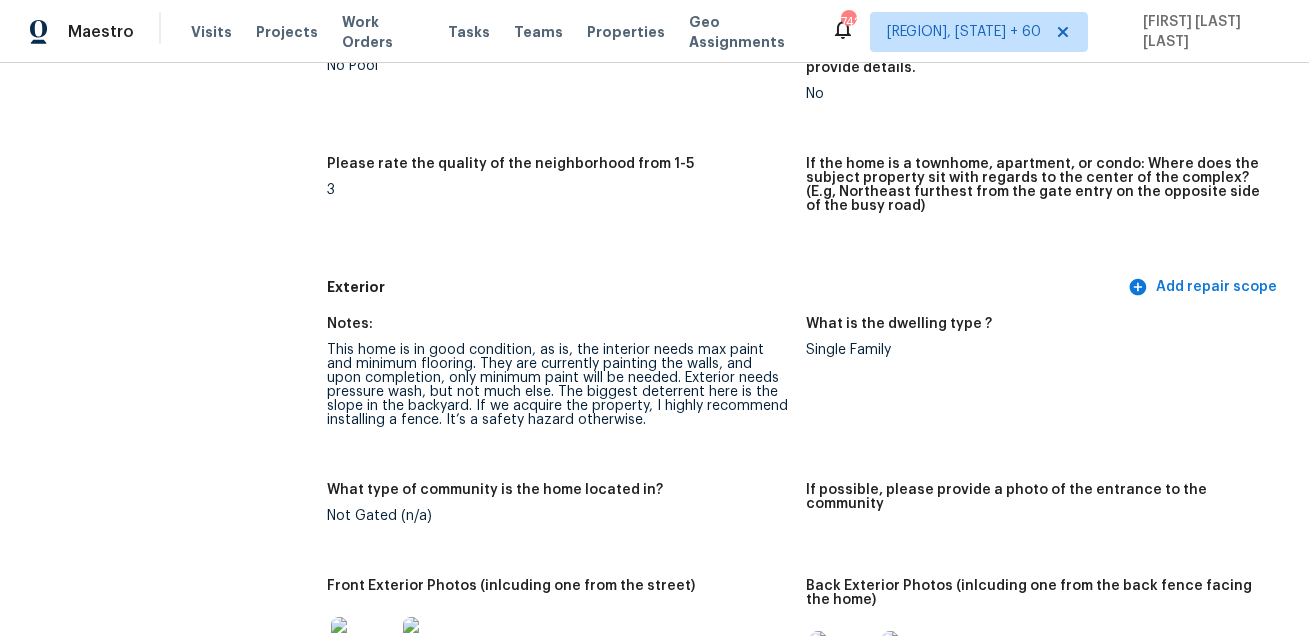 click on "Notes:" at bounding box center [558, 330] 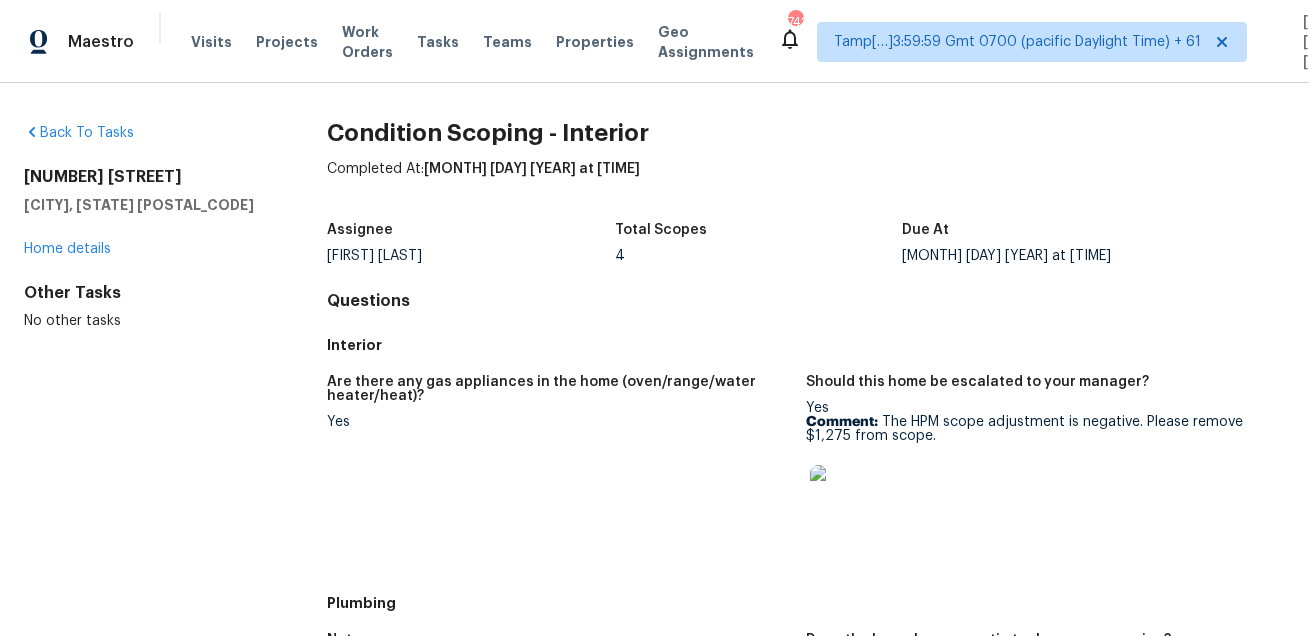 scroll, scrollTop: 0, scrollLeft: 0, axis: both 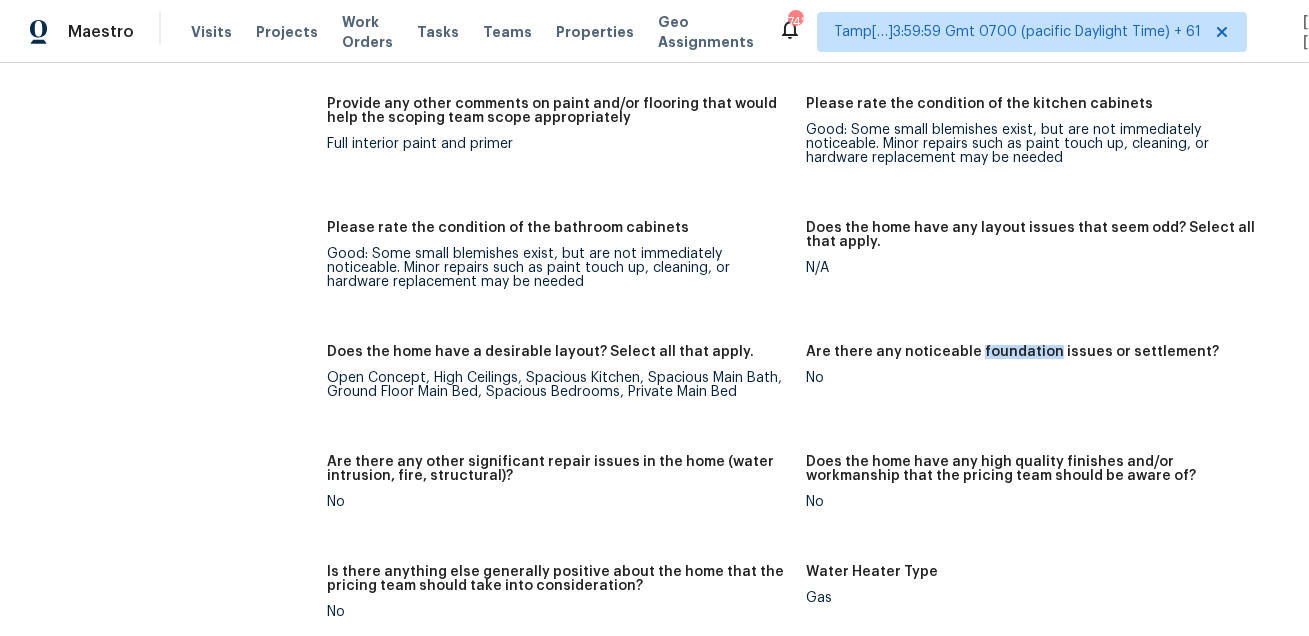 click on "Please rate the condition of the bathroom cabinets Good: Some small blemishes exist, but are not immediately noticeable. Minor repairs such as paint touch up, cleaning, or hardware replacement may be needed" at bounding box center [566, 271] 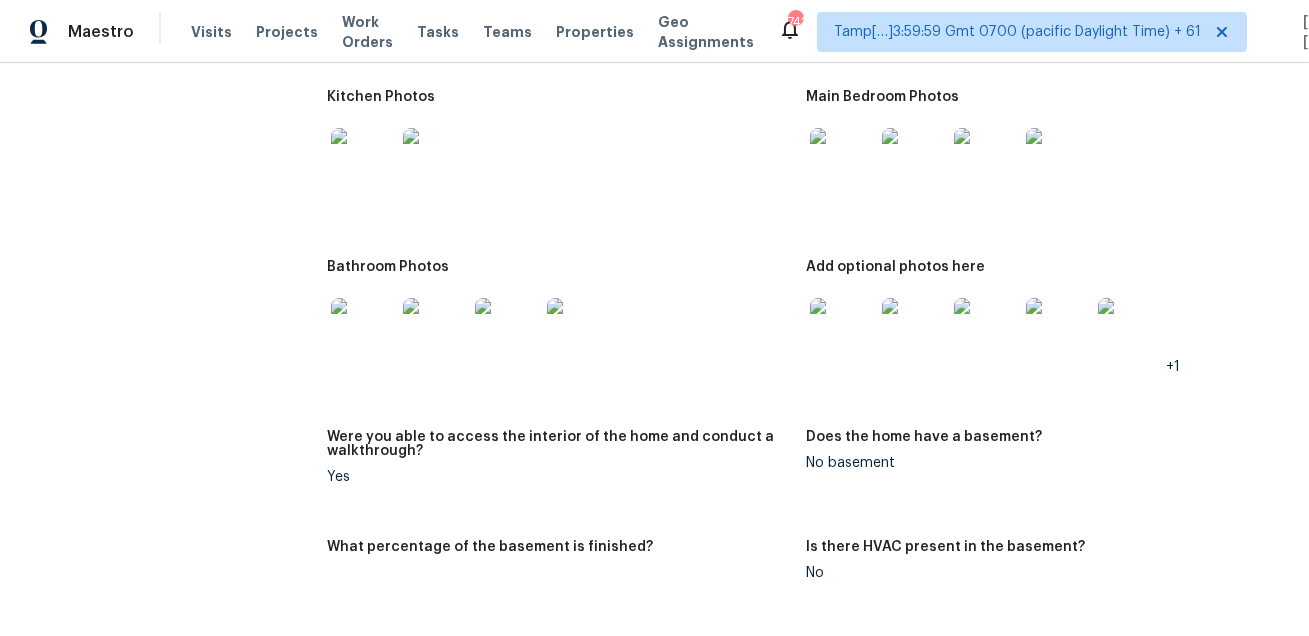 scroll, scrollTop: 2938, scrollLeft: 0, axis: vertical 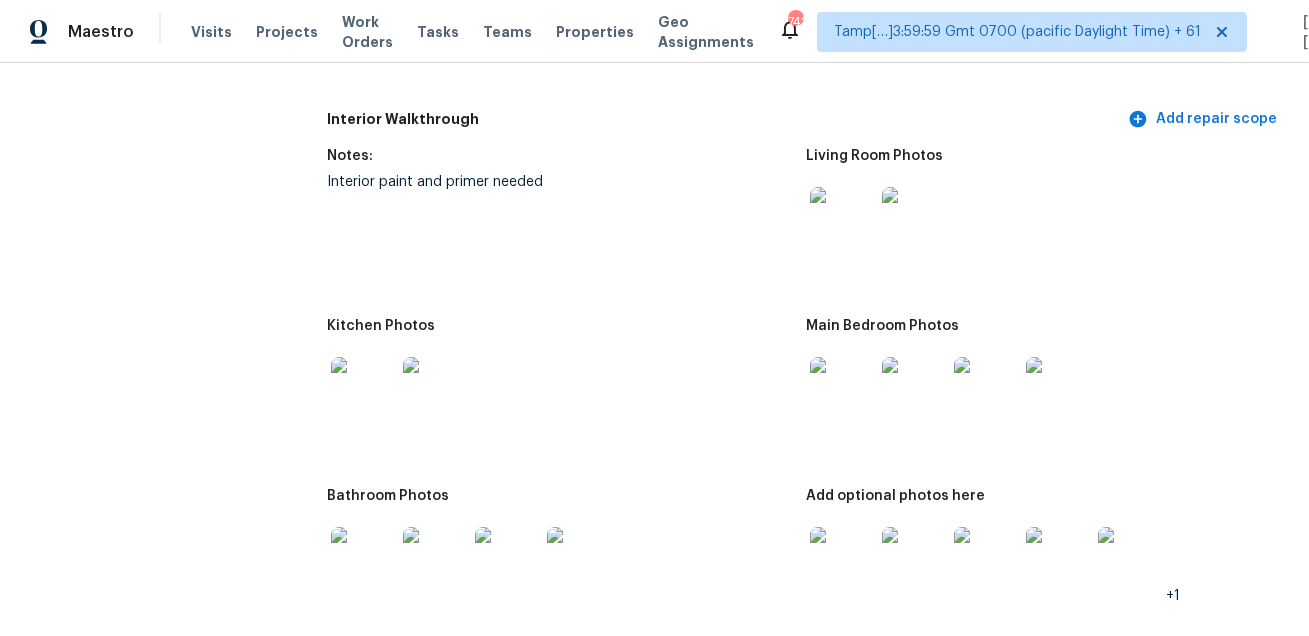 click at bounding box center (842, 219) 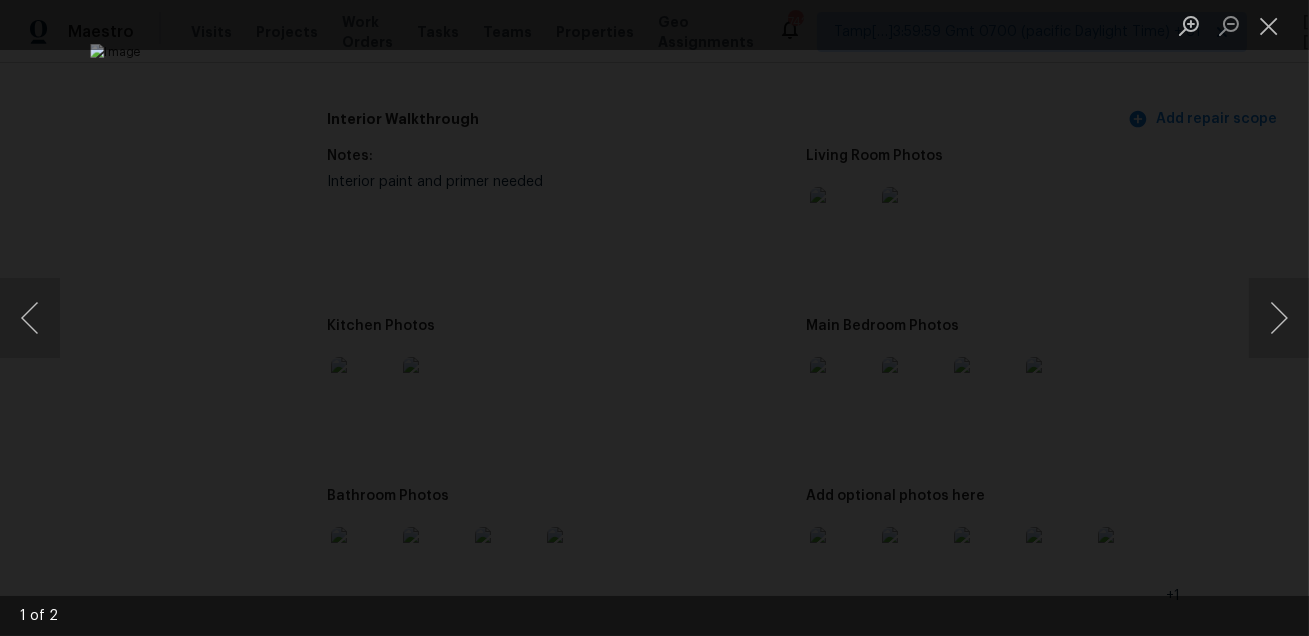 click at bounding box center (654, 318) 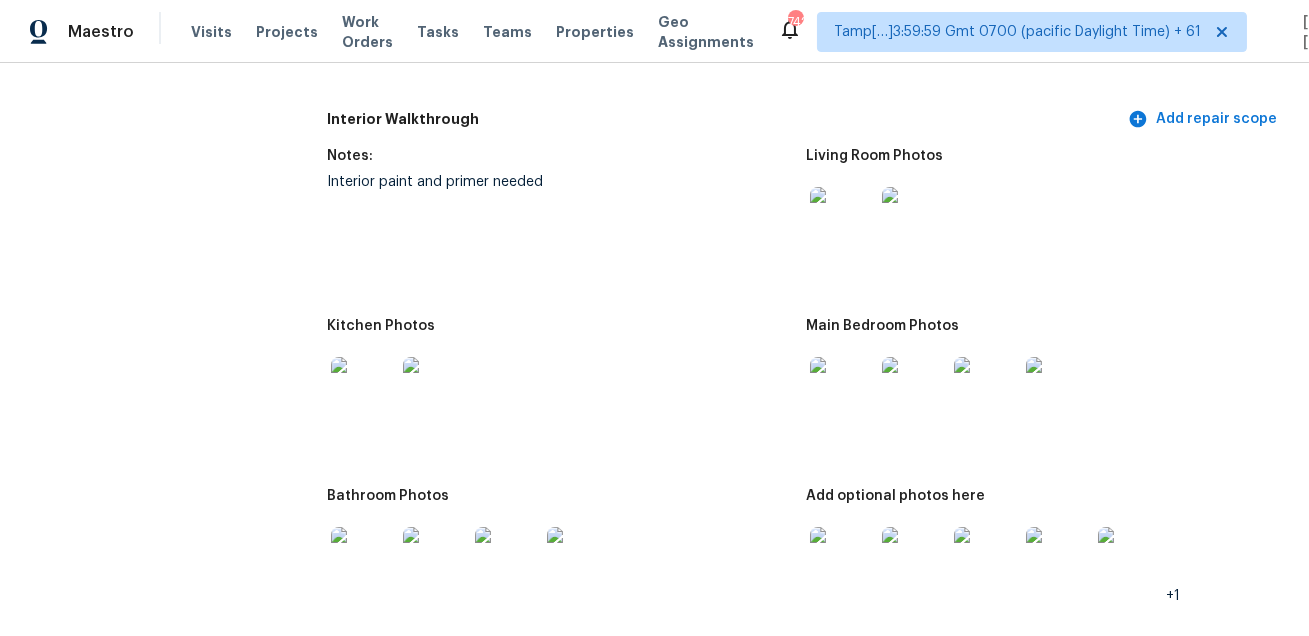 click at bounding box center (363, 389) 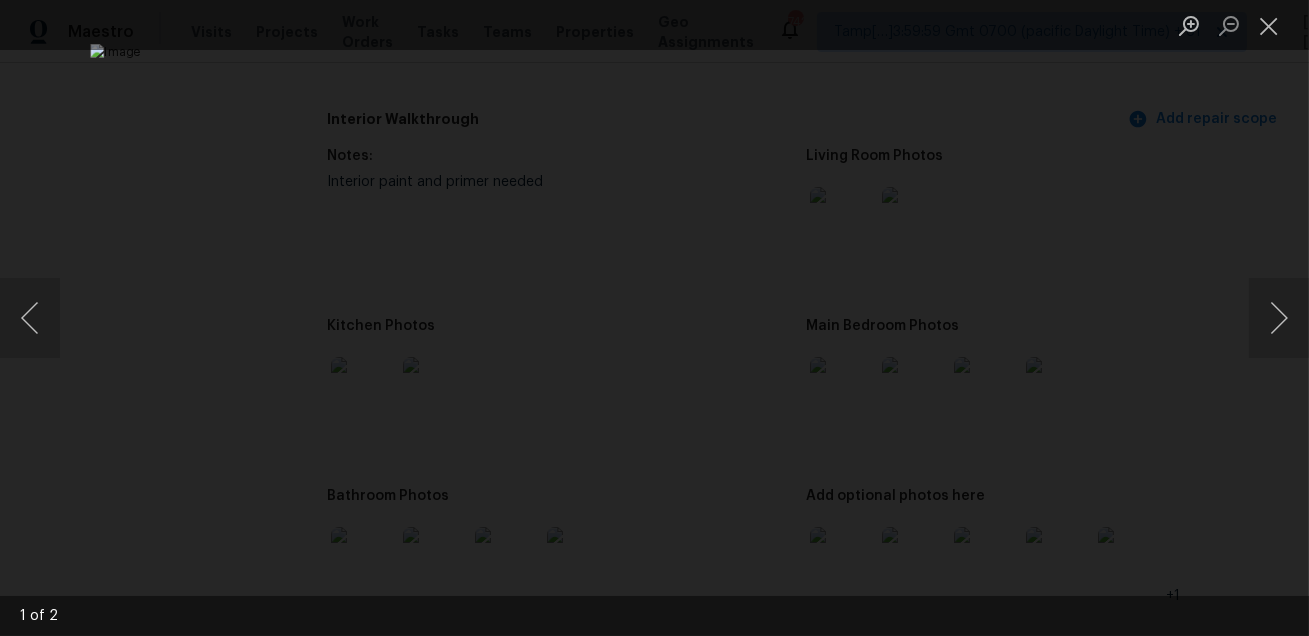 click at bounding box center (654, 318) 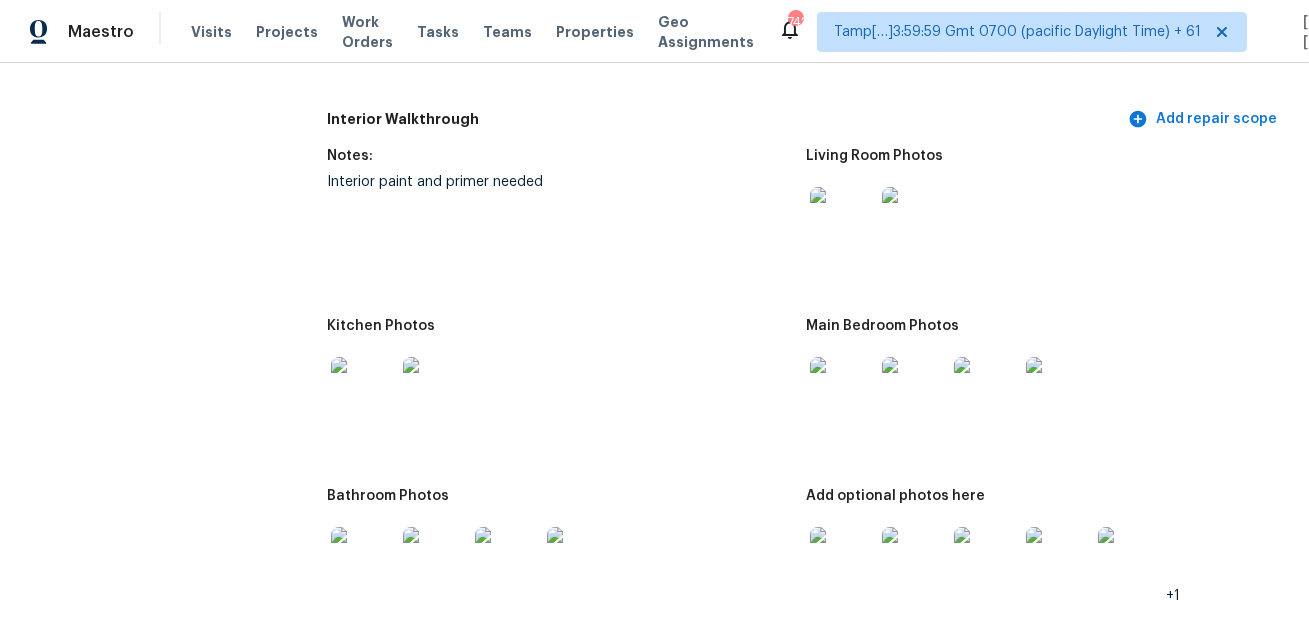 click at bounding box center (842, 389) 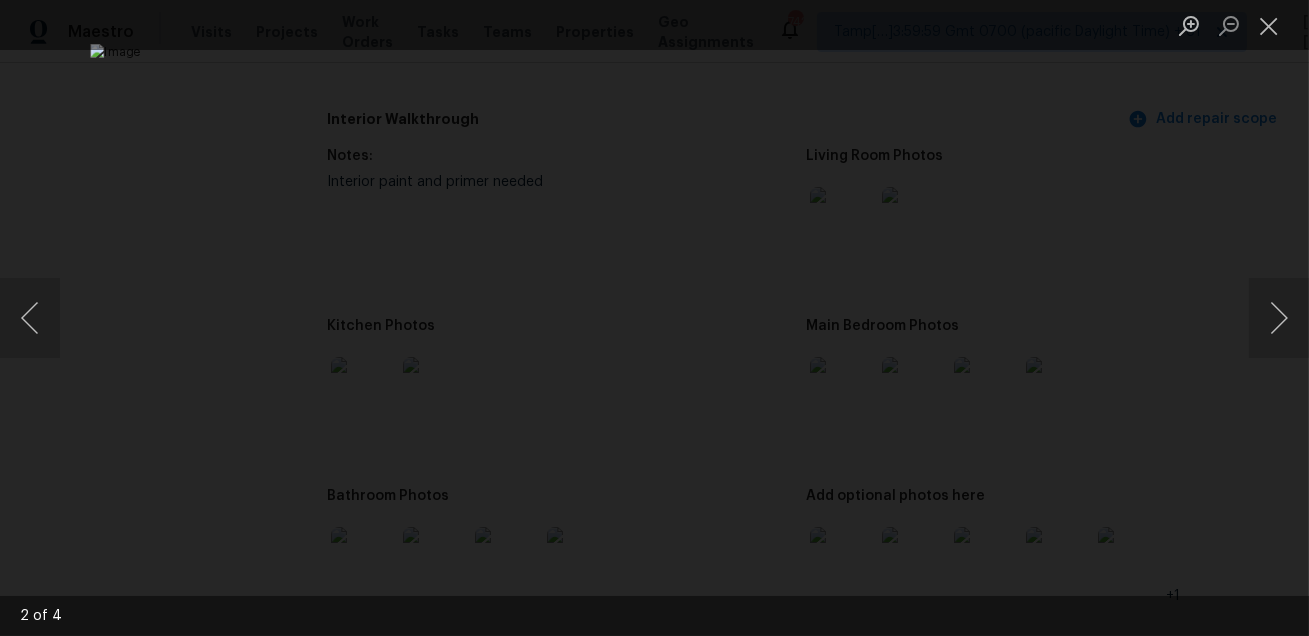 click at bounding box center (654, 318) 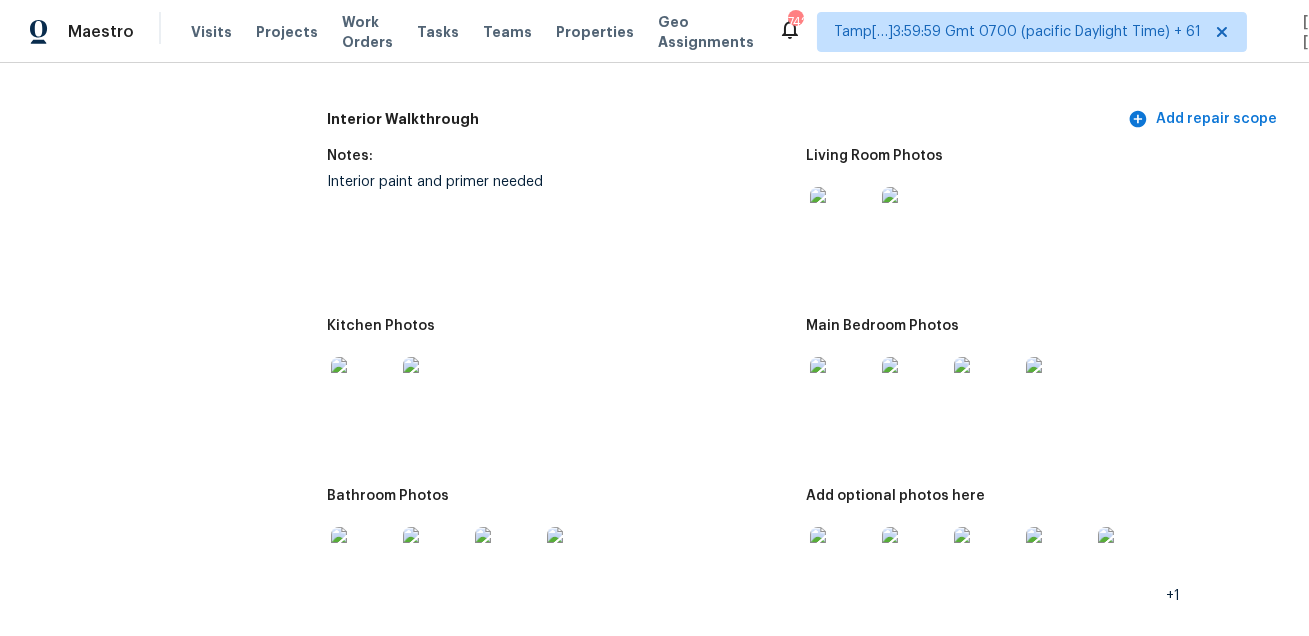 click at bounding box center [363, 559] 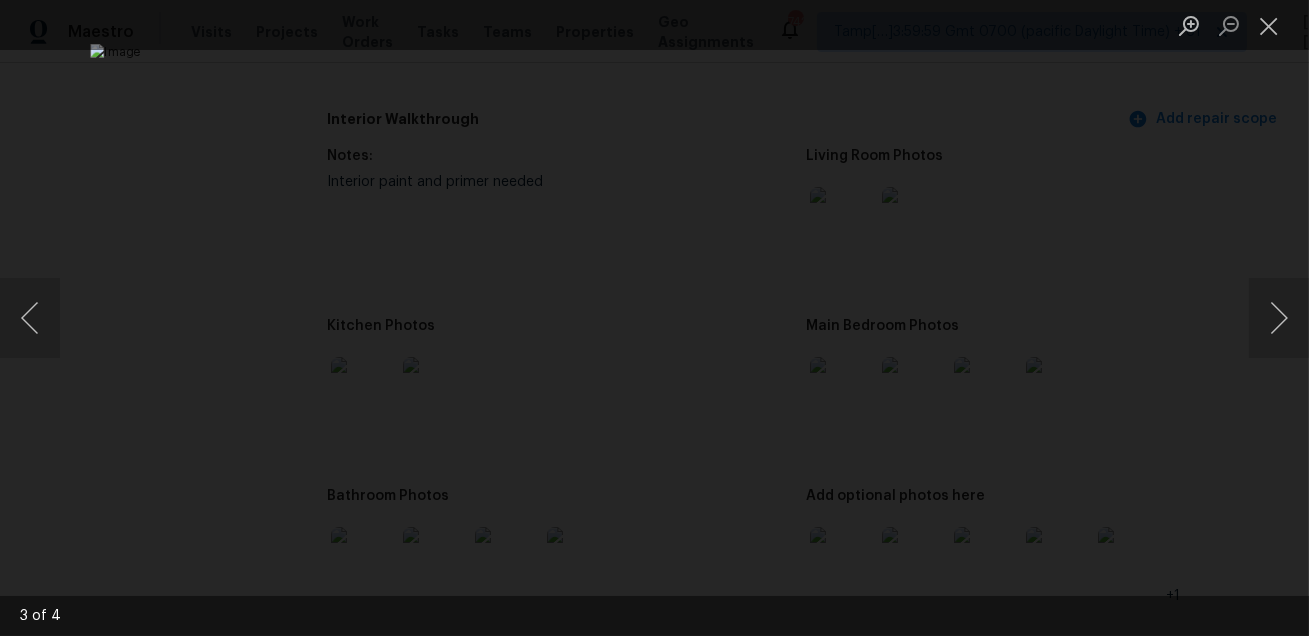 click at bounding box center [654, 318] 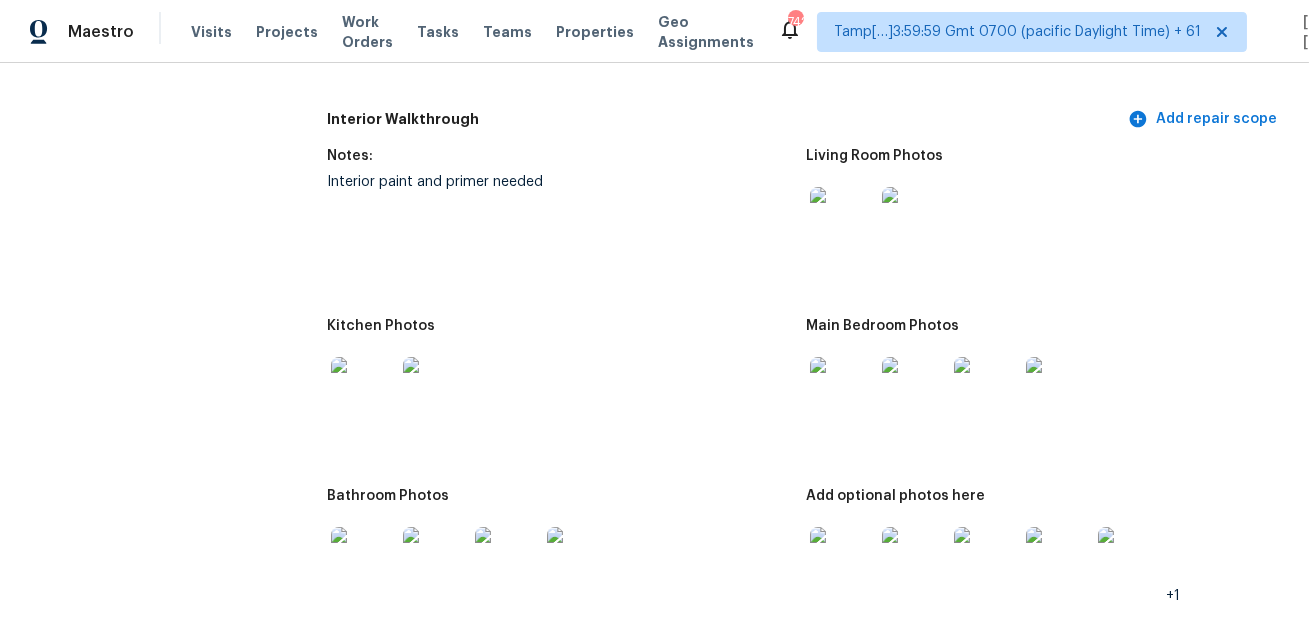 scroll, scrollTop: 3108, scrollLeft: 0, axis: vertical 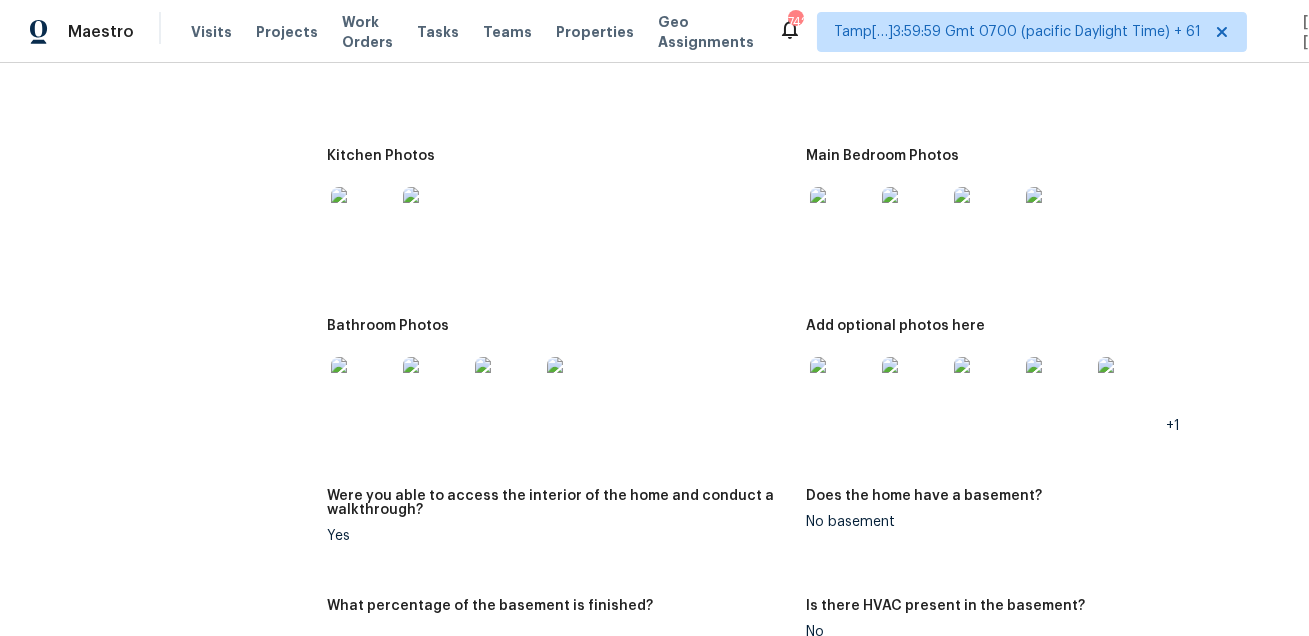 click at bounding box center (842, 389) 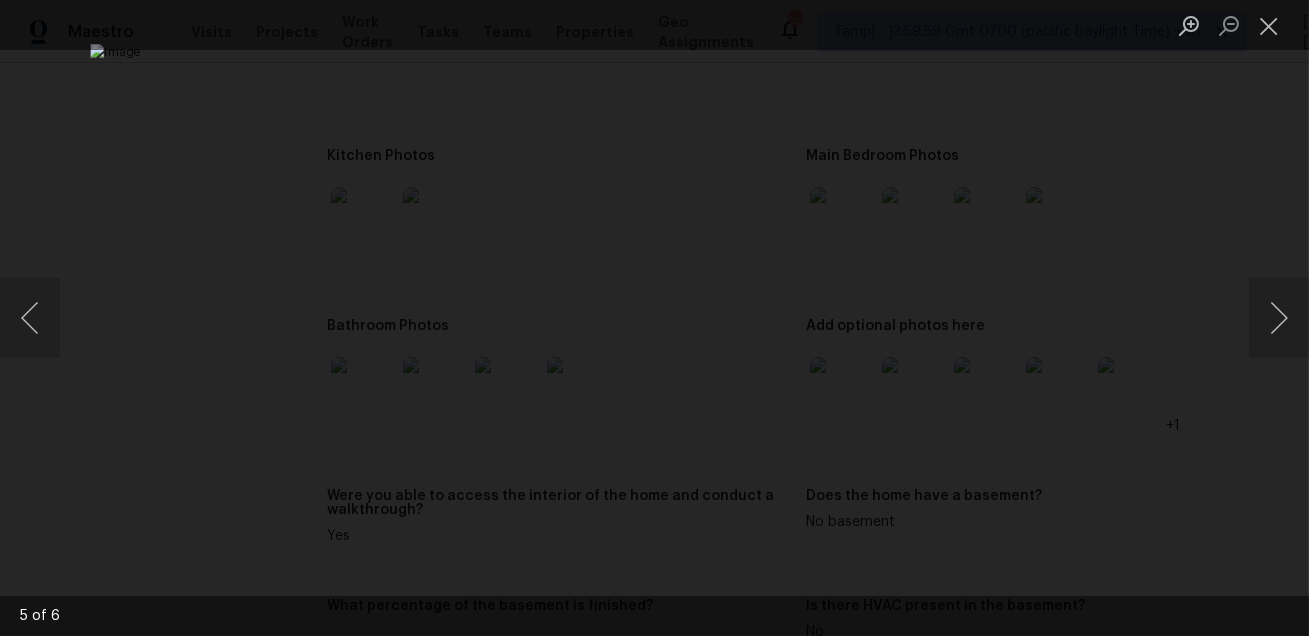click at bounding box center [654, 318] 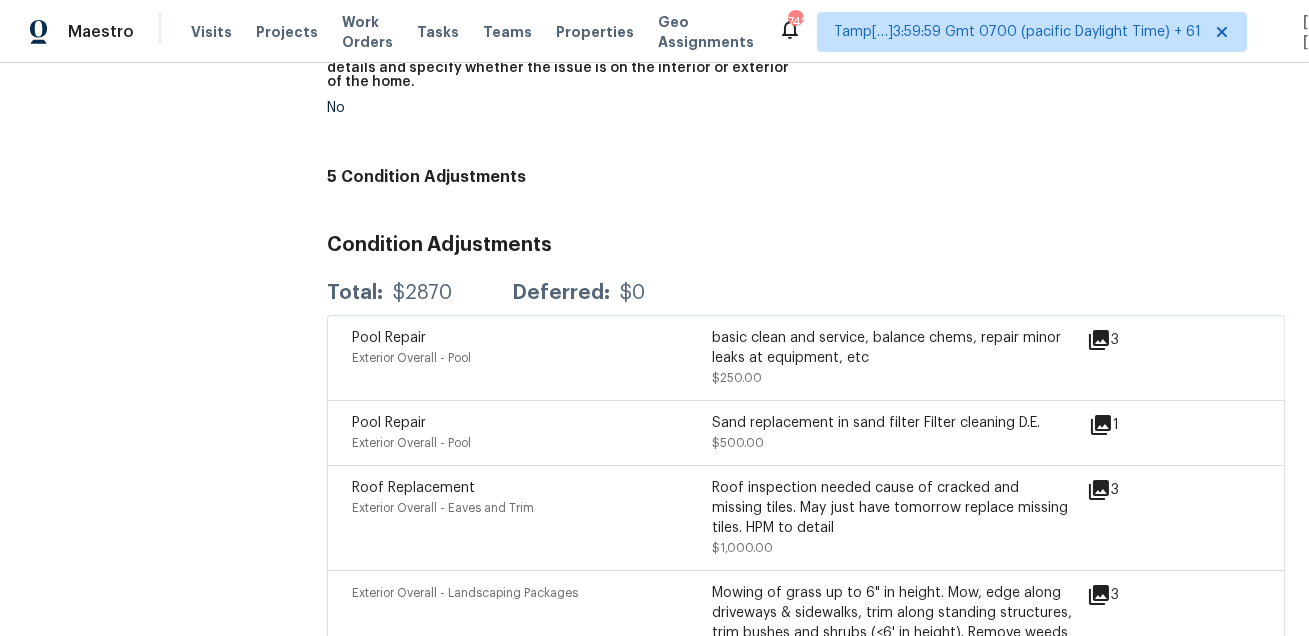 scroll, scrollTop: 5455, scrollLeft: 0, axis: vertical 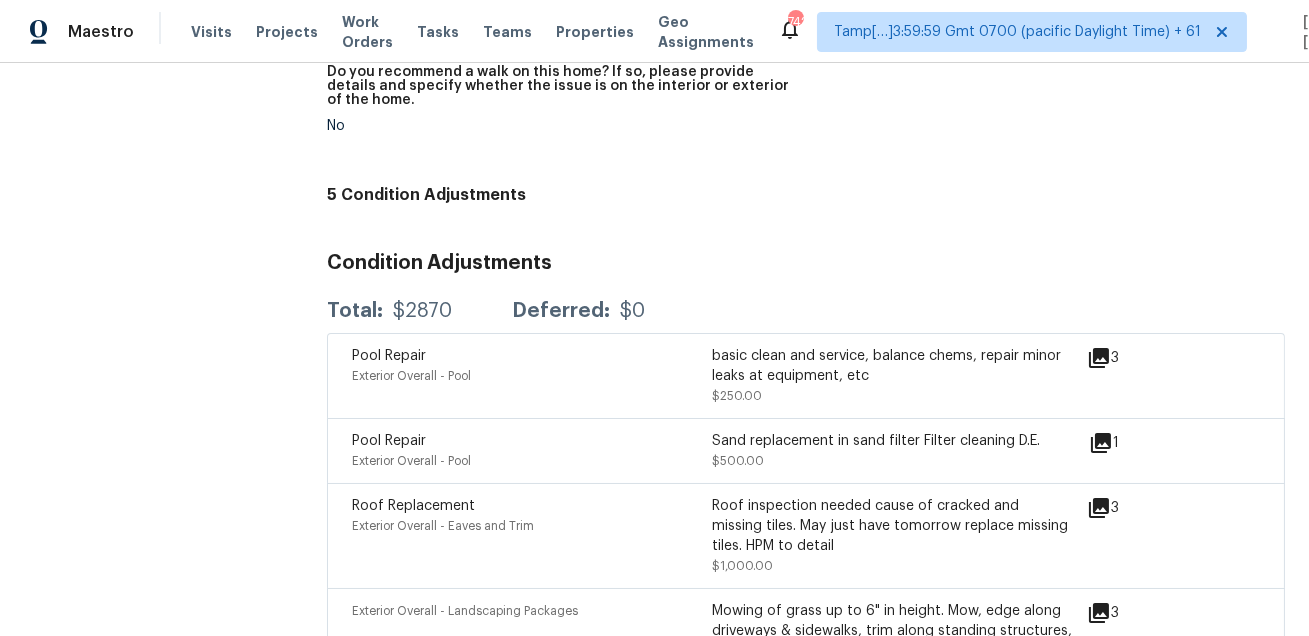 click on "Total:  $2870 Deferred:  $0" at bounding box center [806, 311] 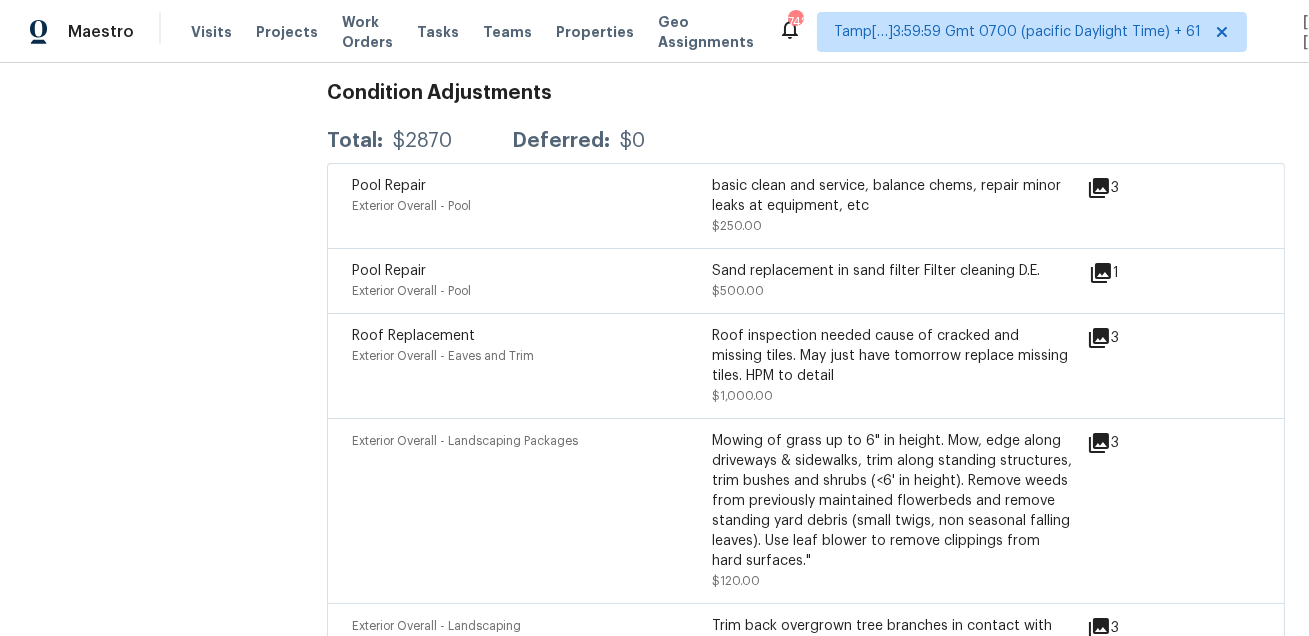 scroll, scrollTop: 5755, scrollLeft: 0, axis: vertical 